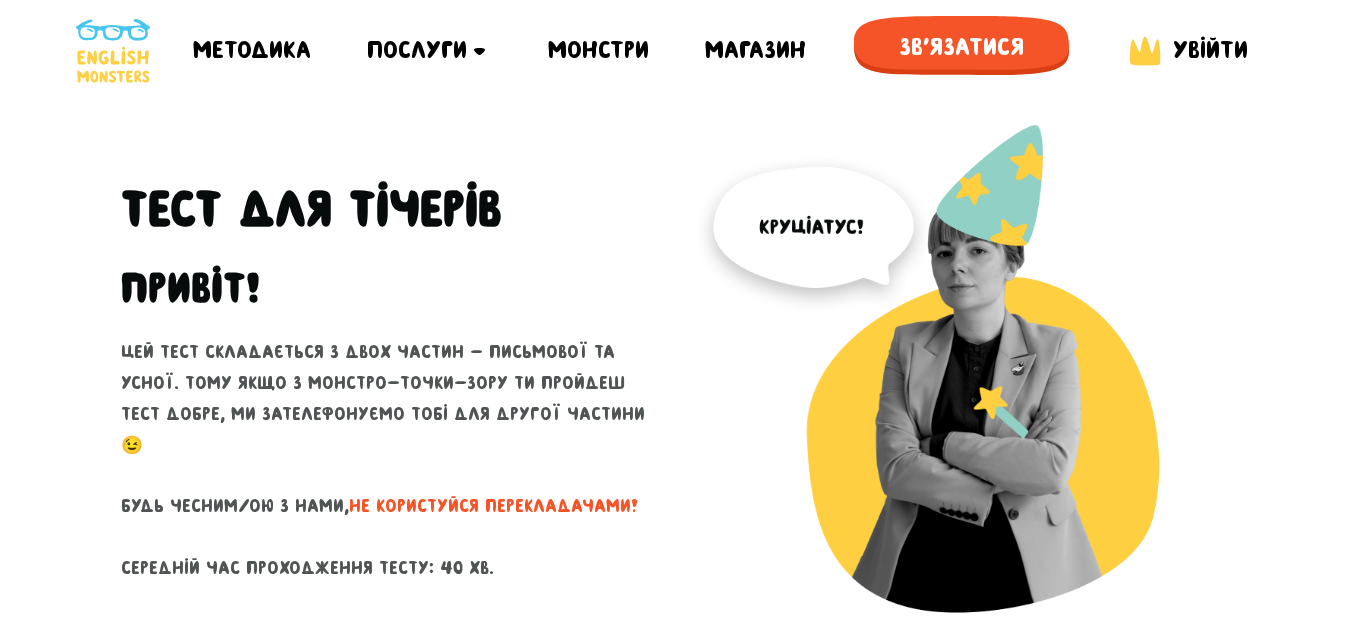 scroll, scrollTop: 0, scrollLeft: 0, axis: both 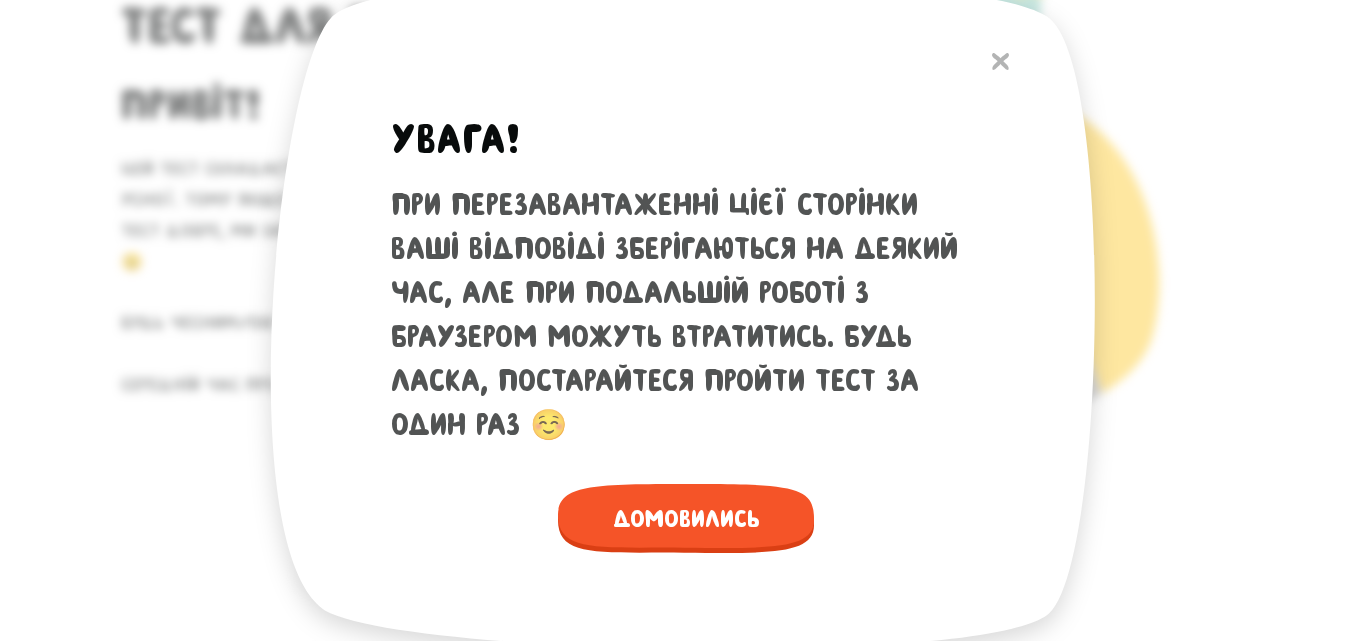 click on "Методика" at bounding box center [683, 137] 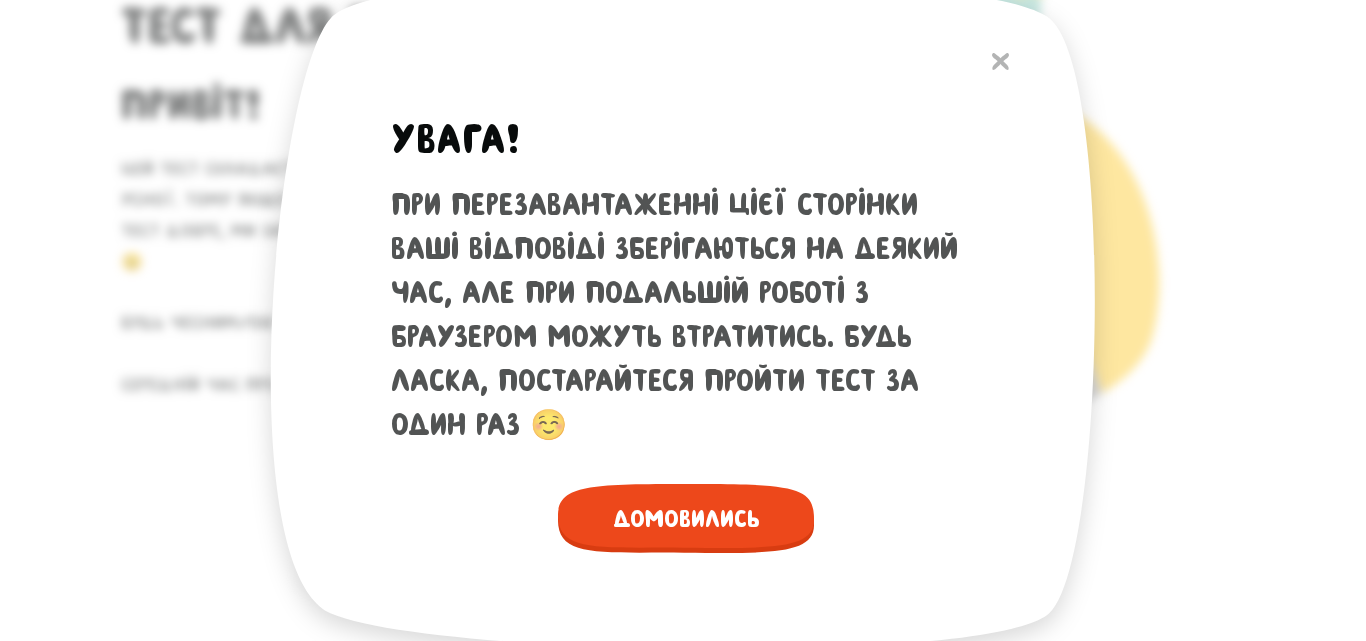 click on "Домовились" at bounding box center [686, 518] 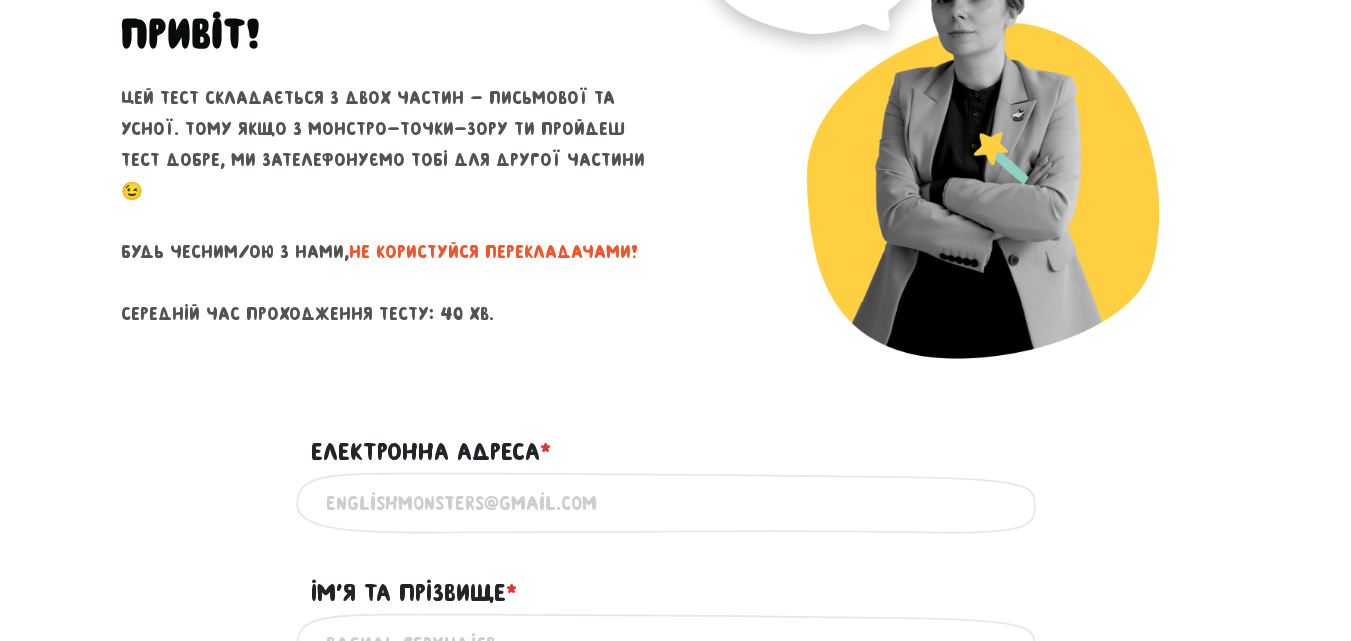 scroll, scrollTop: 282, scrollLeft: 0, axis: vertical 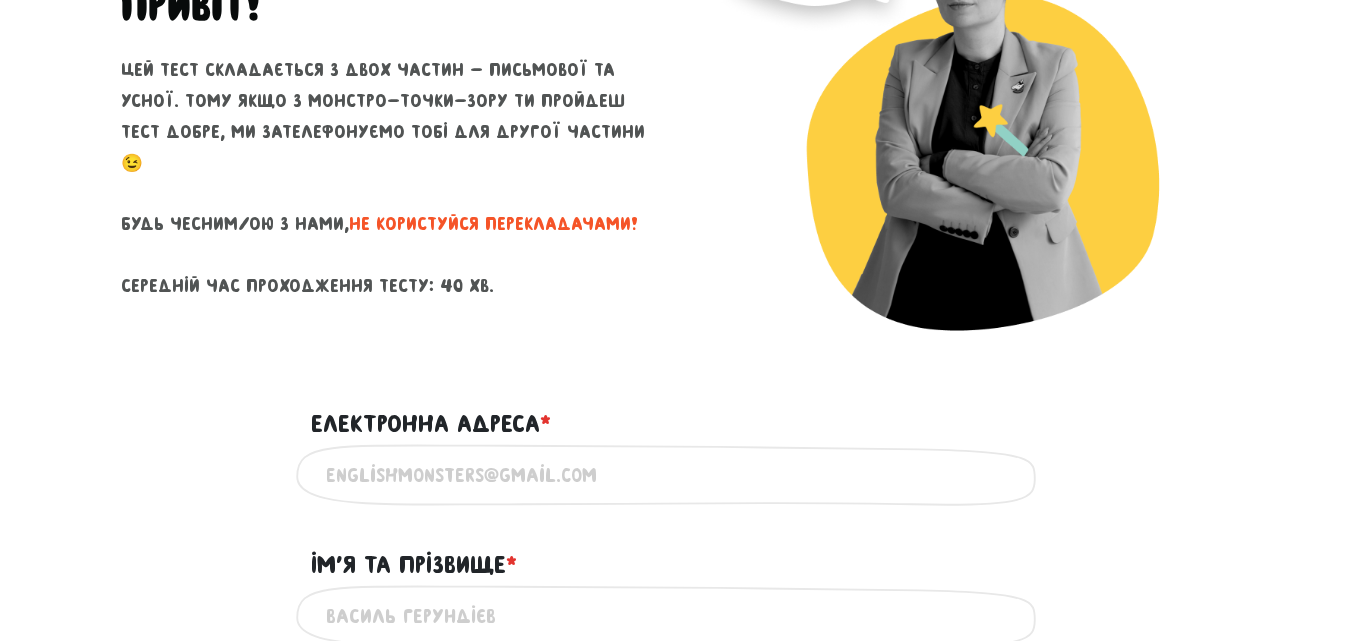 click on "Електронна адреса *
?" at bounding box center (676, 475) 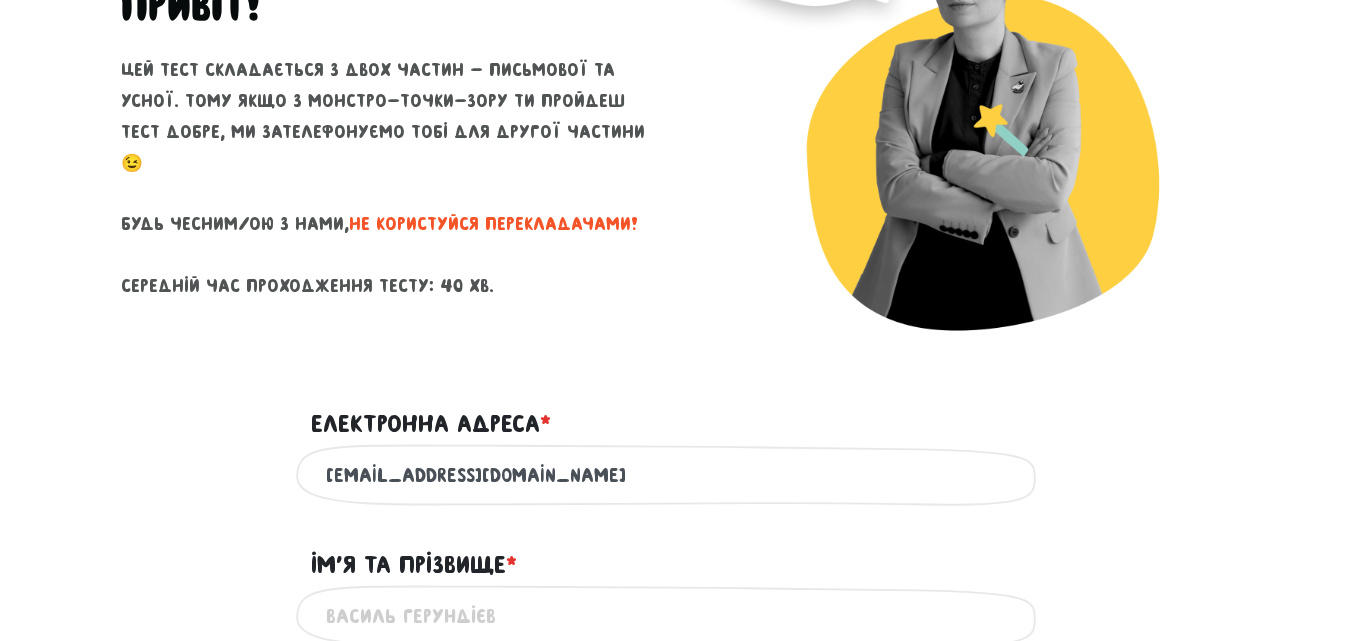 type on "[PERSON_NAME]" 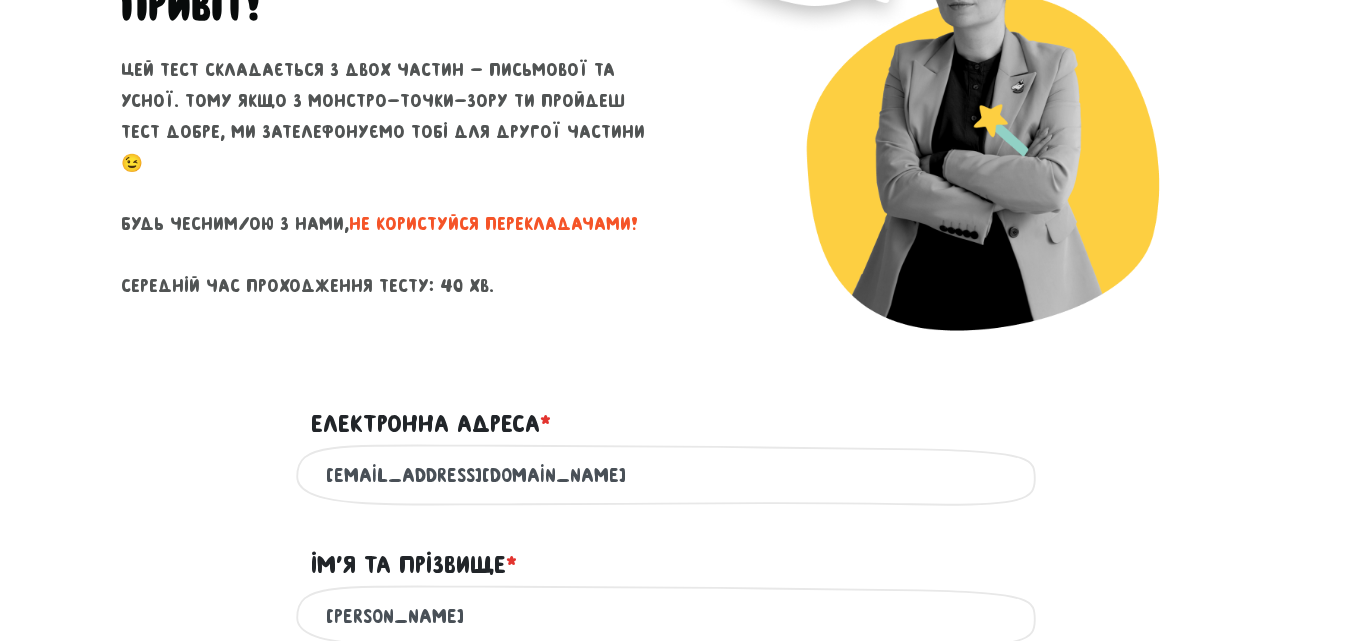 type on "0957730657" 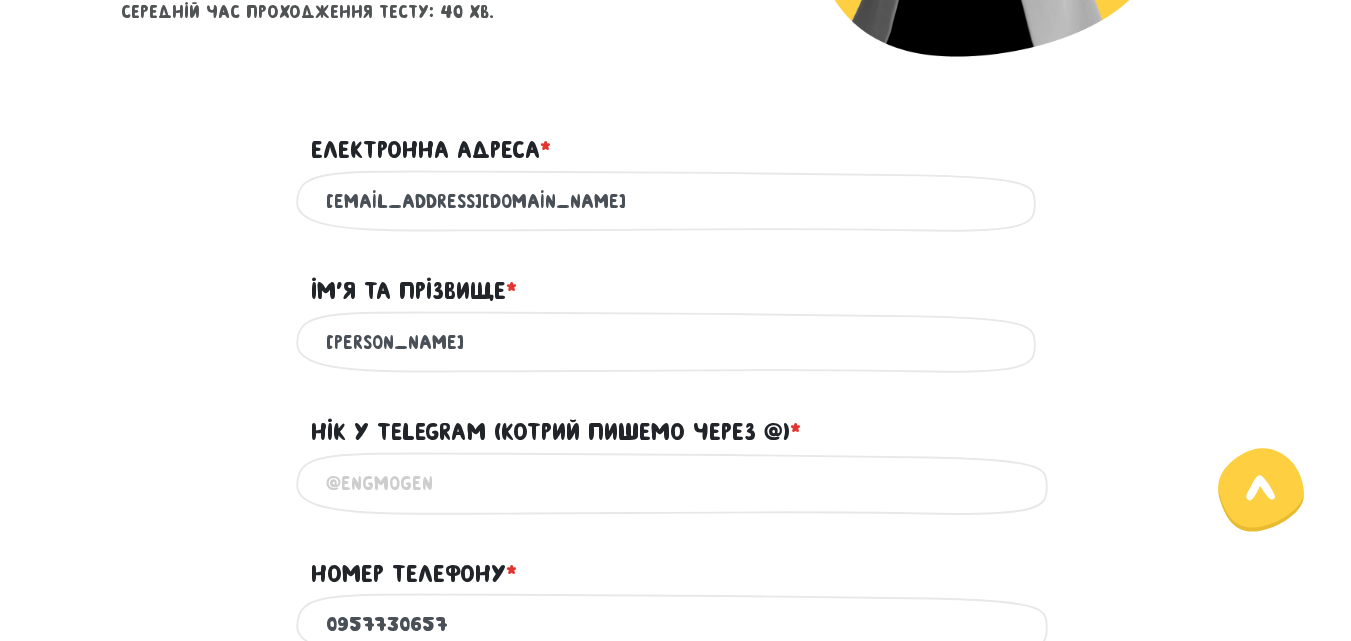 scroll, scrollTop: 561, scrollLeft: 0, axis: vertical 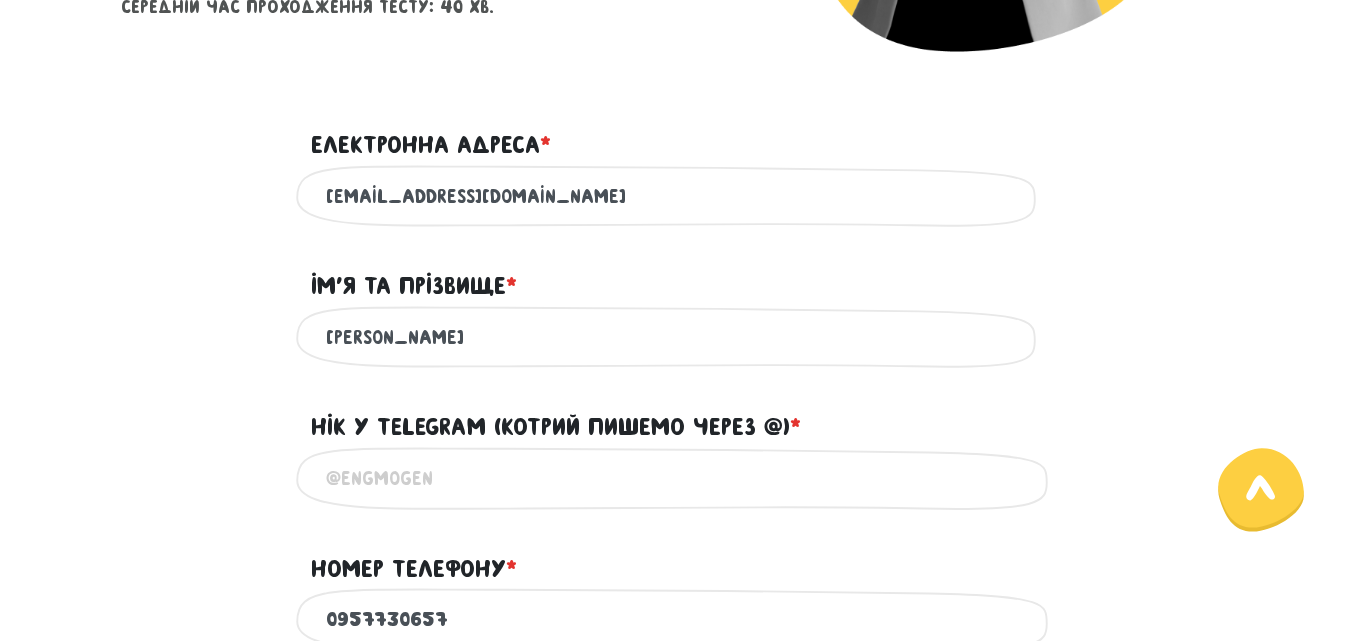 drag, startPoint x: 601, startPoint y: 358, endPoint x: 240, endPoint y: 361, distance: 361.01245 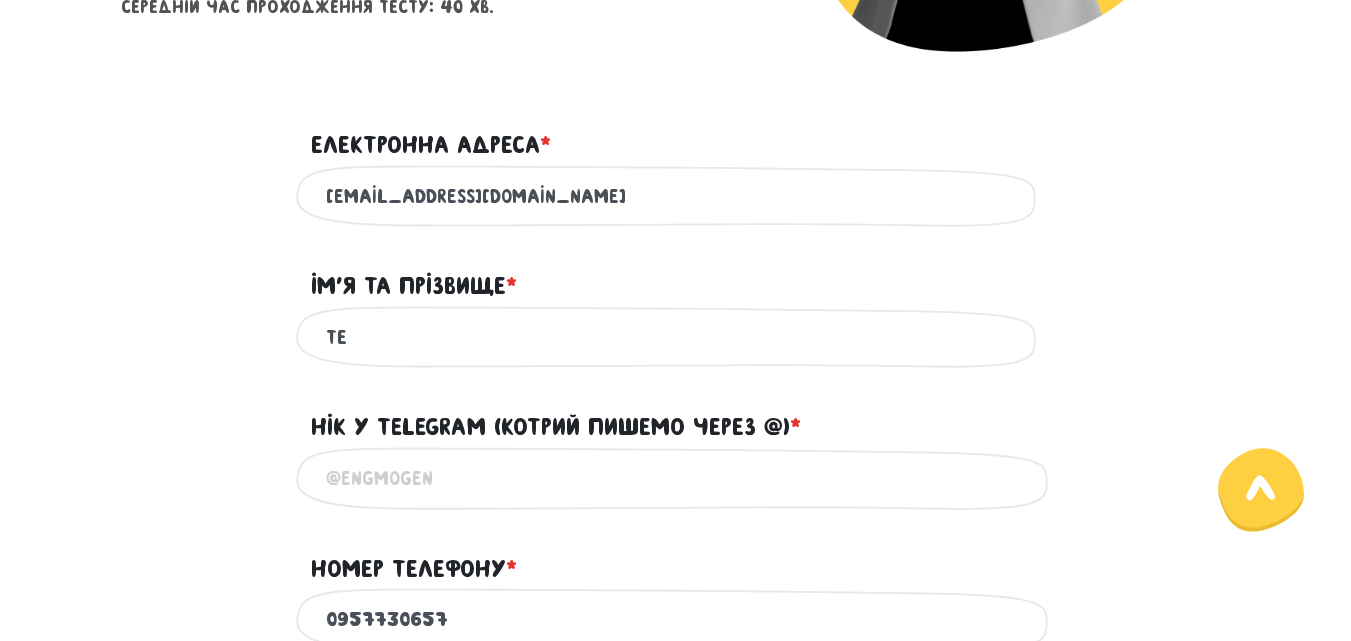 type on "Т" 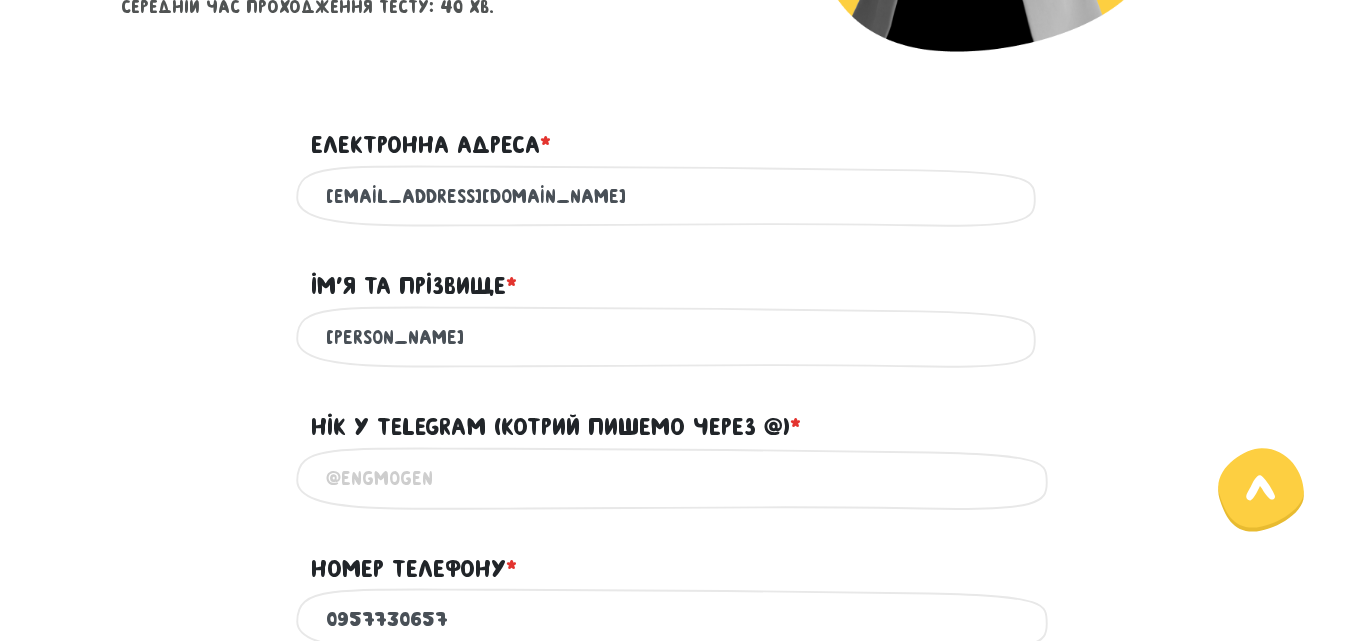 type on "[PERSON_NAME]" 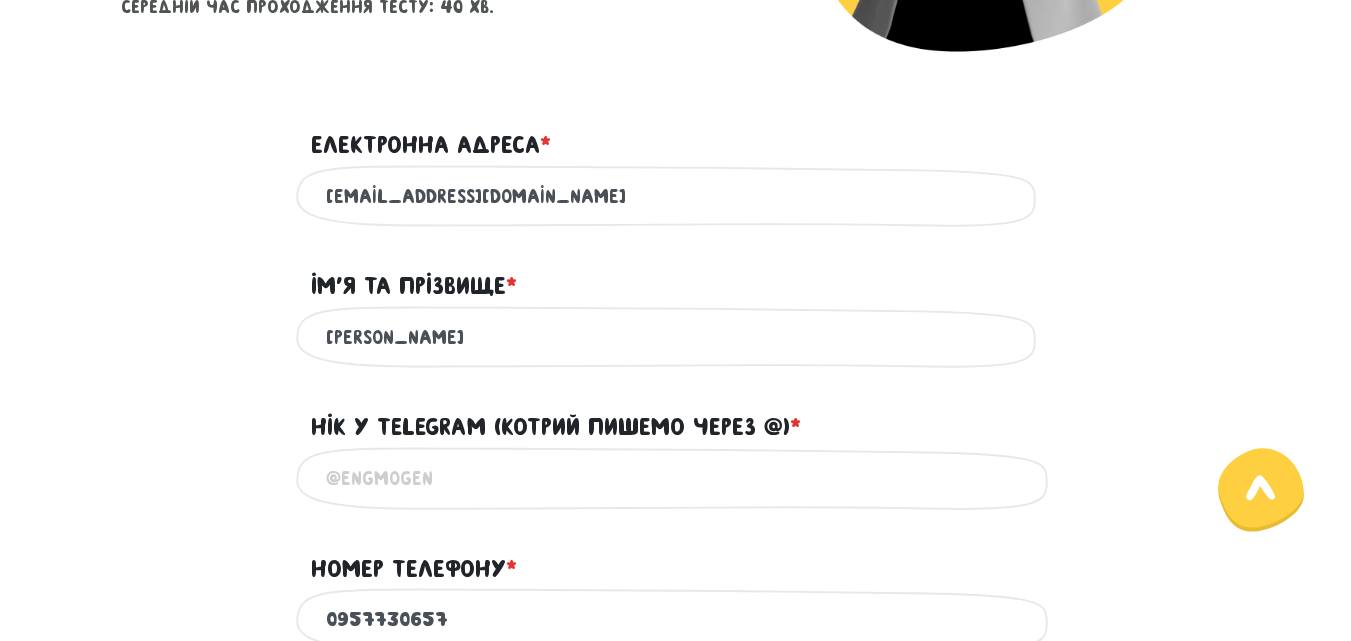 click on "Нік у Telegram (котрий пишемо через @) *
?" at bounding box center (676, 478) 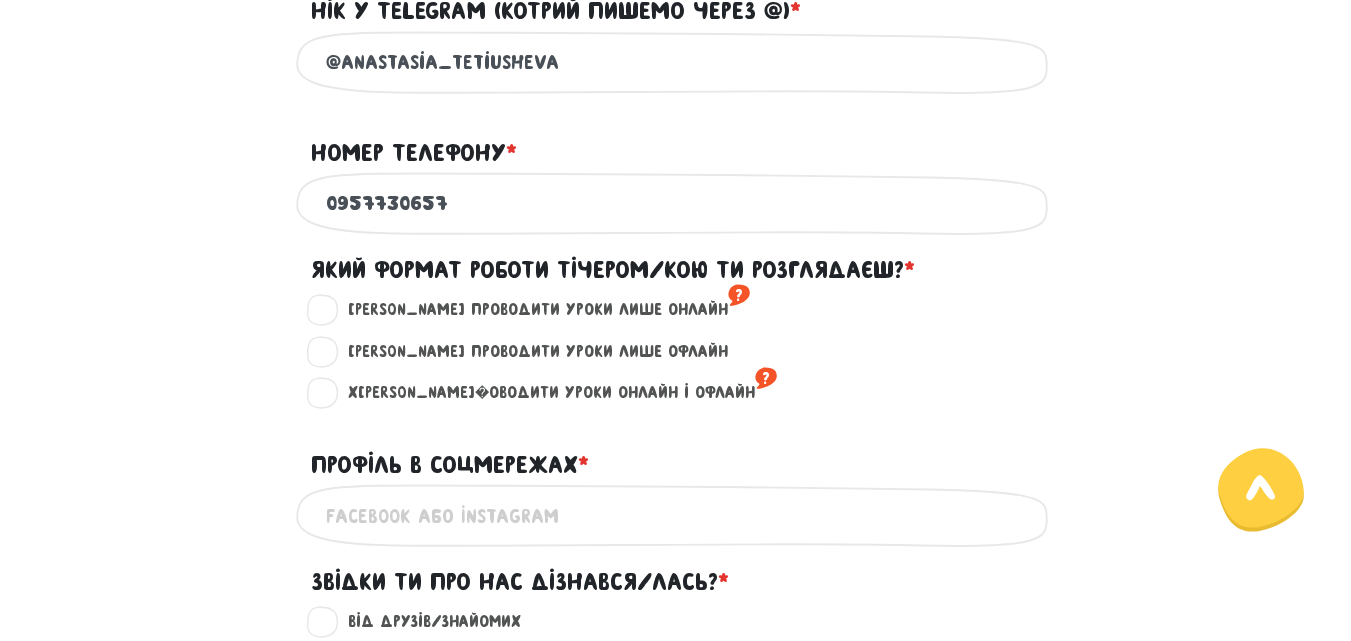 scroll, scrollTop: 982, scrollLeft: 0, axis: vertical 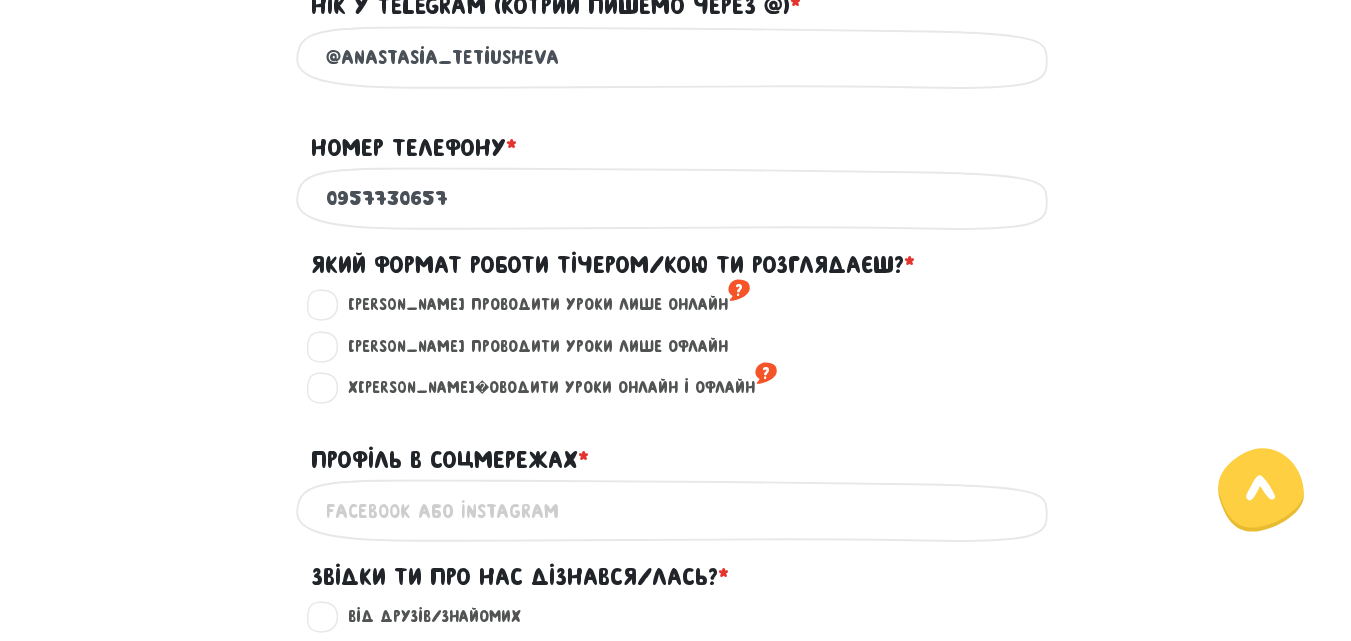 type on "@Anastasia_Tetiusheva" 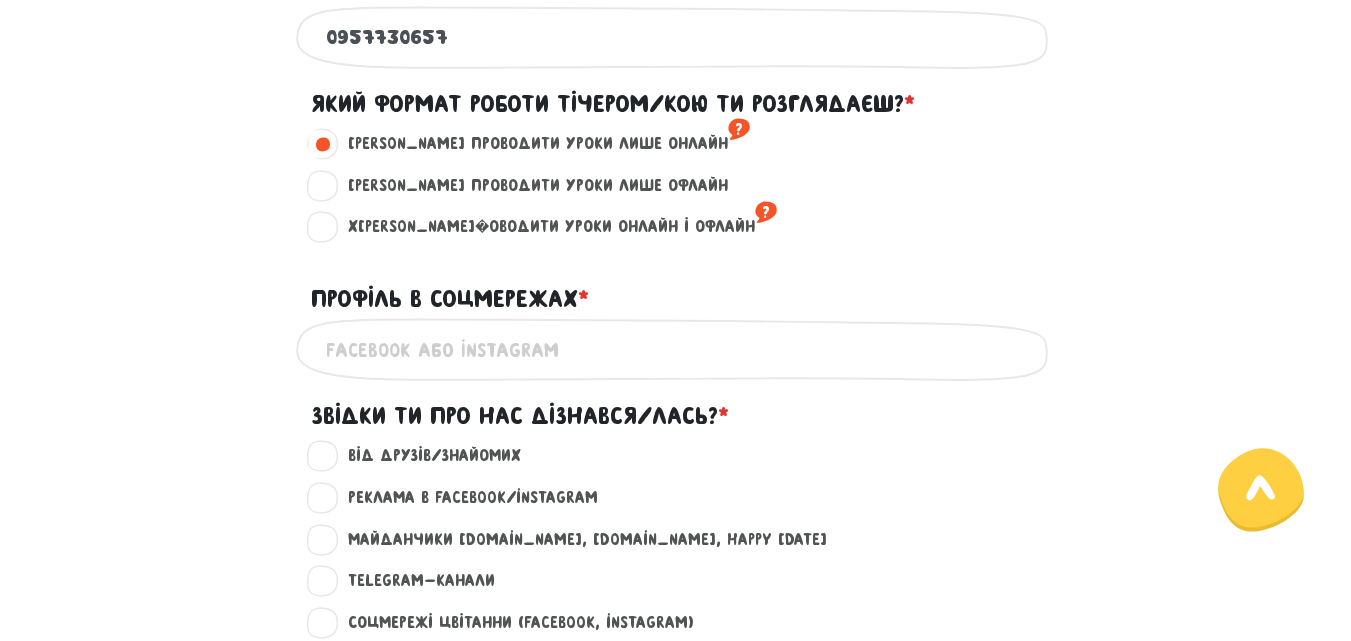 scroll, scrollTop: 1181, scrollLeft: 0, axis: vertical 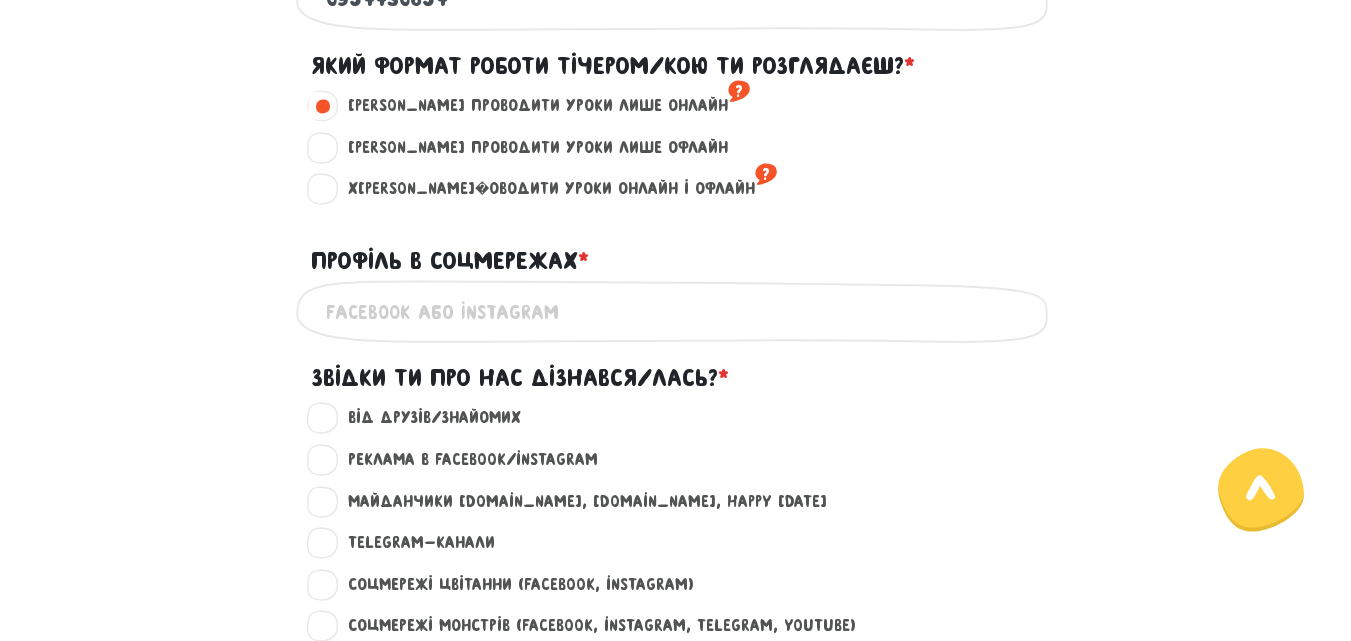 click on "Профіль в соцмережах *
?" at bounding box center (676, 311) 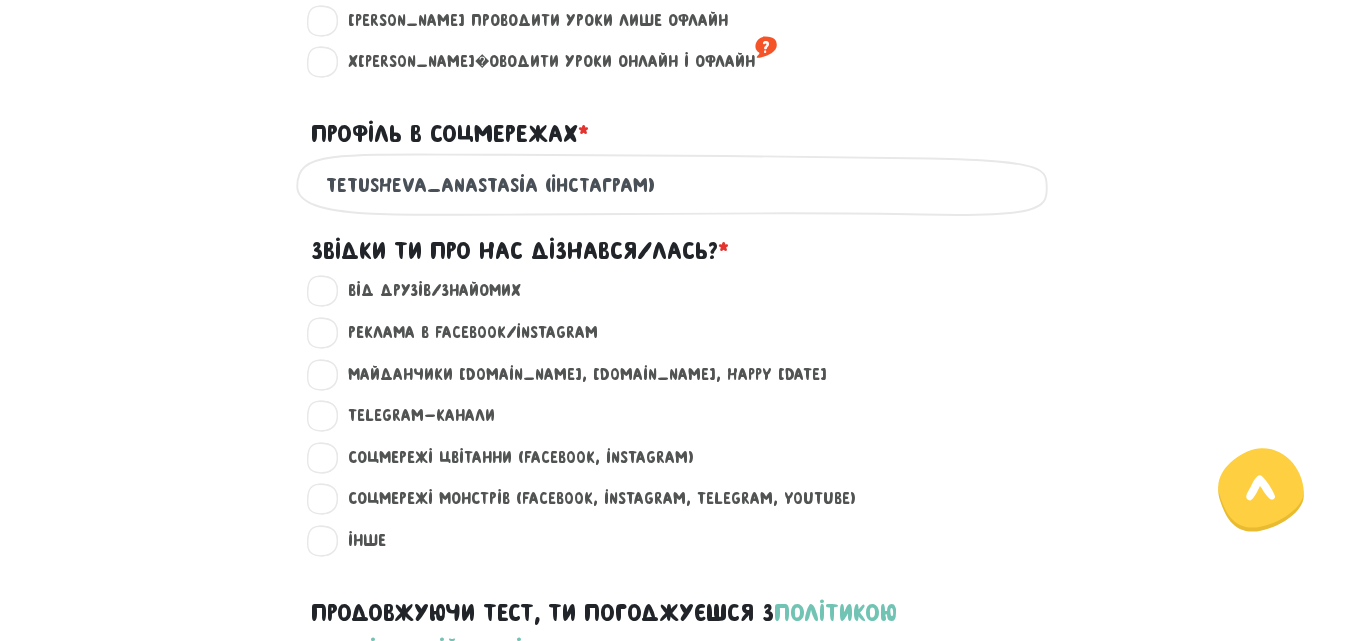 scroll, scrollTop: 1313, scrollLeft: 0, axis: vertical 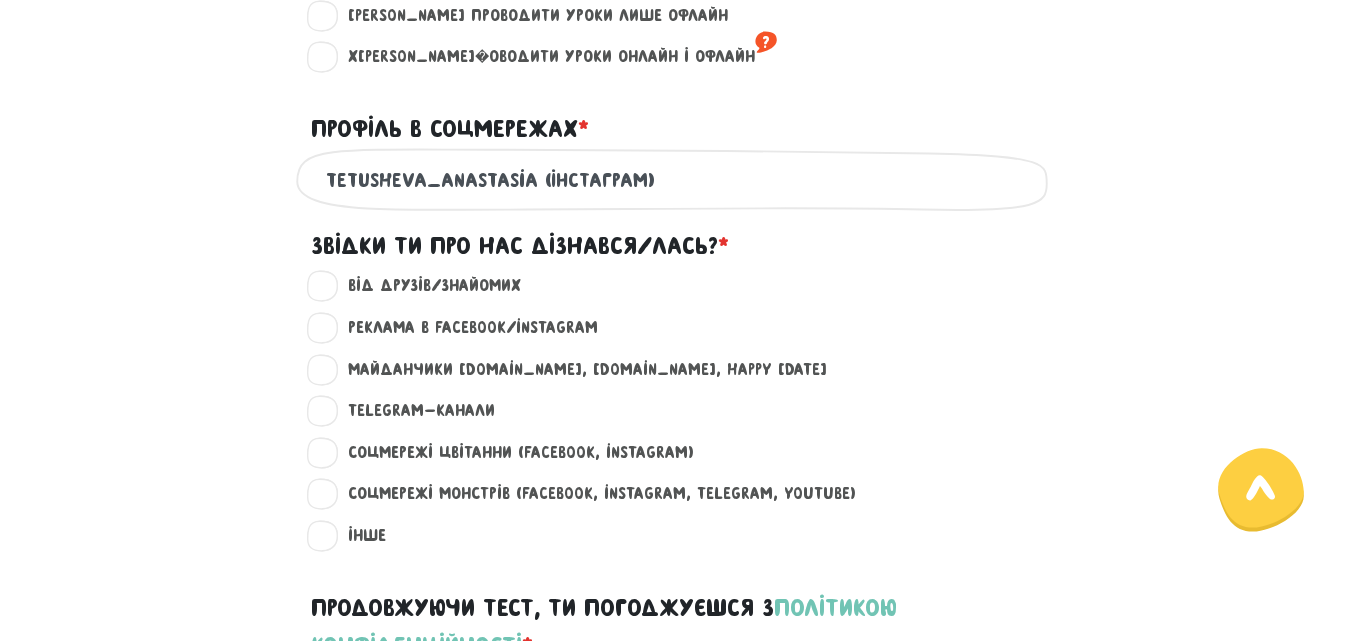 type on "tetusheva_anastasia (інстаграм)" 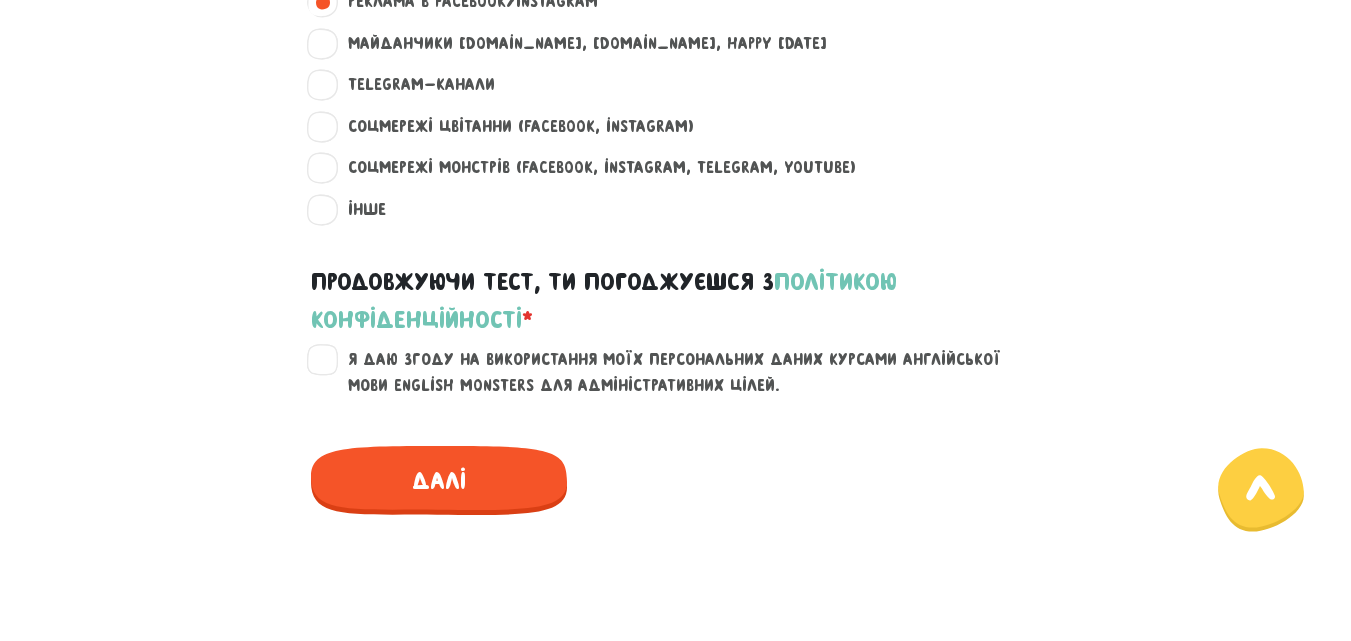 scroll, scrollTop: 1682, scrollLeft: 0, axis: vertical 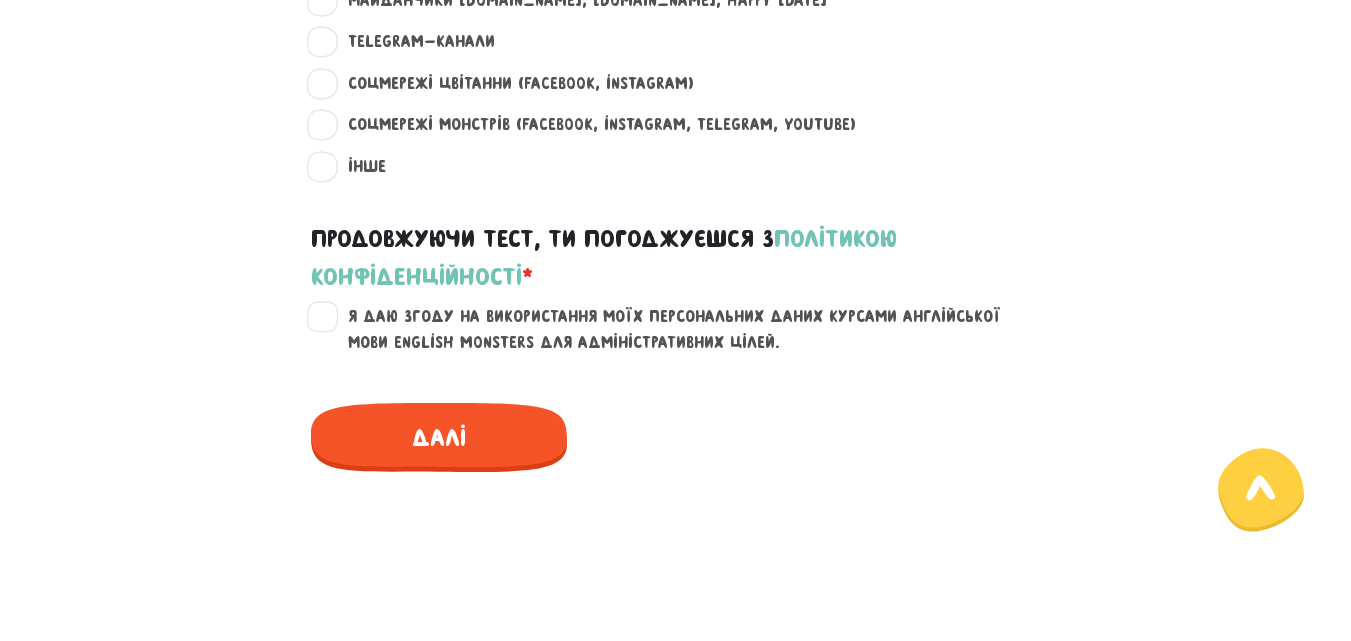 click on "Я даю згоду на використання моїх персональних даних курсами англійської мови English Monsters для адміністративних цілей." at bounding box center [688, 329] 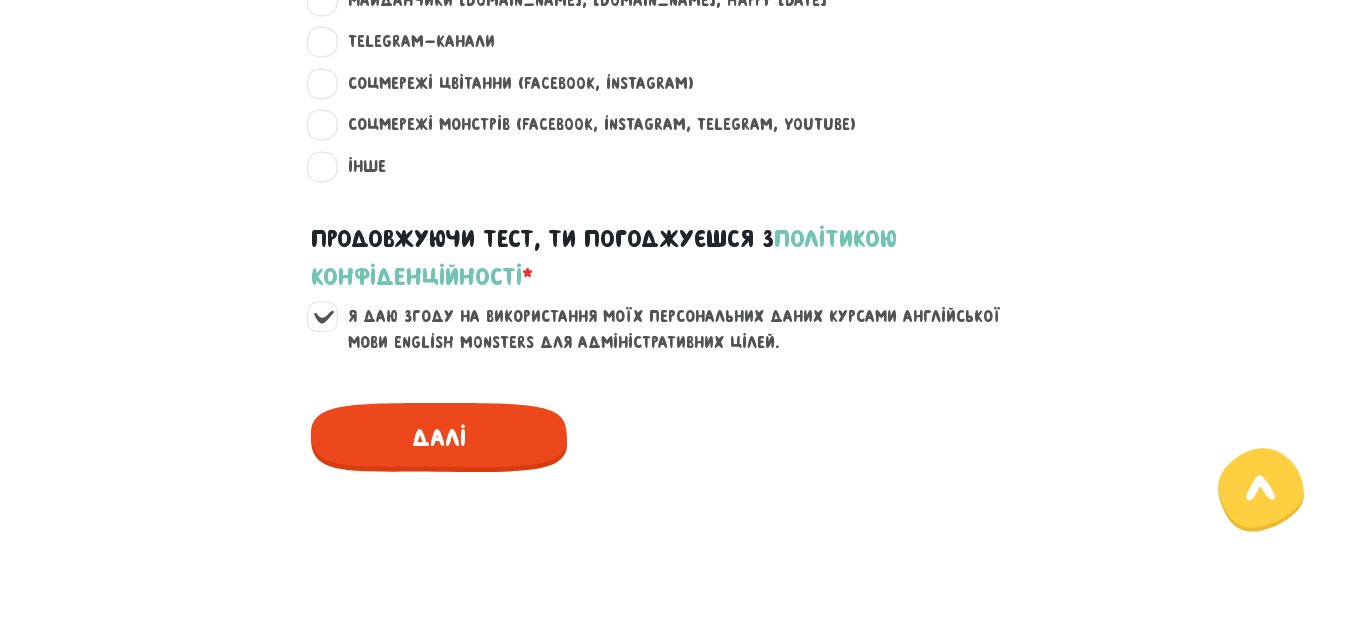 click on "Далі" at bounding box center [439, 437] 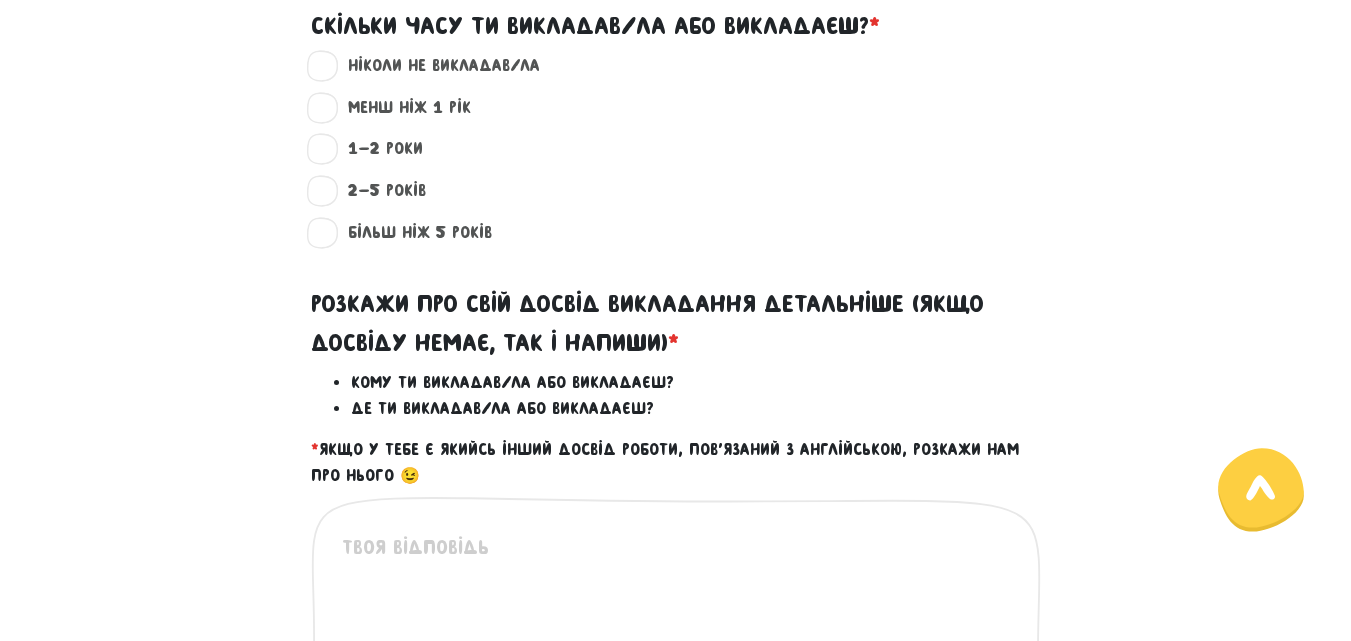 scroll, scrollTop: 573, scrollLeft: 0, axis: vertical 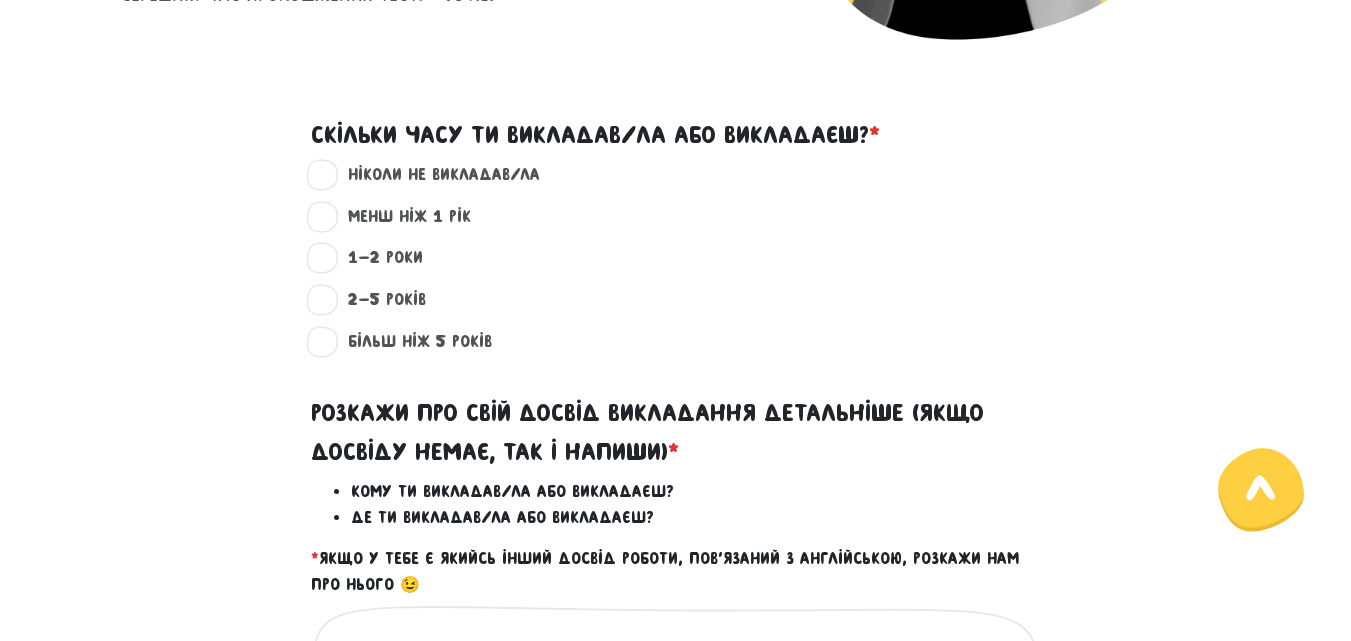 click on "ніколи не викладав/ла
?" at bounding box center [435, 175] 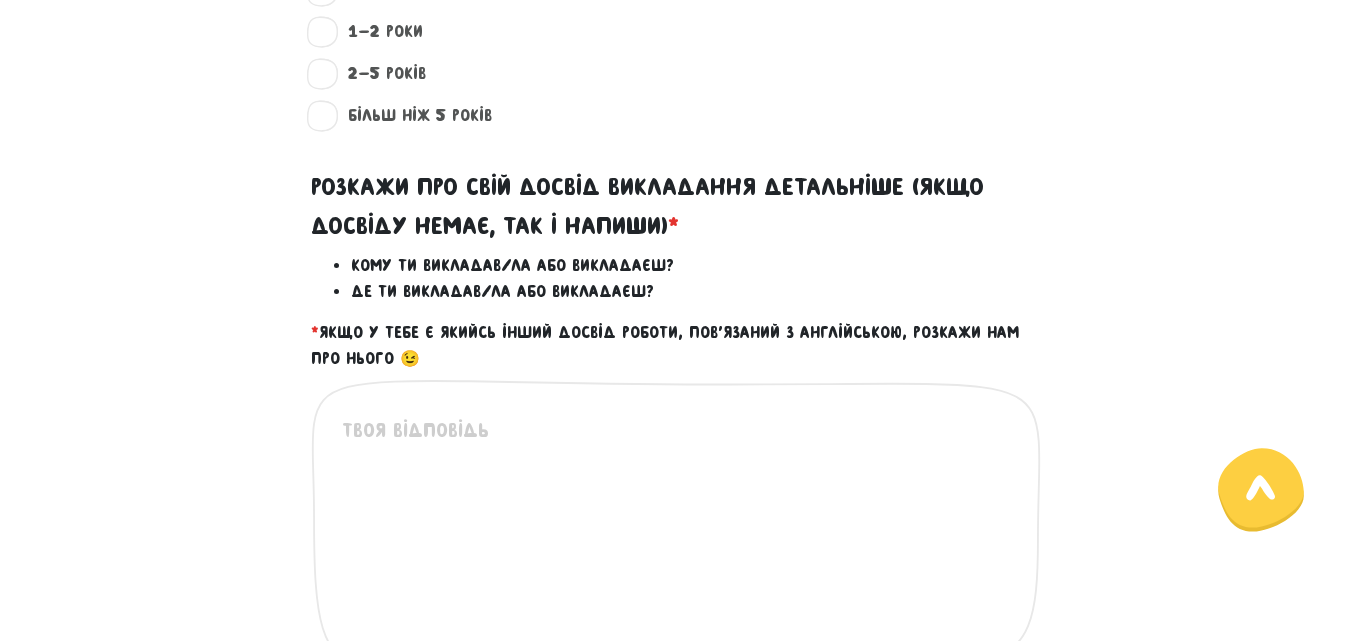 scroll, scrollTop: 822, scrollLeft: 0, axis: vertical 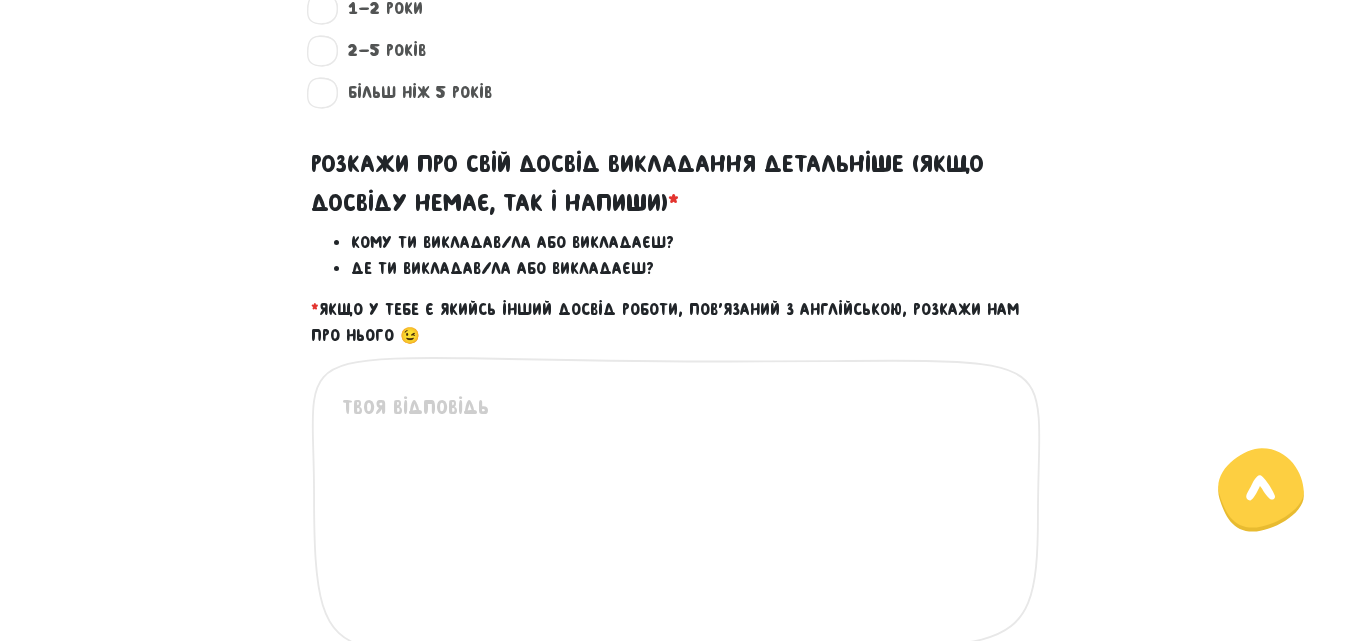 click on "Це обов'язкове поле" at bounding box center (676, 521) 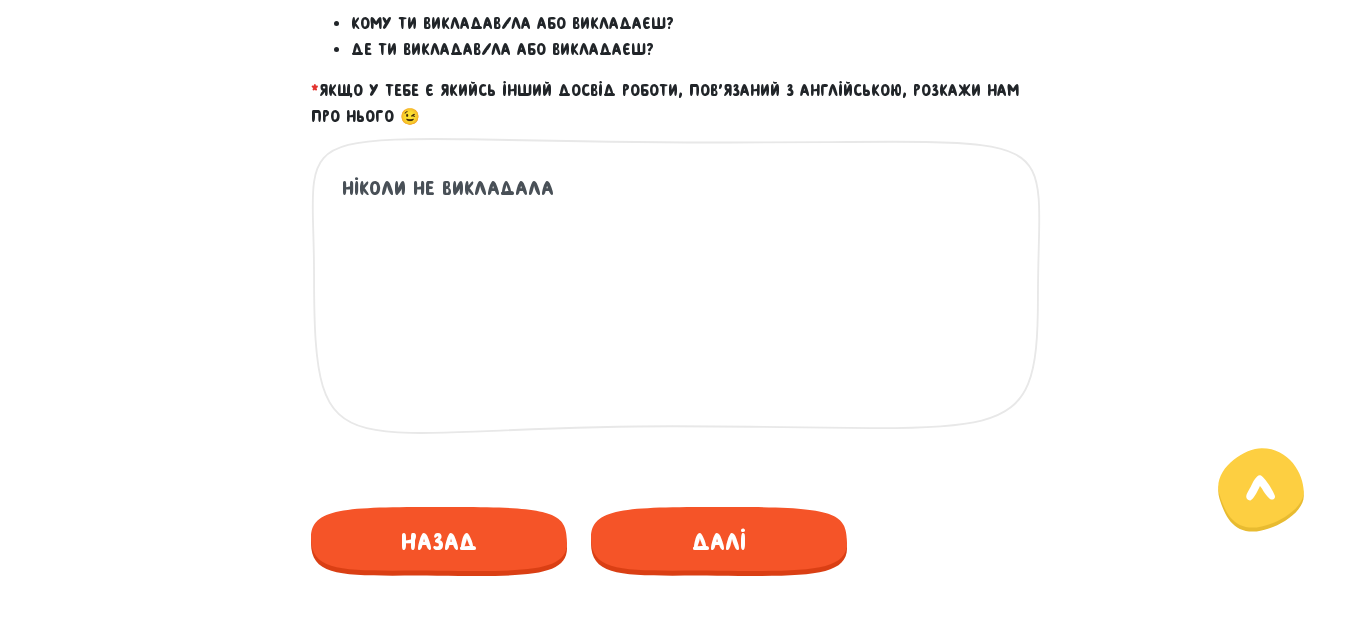 scroll, scrollTop: 1053, scrollLeft: 0, axis: vertical 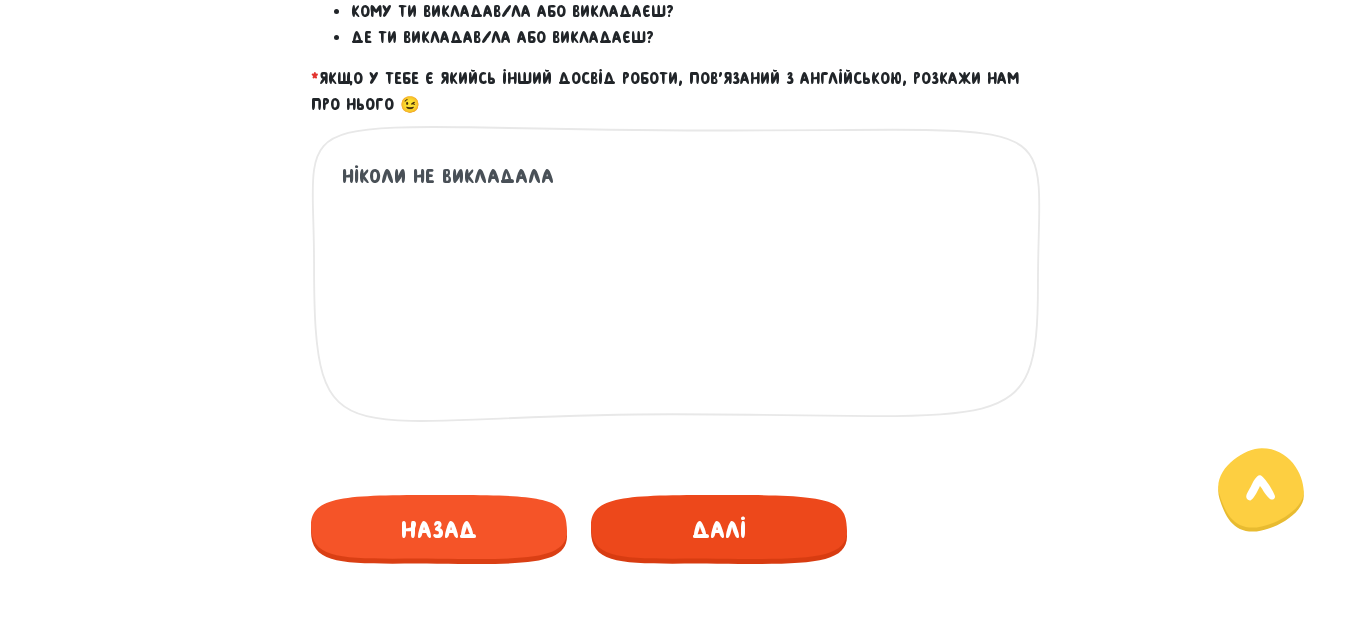 type on "ніколи не викладала" 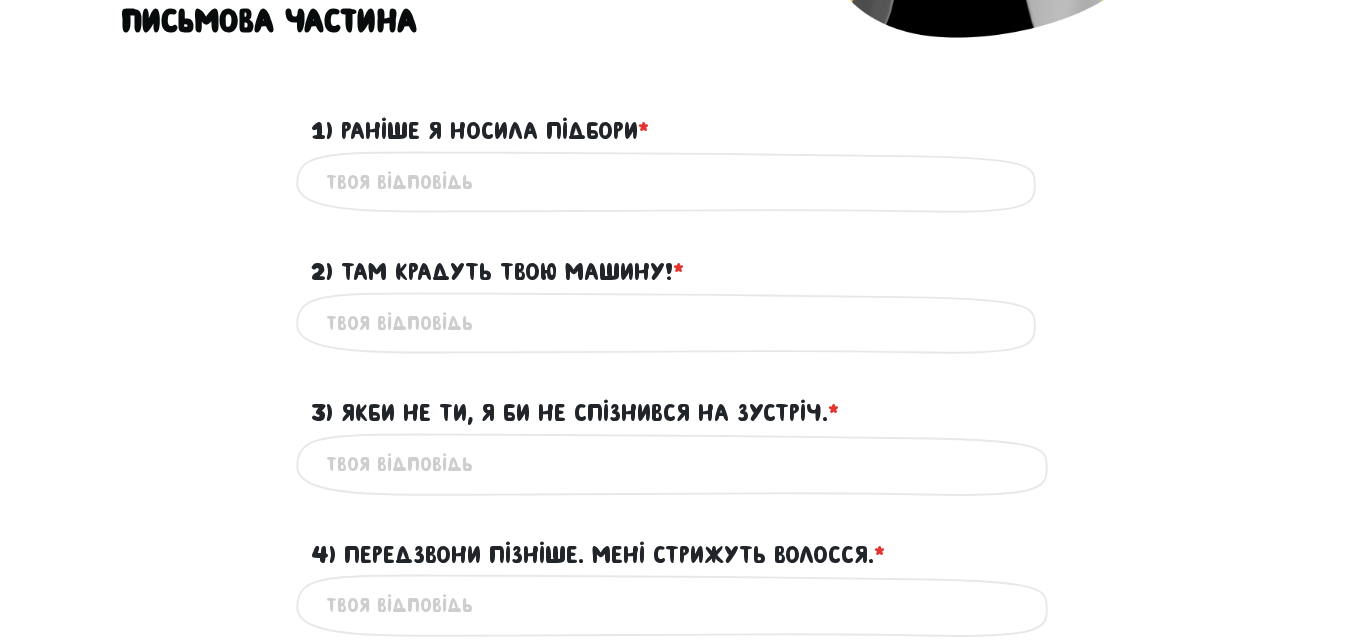 scroll, scrollTop: 573, scrollLeft: 0, axis: vertical 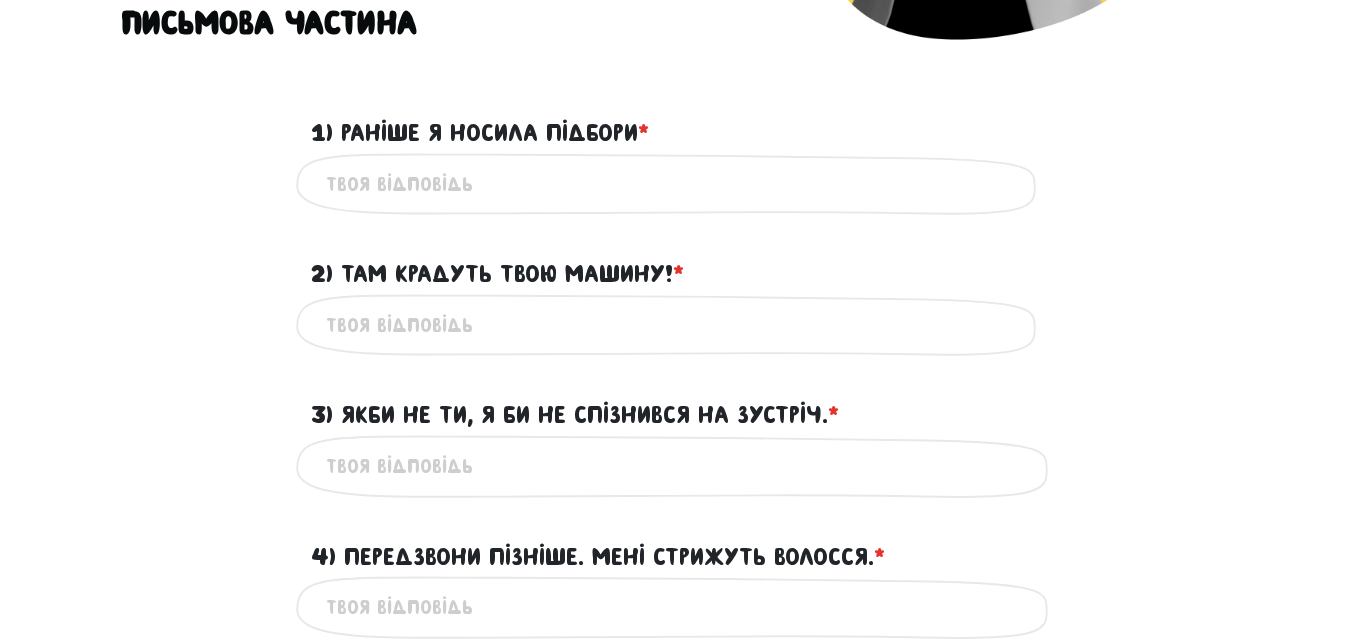 click on "1) Раніше я носила підбори *
?" at bounding box center [480, 133] 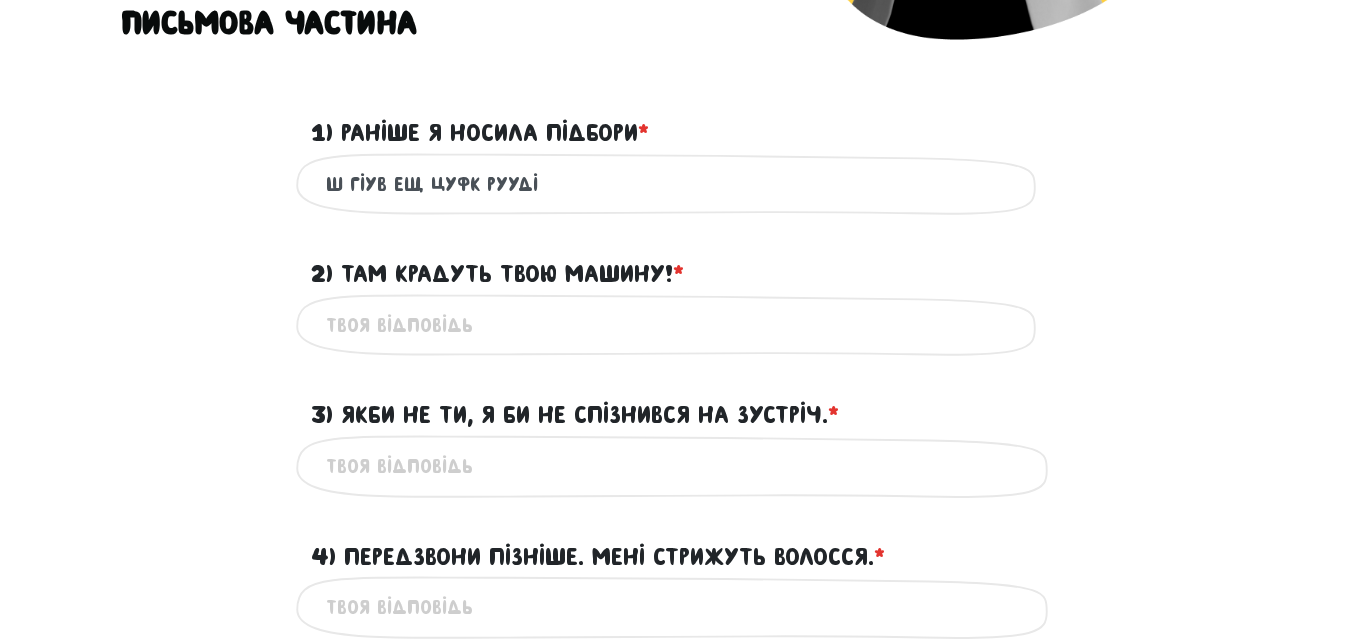 type on "Ш гіув ещ цуфк рууді" 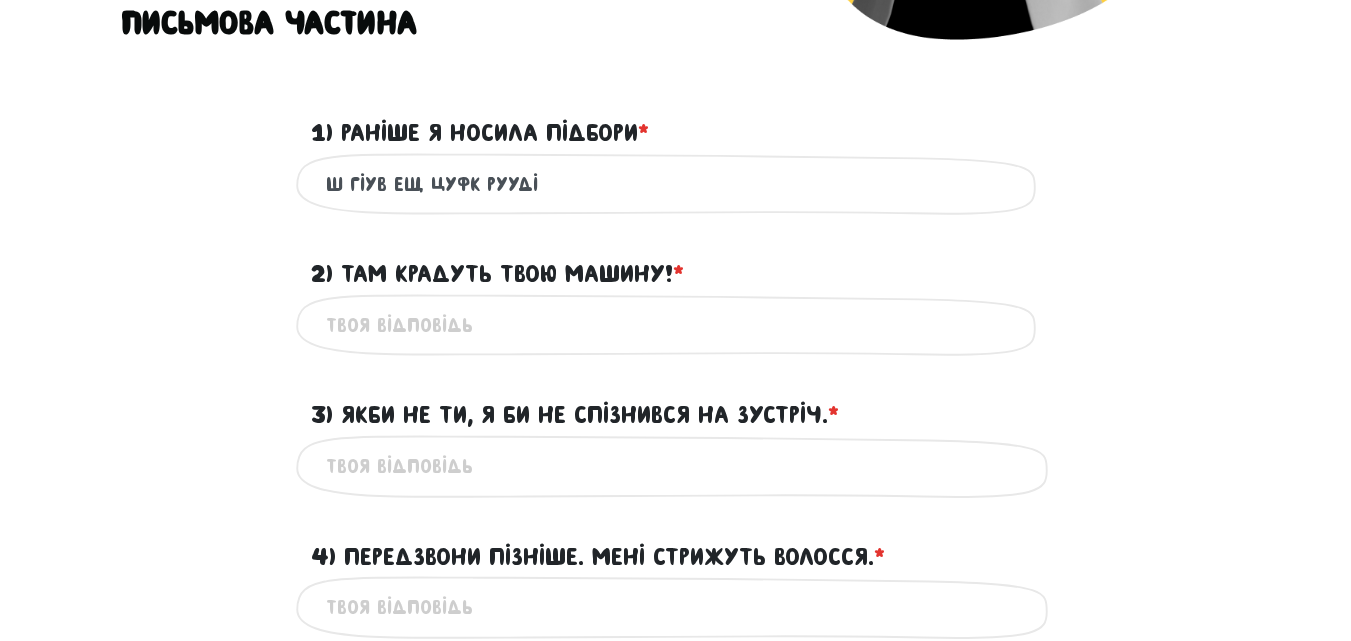 click on "Тест для тічерів 3/7
Привіт!
Цей тест складається з двох частин - письмової та усної. Тому якщо з монстро-точки-зору ти пройдеш    тест добре, ми зателефонуємо  тобі для другої частини 😉
Будь чесним/ою з нами,  не користуйся перекладачами!
Середній час проходження тесту: 40 хв.
Письмова частина
? ? ? ? ?" at bounding box center (676, 1331) 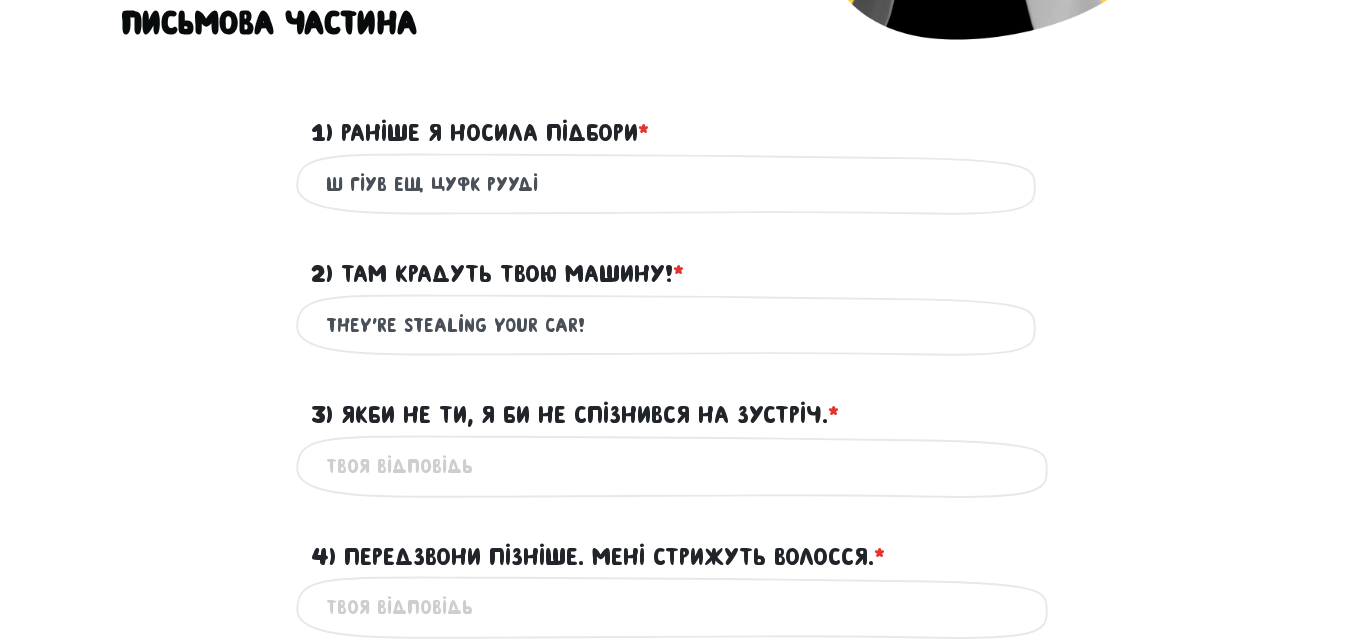 type on "they're stealing your car!" 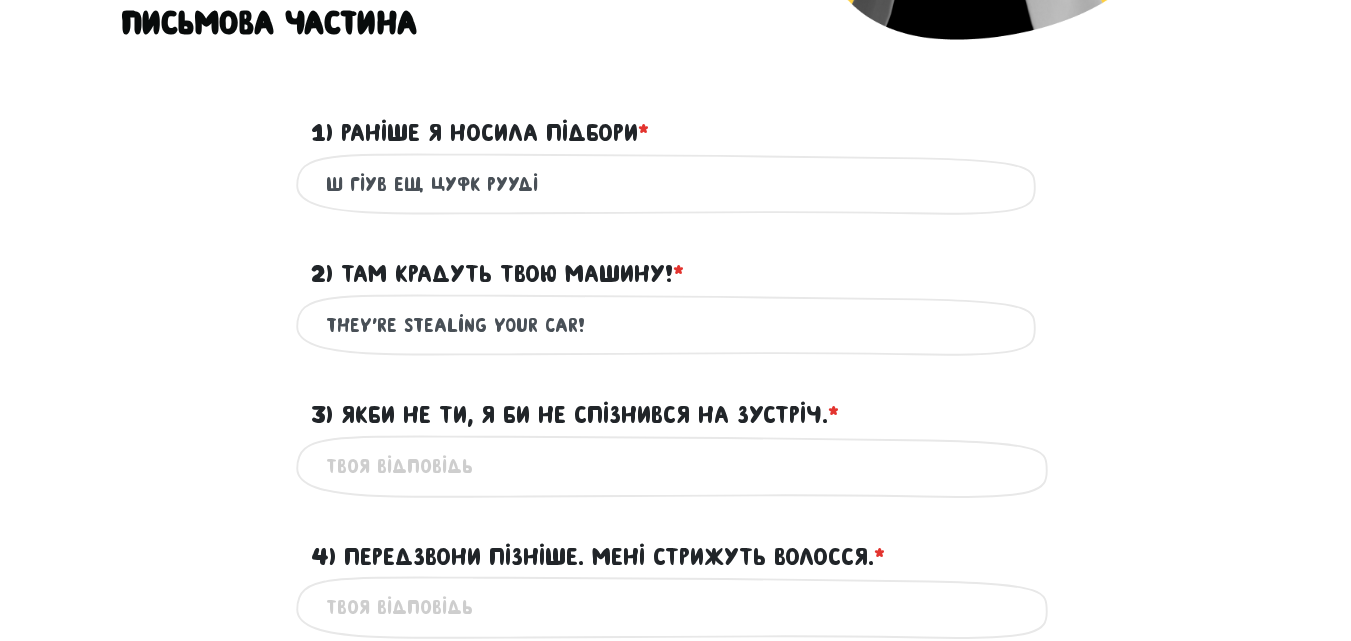 click on "3) Якби не ти, я би не спізнився на зустріч. *
?" at bounding box center (676, 466) 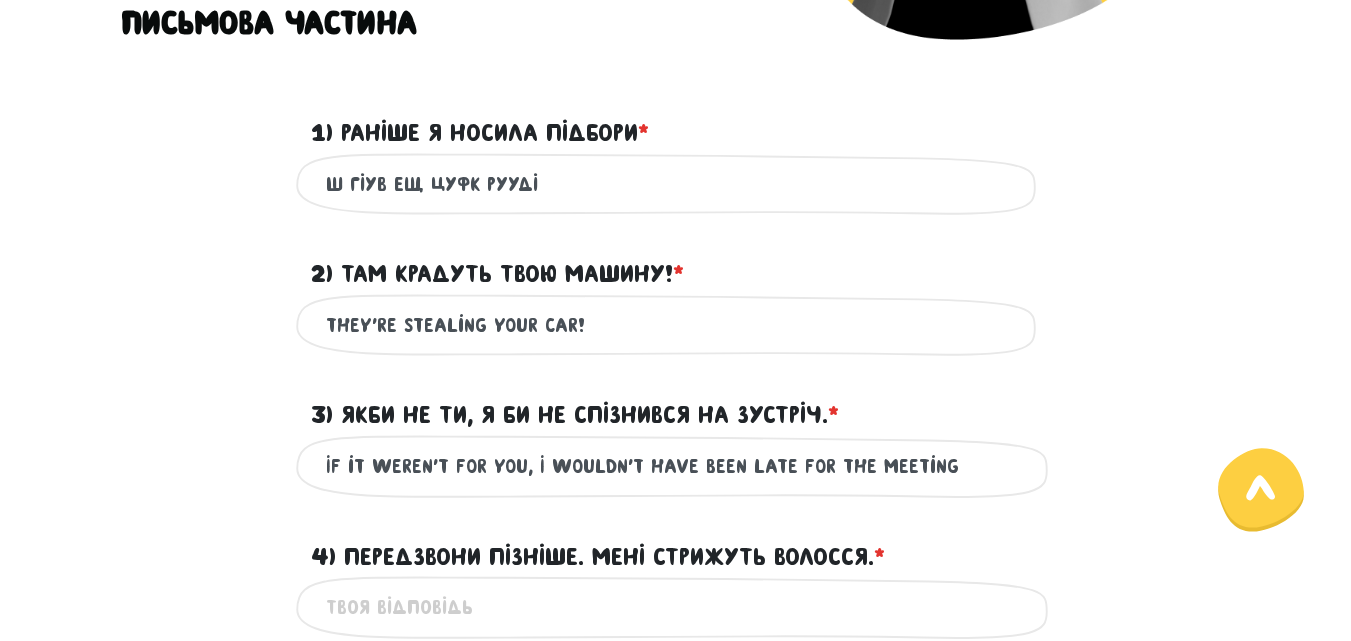 scroll, scrollTop: 1133, scrollLeft: 0, axis: vertical 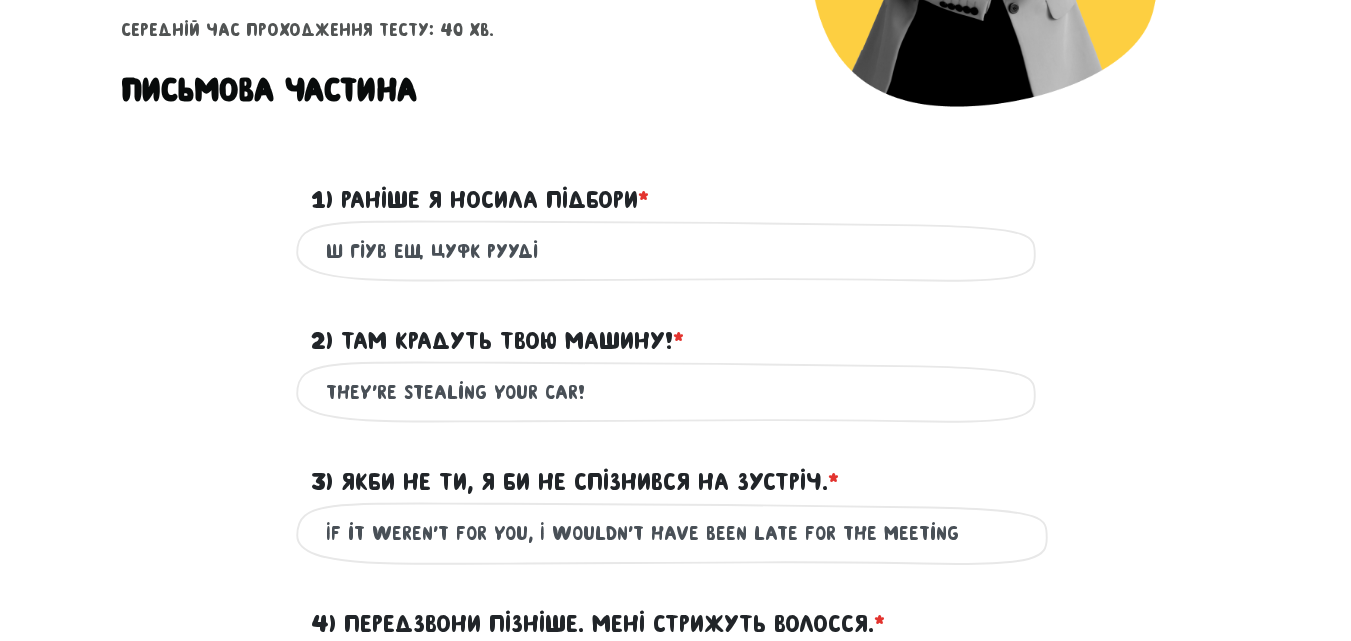 type on "If it weren't for you, I wouldn't have been late for the meeting" 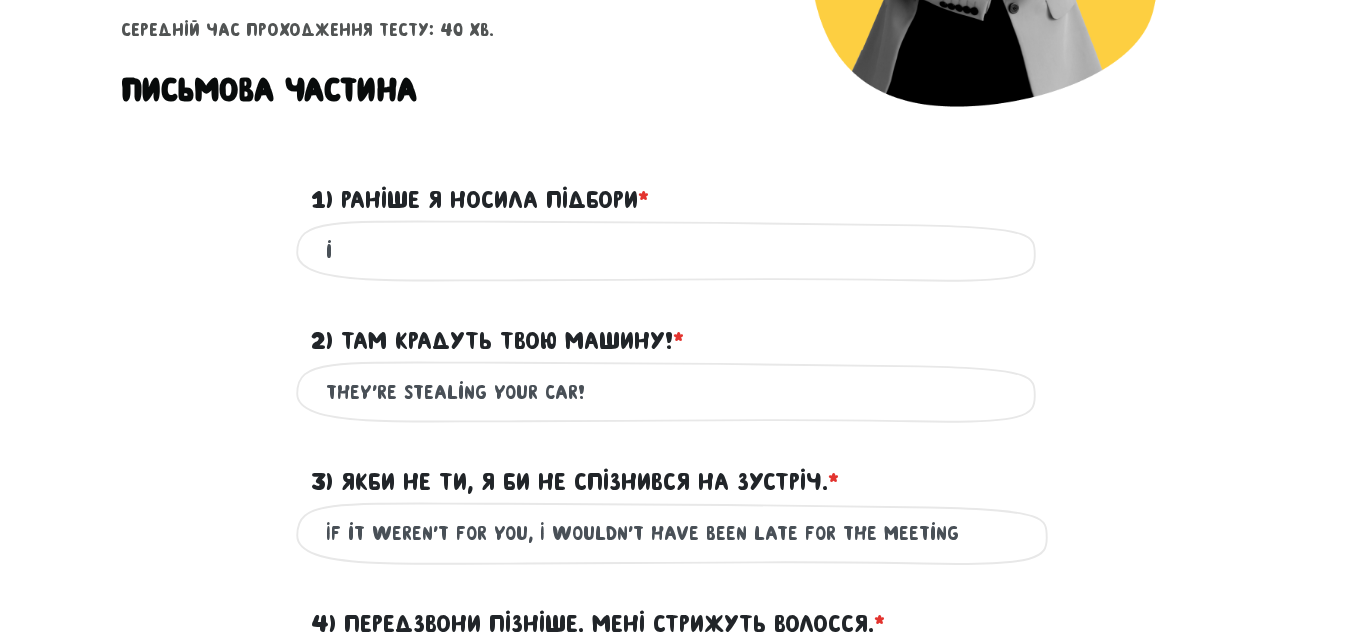 type on "i" 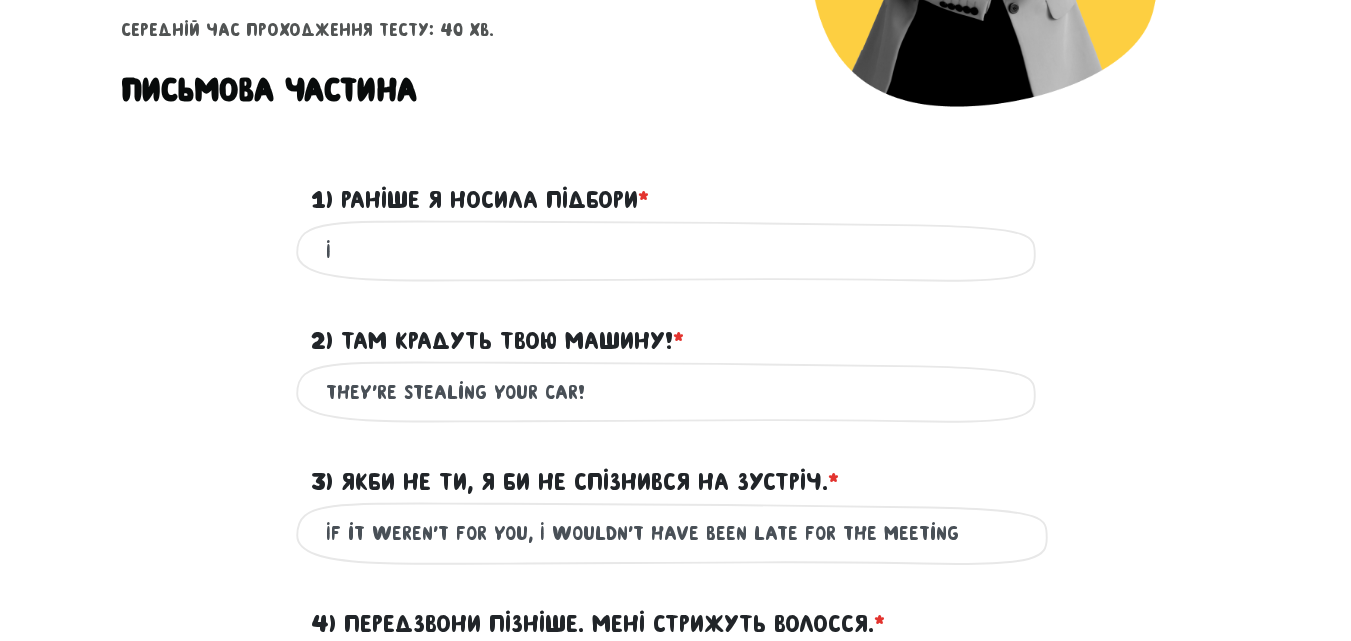 type on "I" 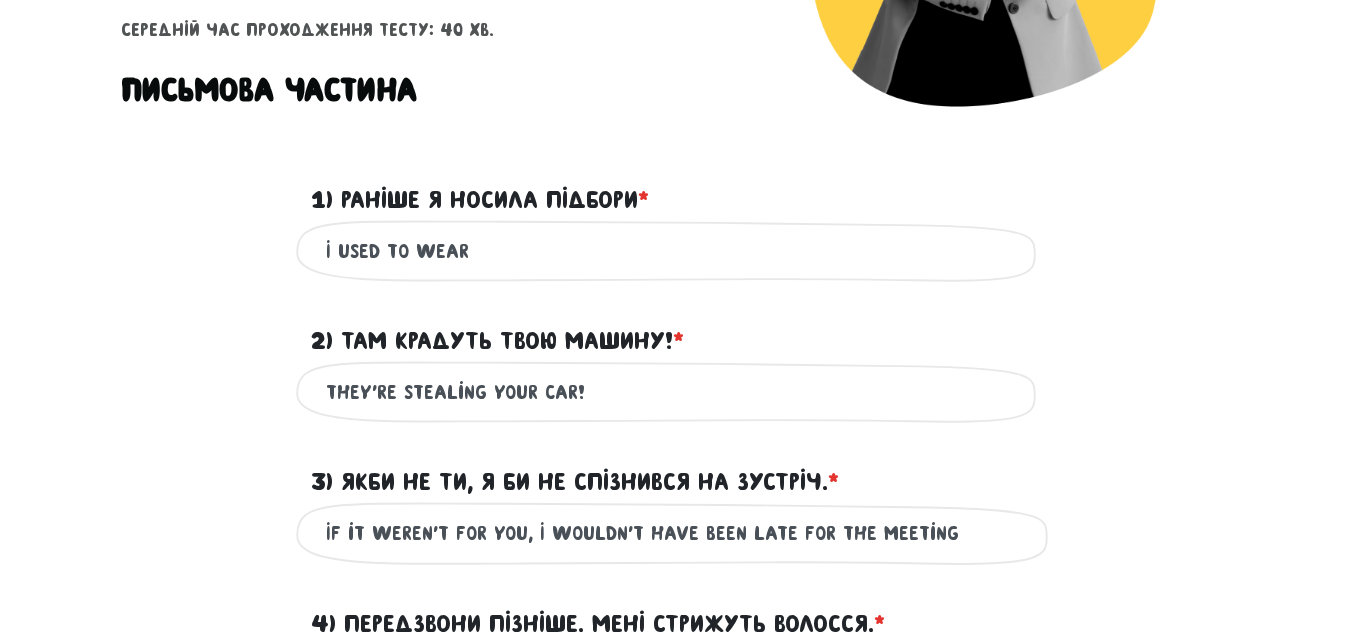 click on "I used to wear" at bounding box center [676, 251] 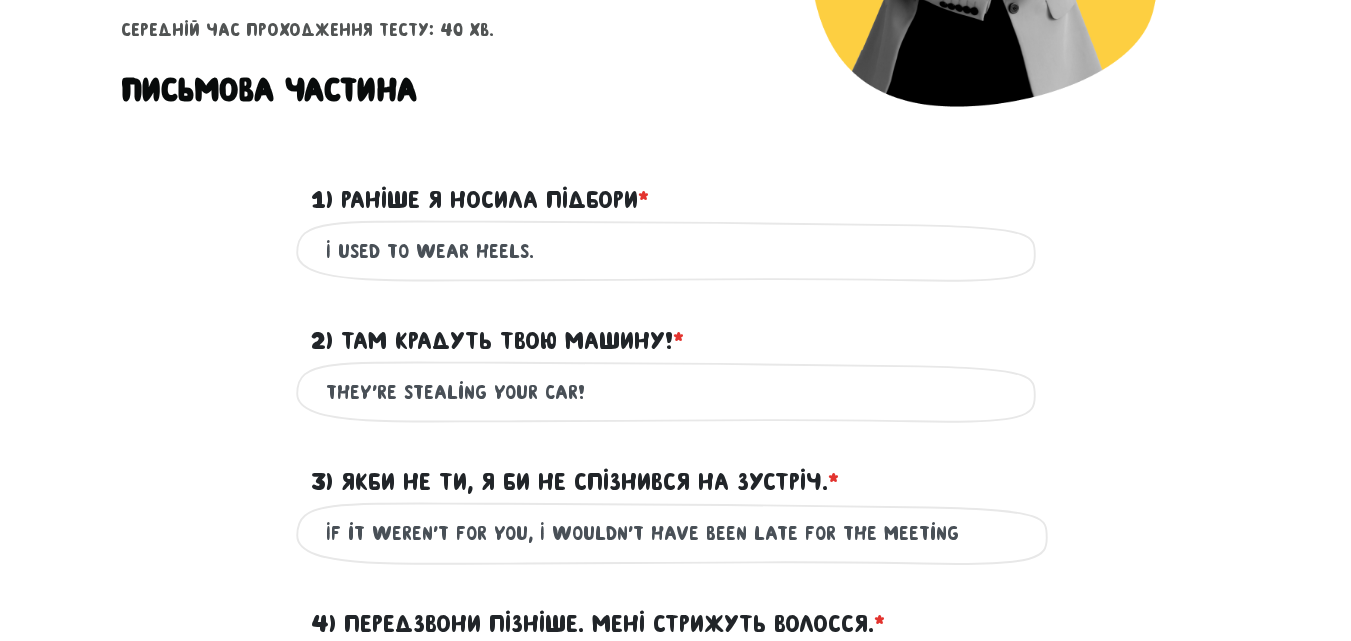 type on "I used to wear heels." 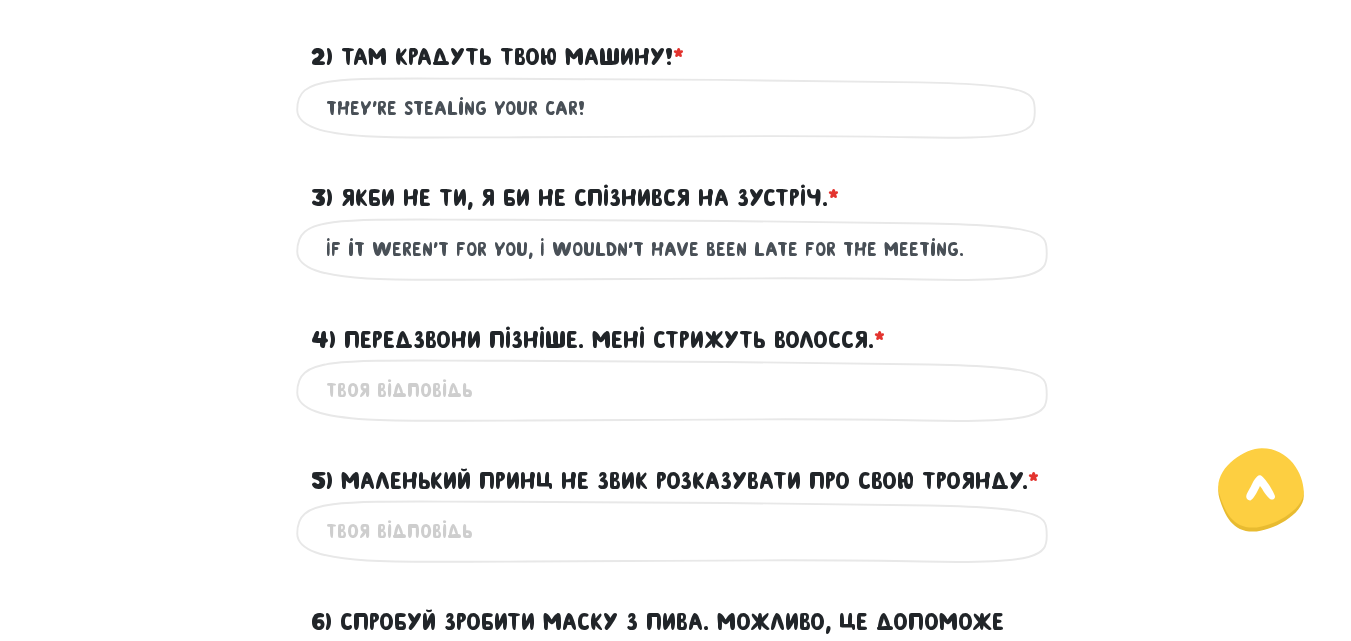 scroll, scrollTop: 819, scrollLeft: 0, axis: vertical 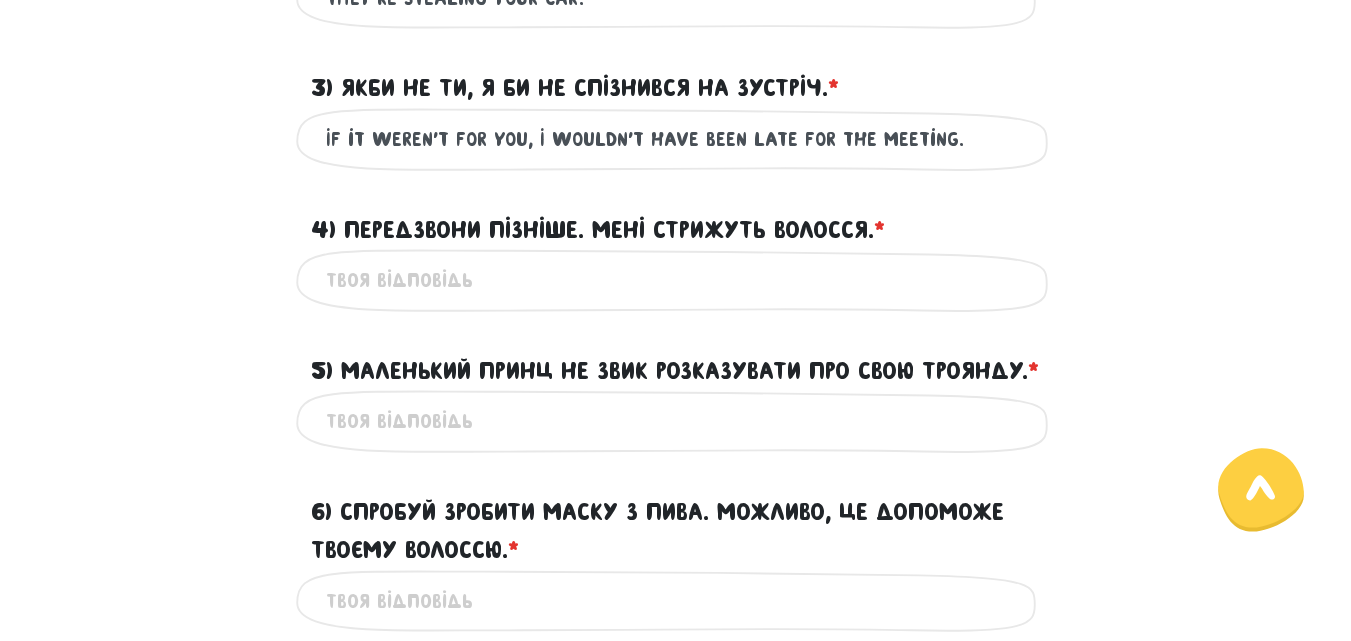 type on "If it weren't for you, I wouldn't have been late for the meeting." 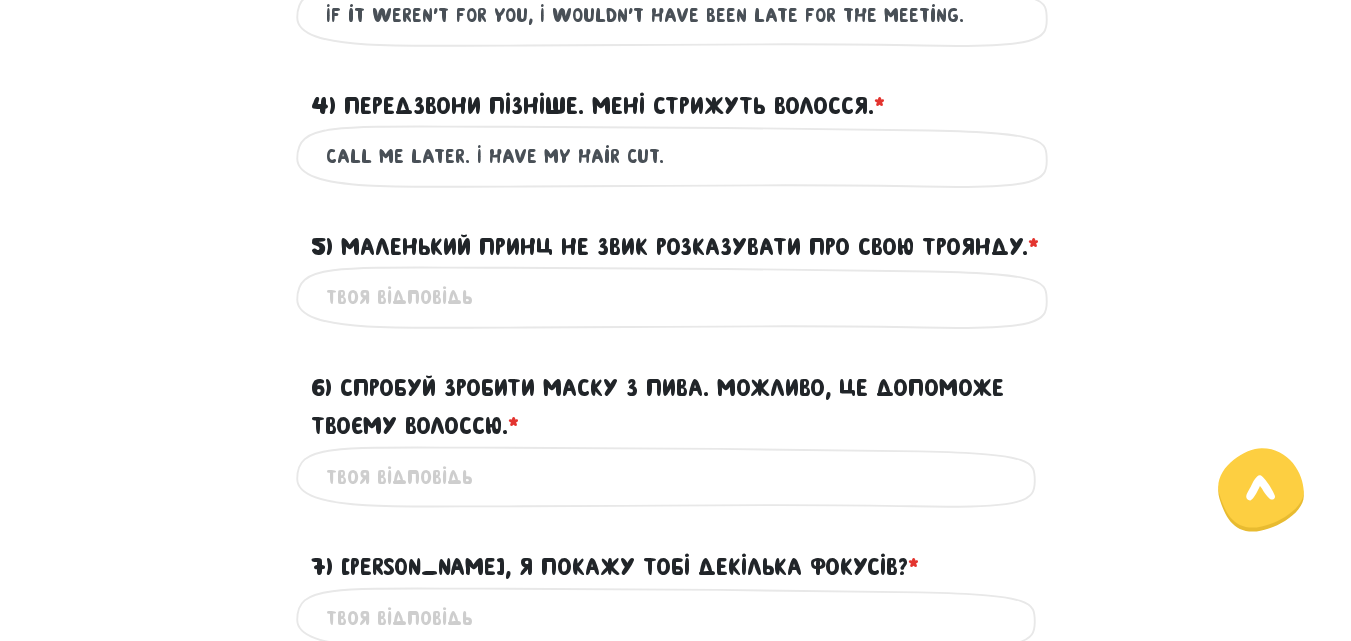 scroll, scrollTop: 1045, scrollLeft: 0, axis: vertical 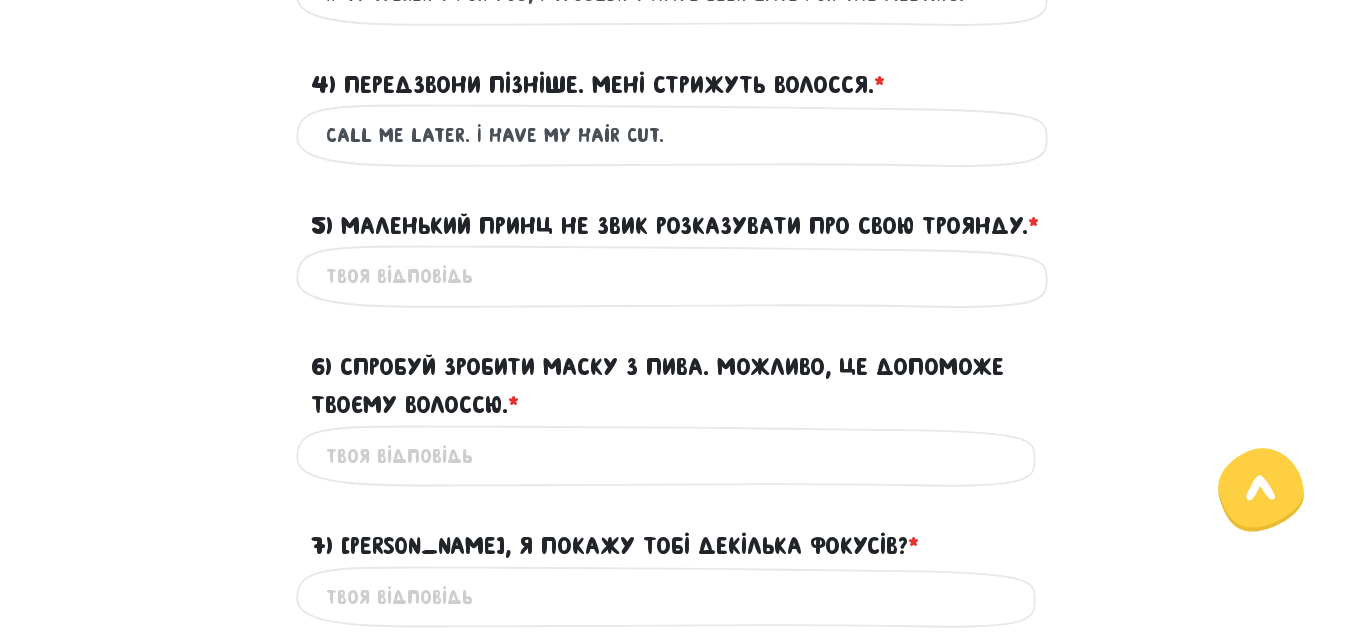 type on "Call me later. I have my hair cut." 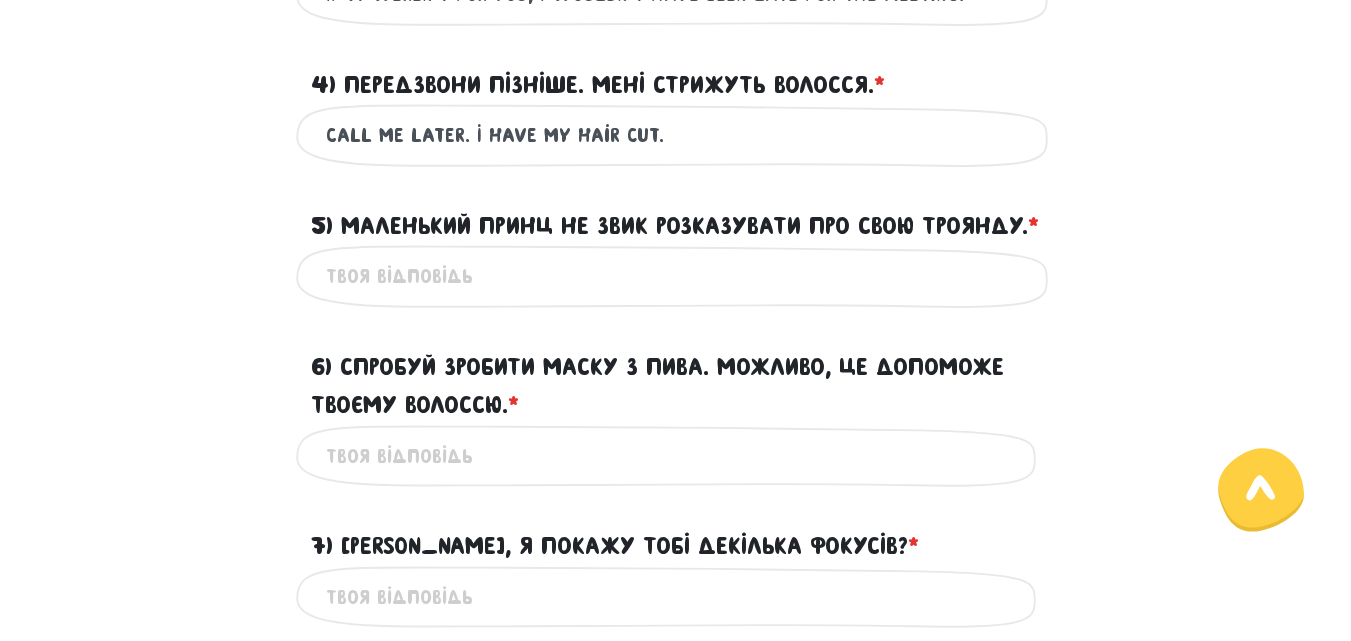 click on "5) Маленький Принц не звик розказувати про свою Троянду. *
?" at bounding box center (676, 276) 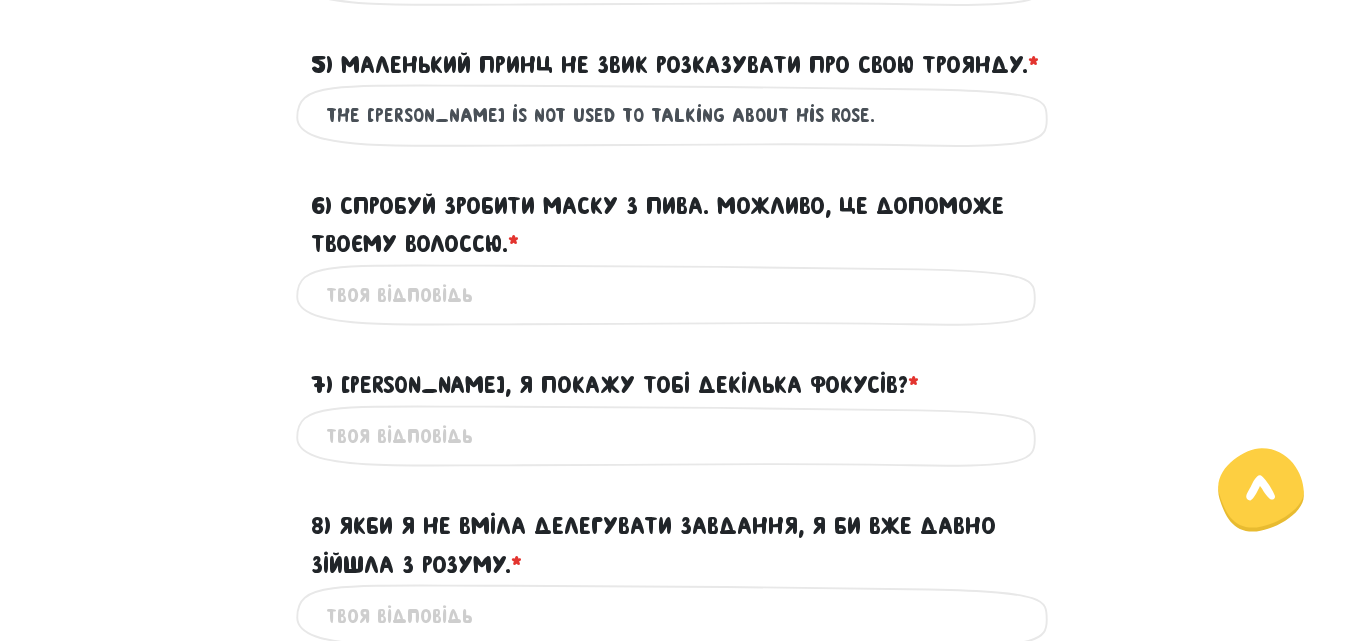 scroll, scrollTop: 1250, scrollLeft: 0, axis: vertical 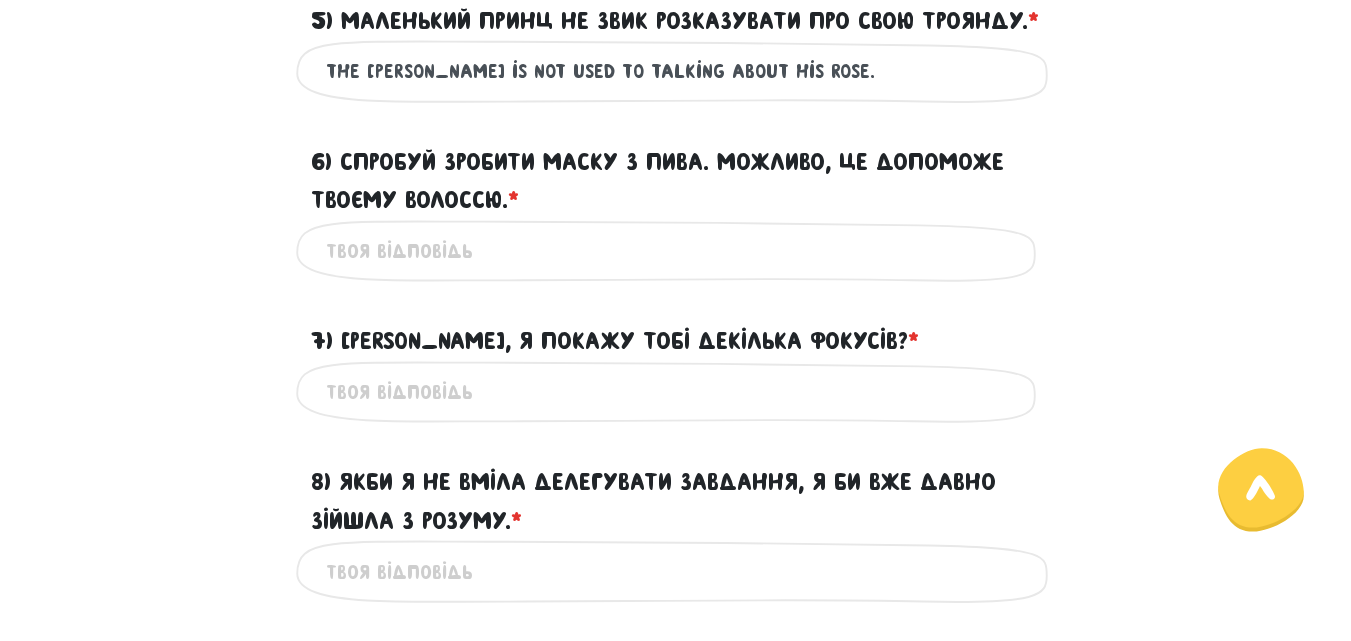 type on "the [PERSON_NAME] is not used to talking about his rose." 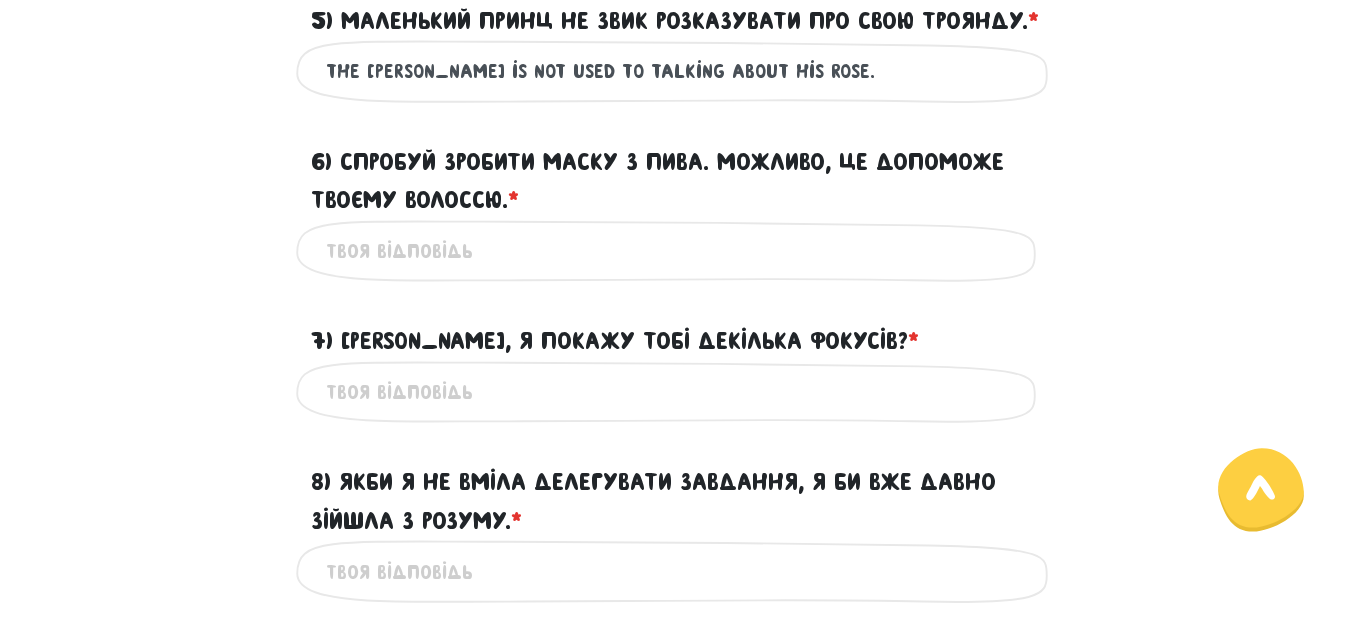 click on "6) Спробуй зробити маску з пива. Можливо, це допоможе твоєму волоссю. *
?" at bounding box center (676, 251) 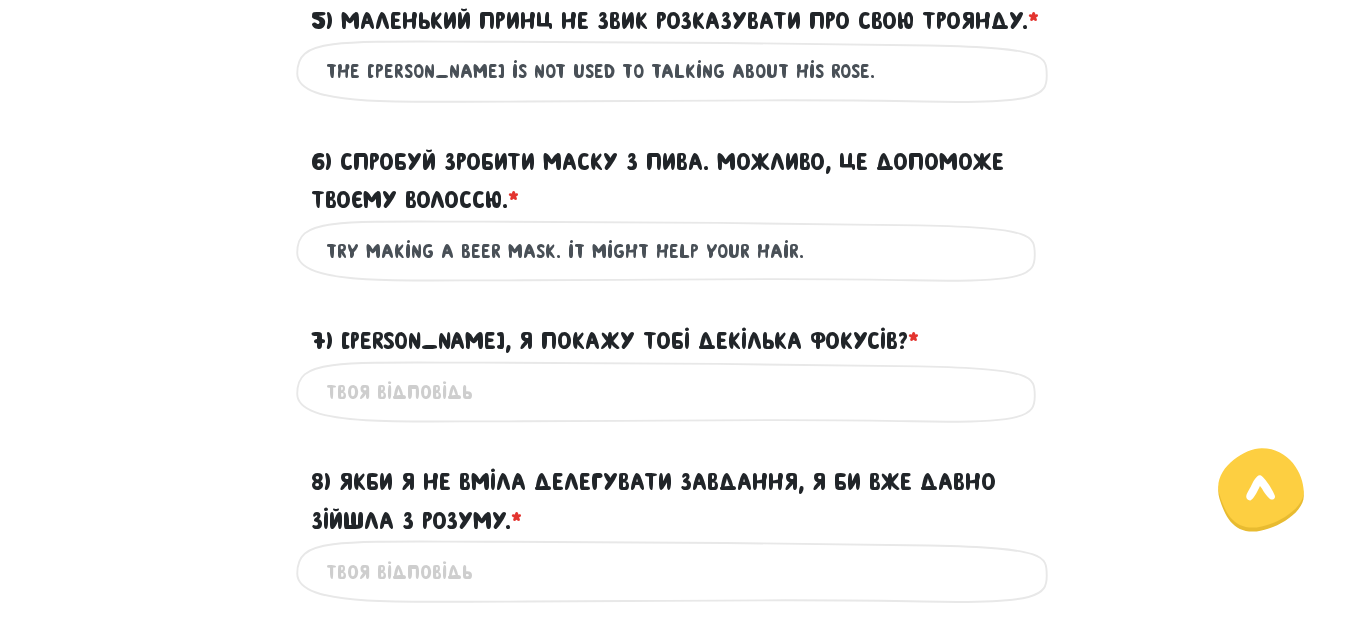 type on "try making a beer mask. it might help your hair." 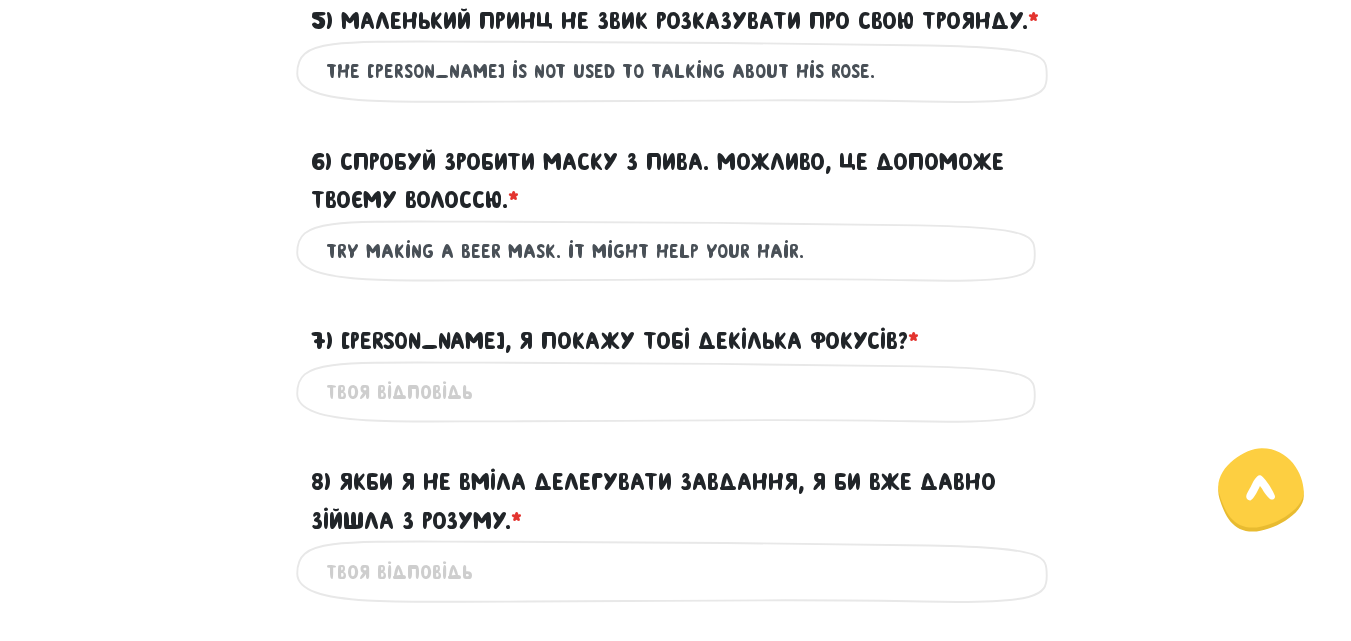 type on "В" 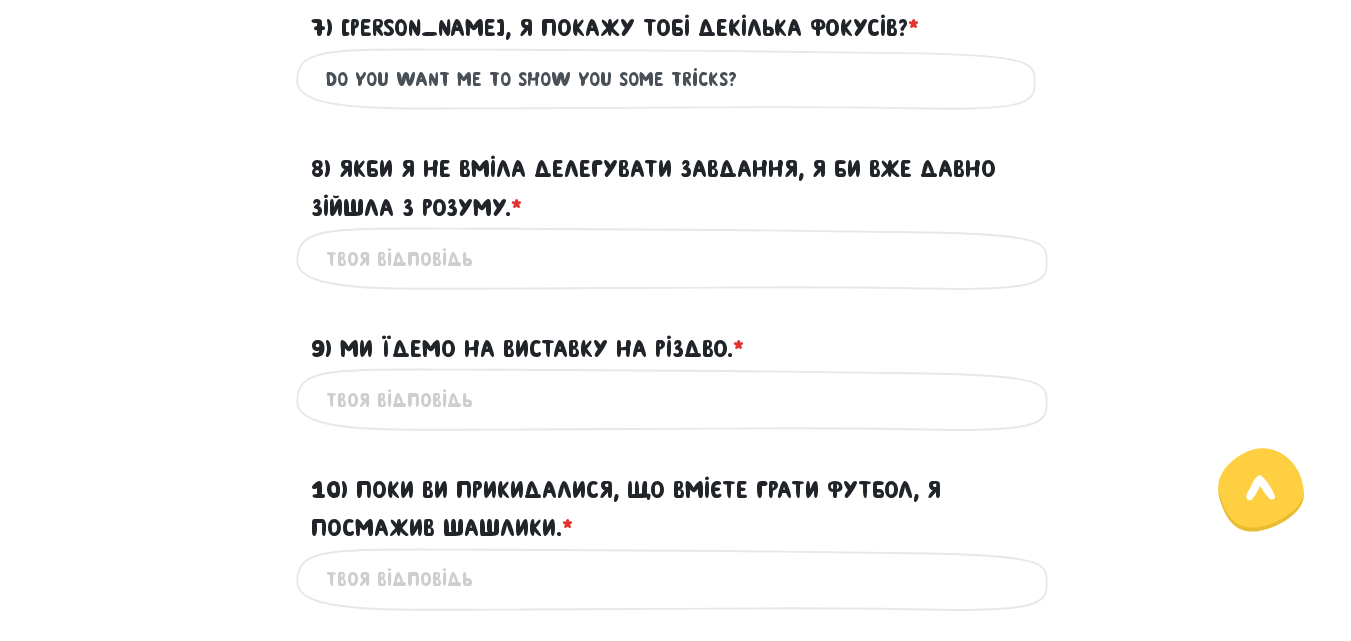 scroll, scrollTop: 1585, scrollLeft: 0, axis: vertical 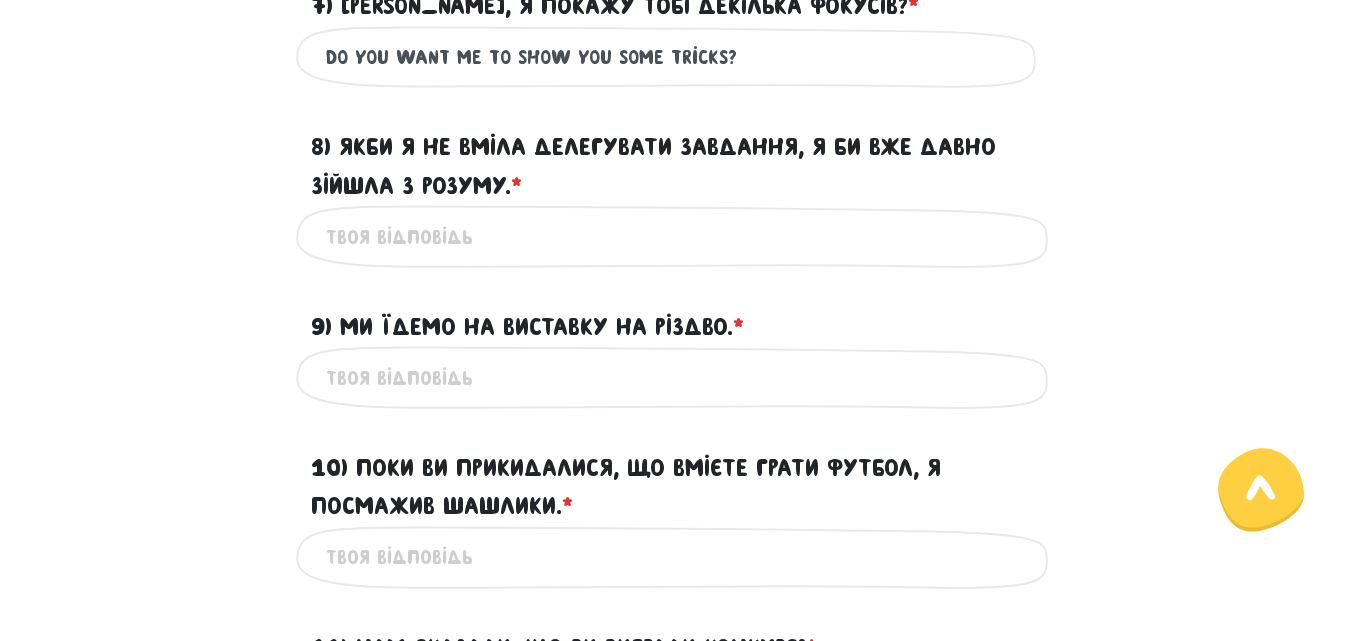 type on "Do you want me to show you some tricks?" 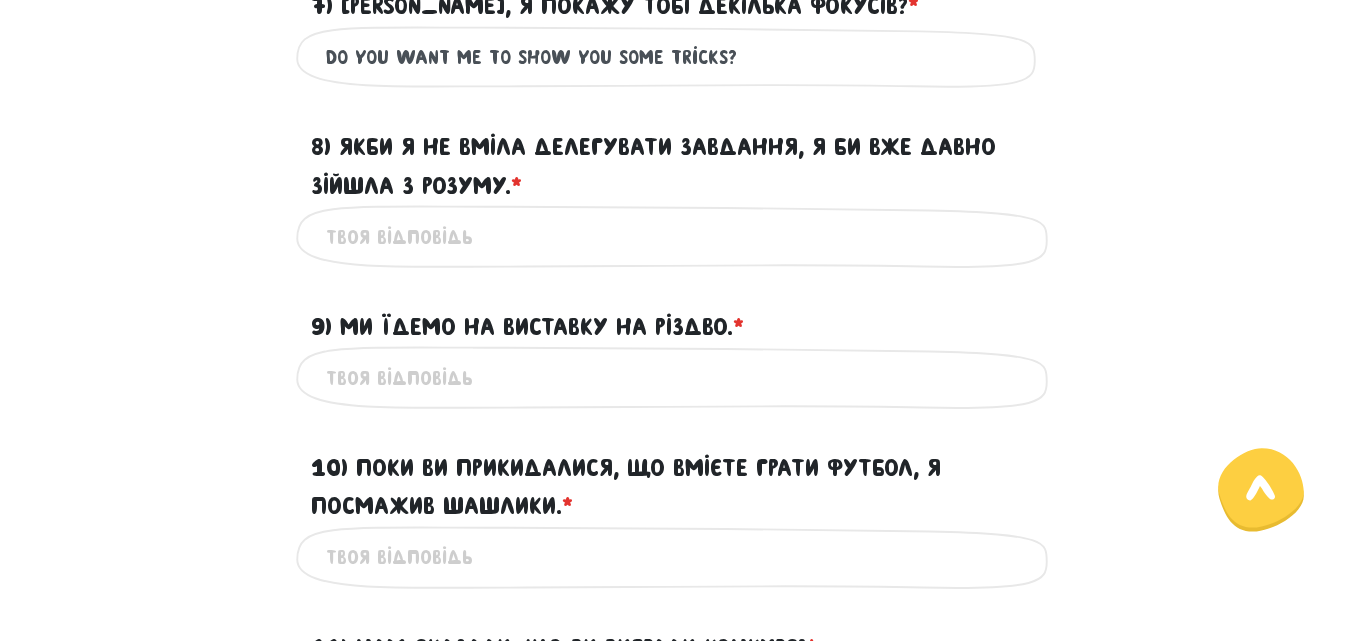 click on "8) Якби я не вміла делегувати завдання, я би вже давно зійшла з розуму. *
?" at bounding box center (676, 236) 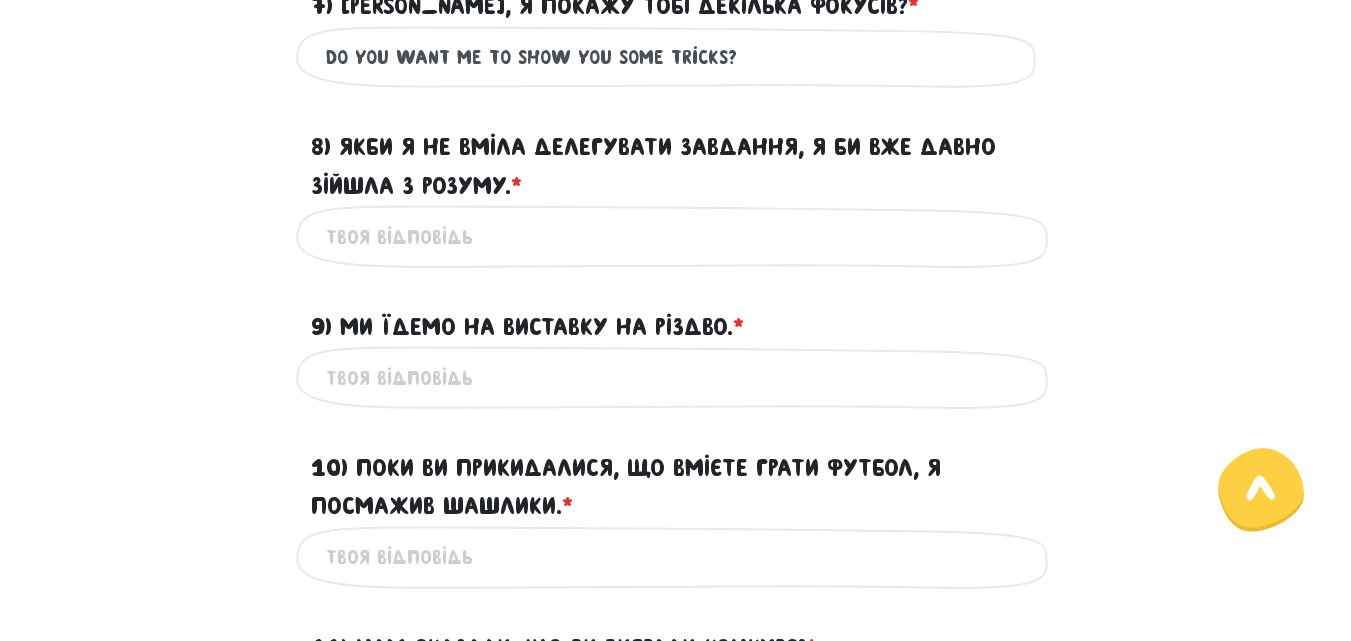 paste on "If I didn't know how to delegate tasks, I would have gone crazy a long time ago" 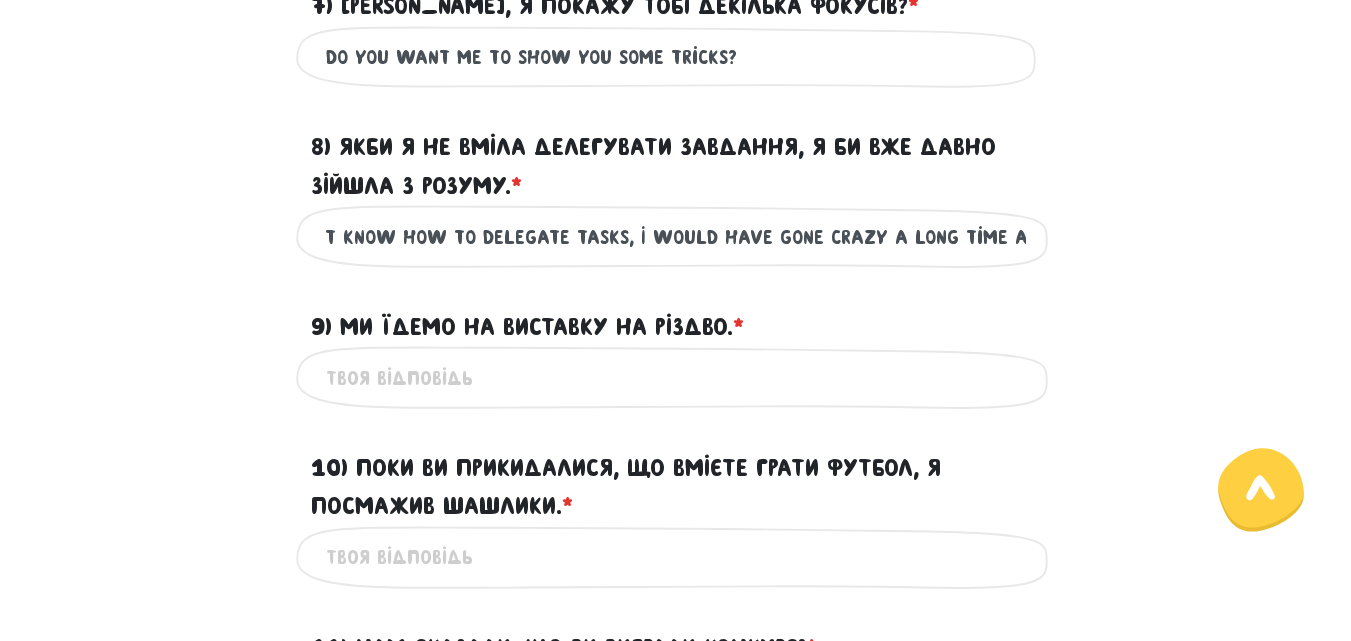 scroll, scrollTop: 0, scrollLeft: 84, axis: horizontal 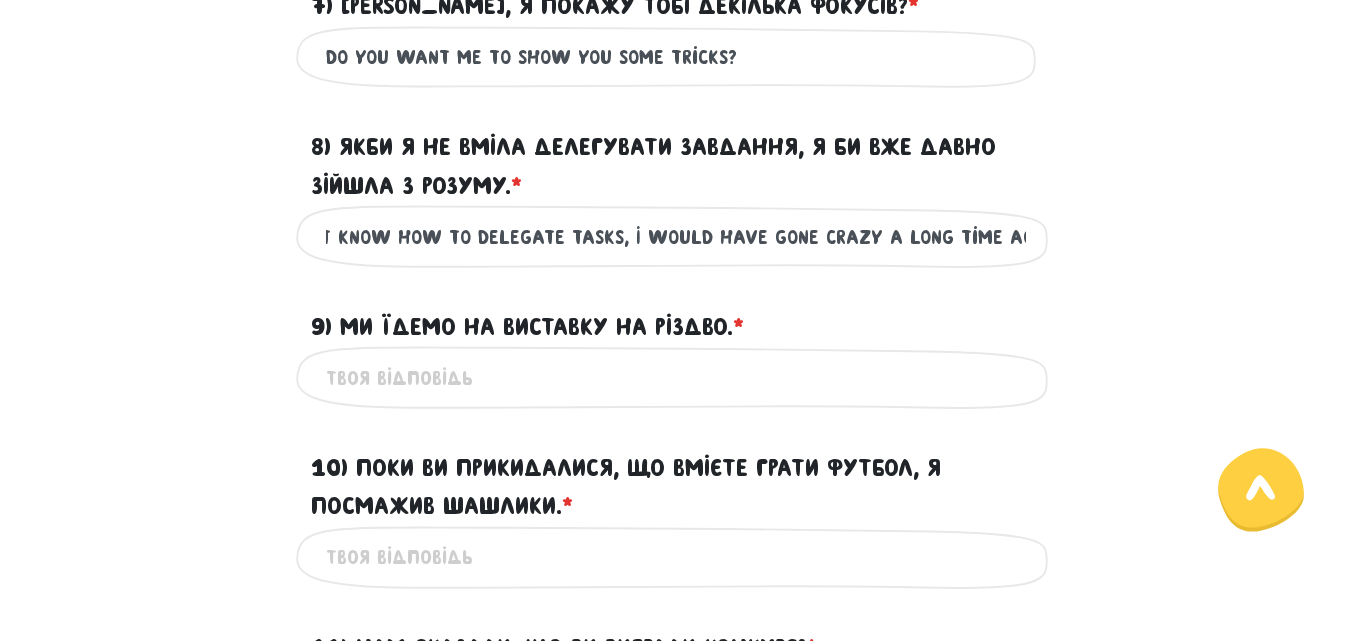 type on "If I didn't know how to delegate tasks, I would have gone crazy a long time ago." 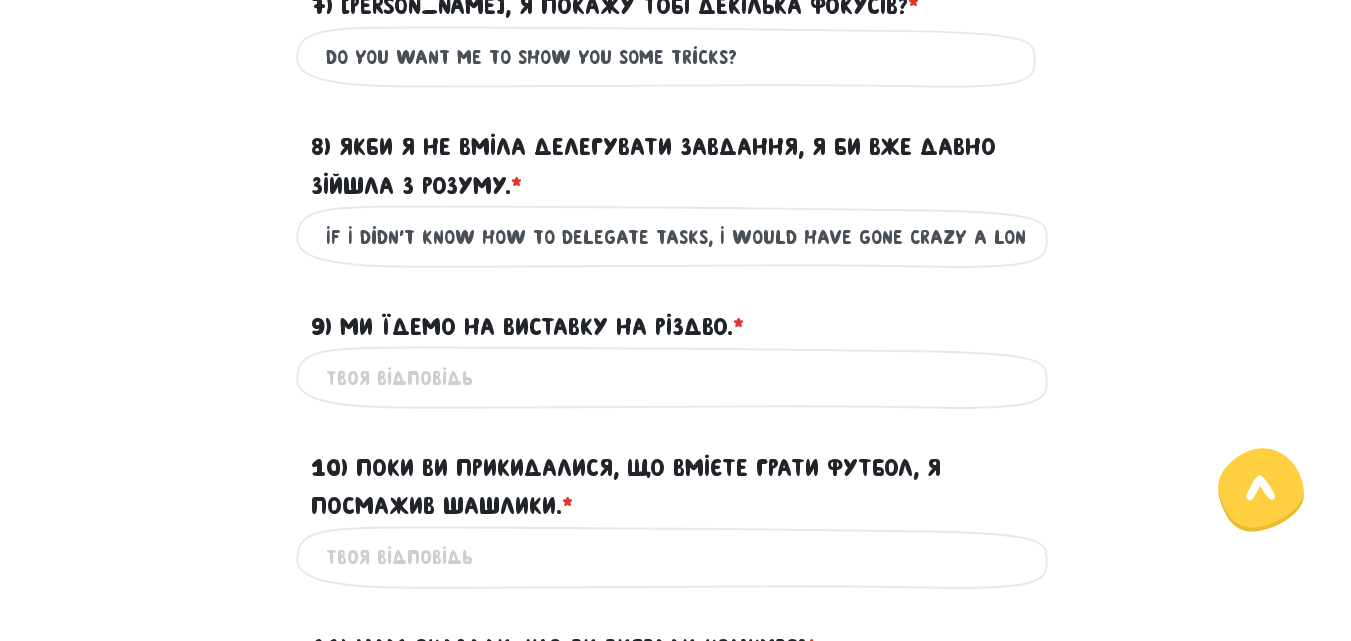 click on "9) Ми їдемо на виставку на Різдво. *
?" at bounding box center [676, 377] 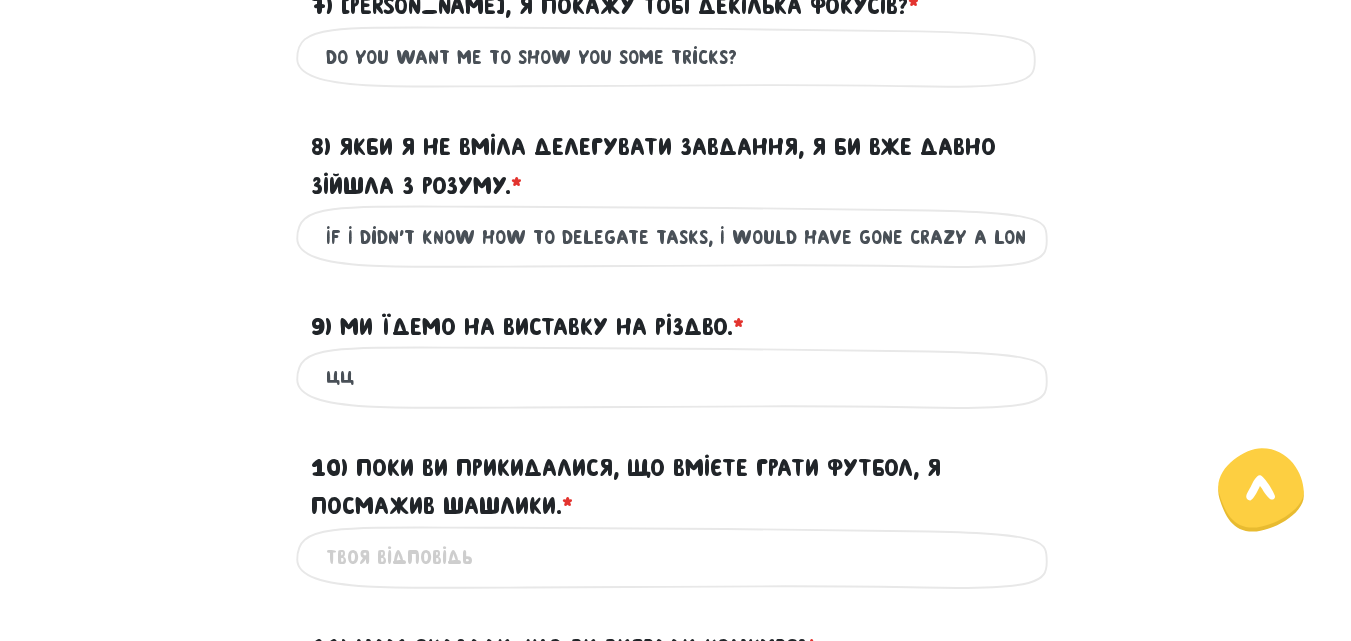 type on "Ц" 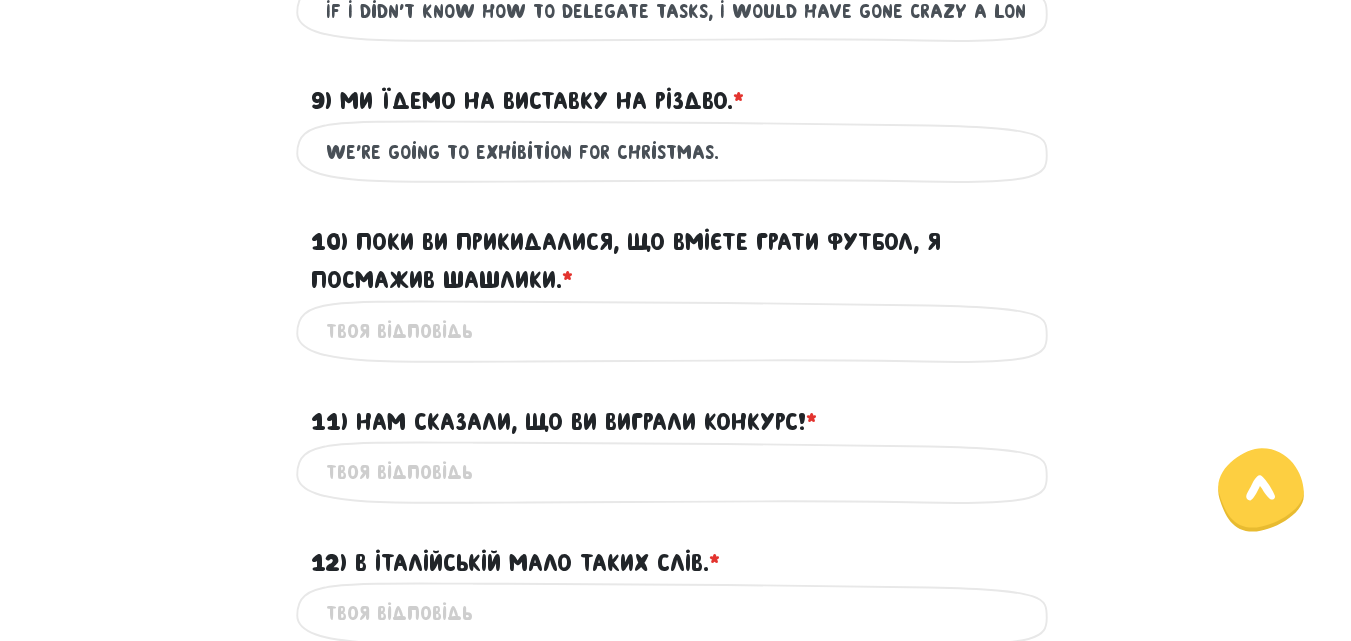scroll, scrollTop: 1891, scrollLeft: 0, axis: vertical 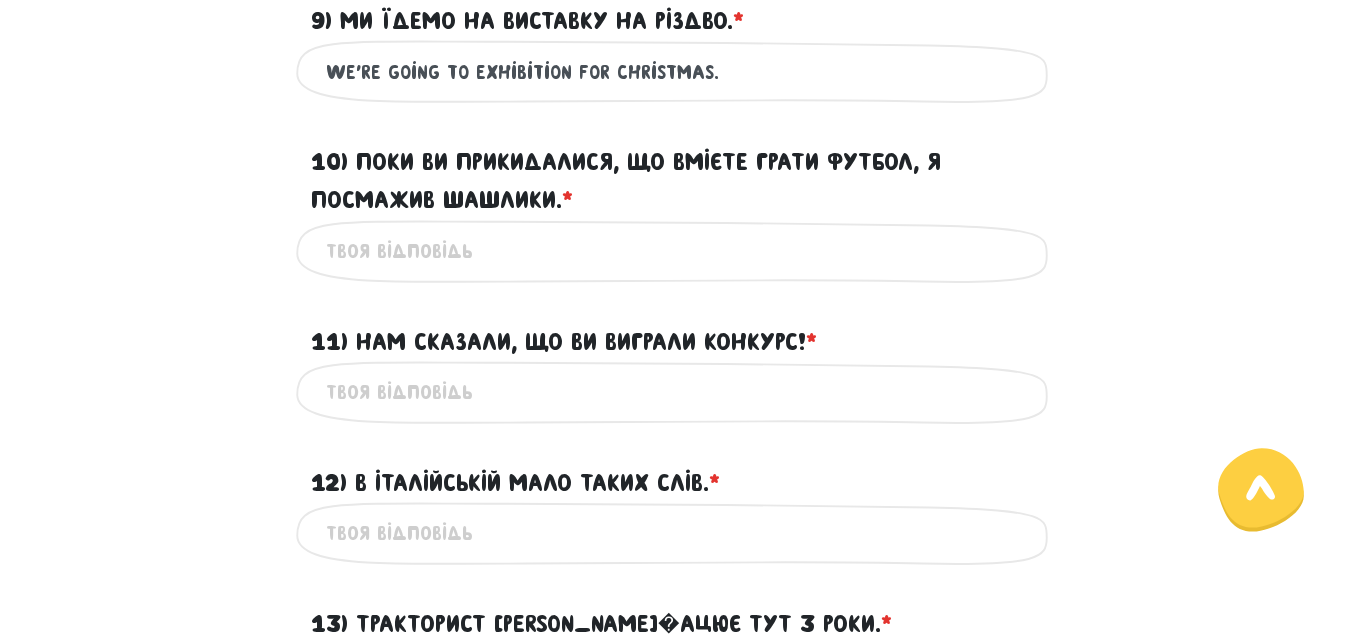 type on "We're going to exhibition for Christmas." 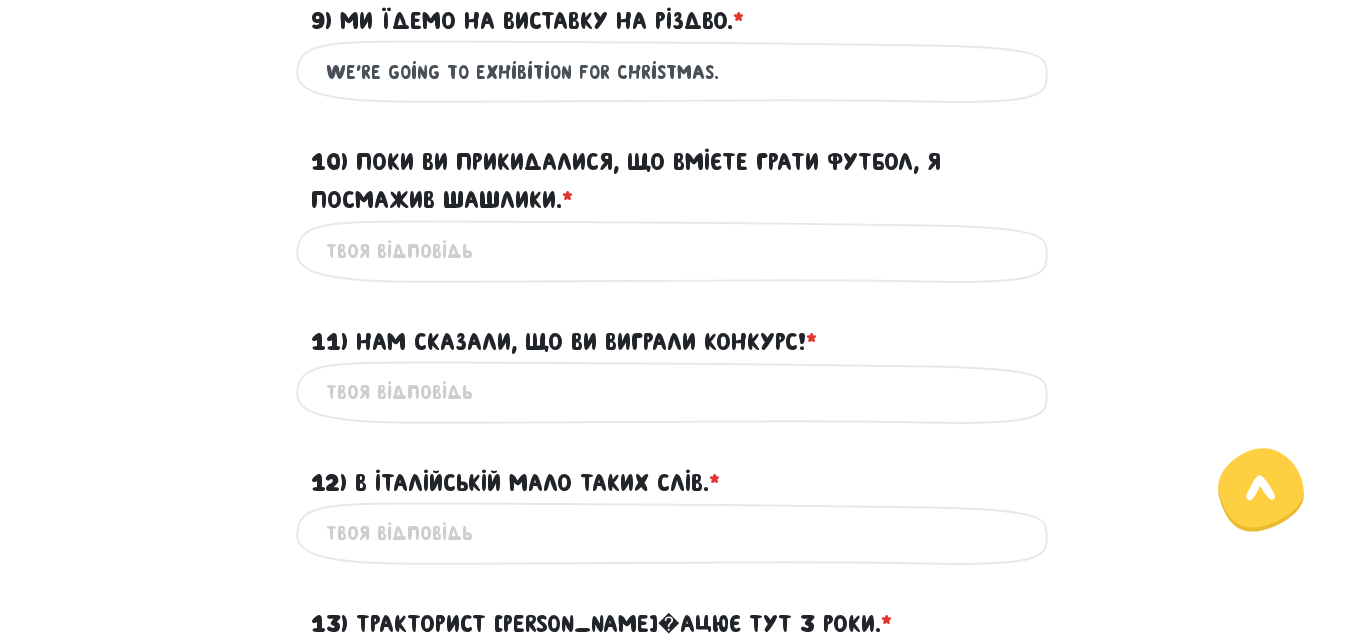 click on "10) Поки ви прикидалися, що вмієте грати футбол, я посмажив шашлики. *
?" at bounding box center [676, 251] 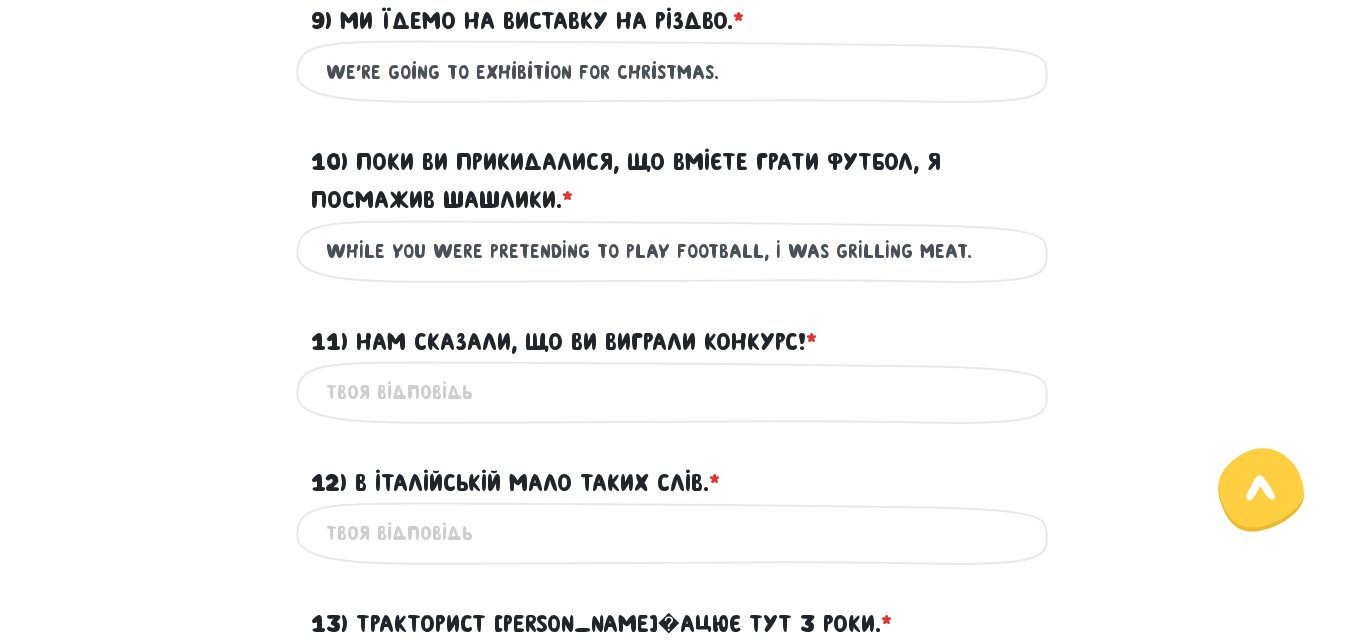 type on "WHILE YOU WERE PRETENDING TO PLAY FOOTBALL, I WAS GRILLING Meat." 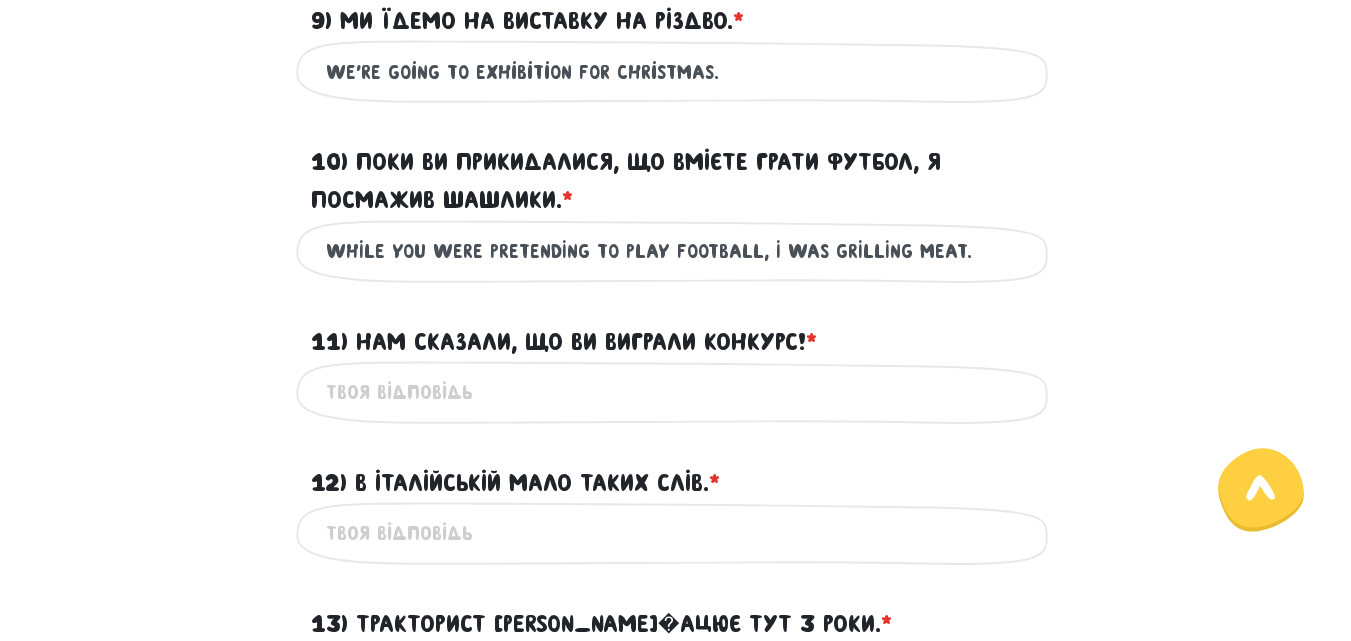 click on "11) Нам сказали, що ви виграли конкурс! *
?" at bounding box center (676, 392) 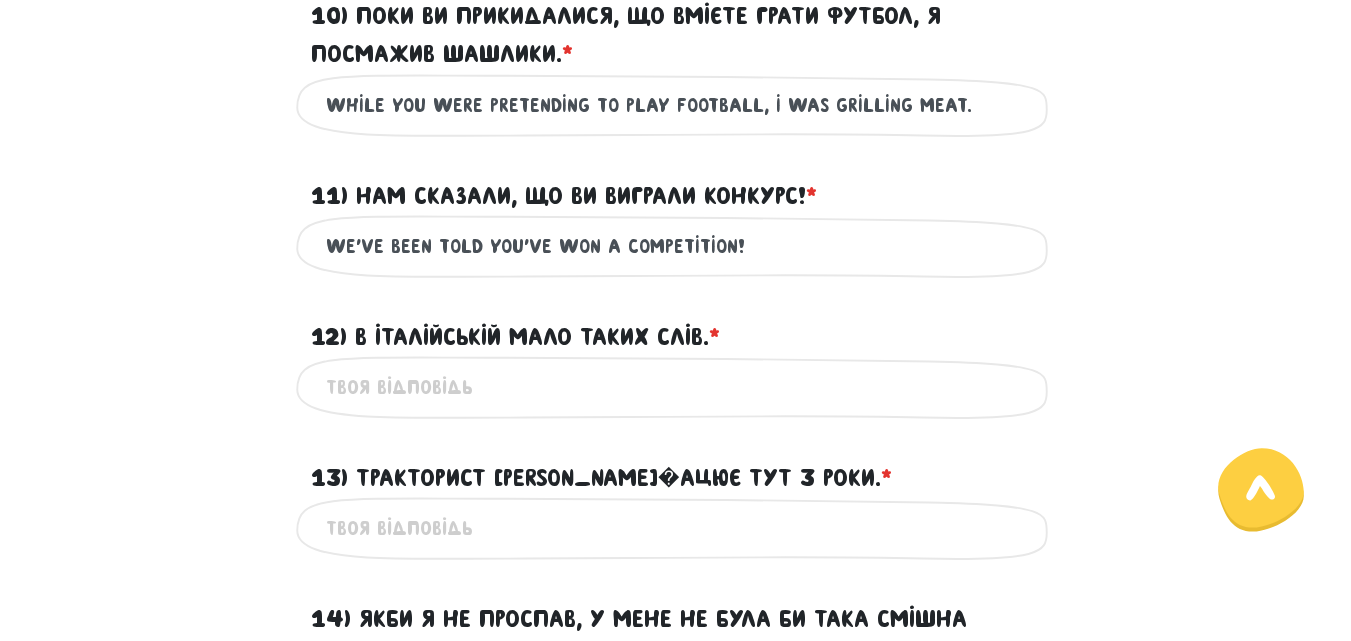 scroll, scrollTop: 2052, scrollLeft: 0, axis: vertical 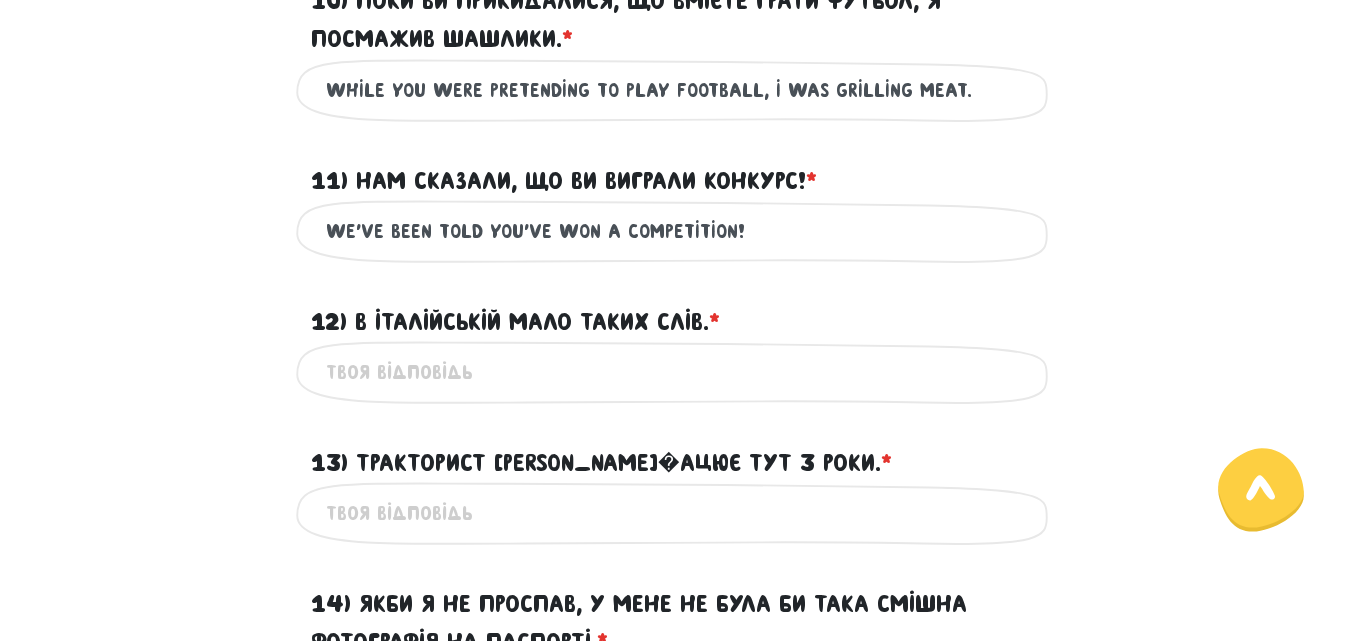 type on "WE'VE BEEN TOLD YOU'VE WON A COMPETITION!" 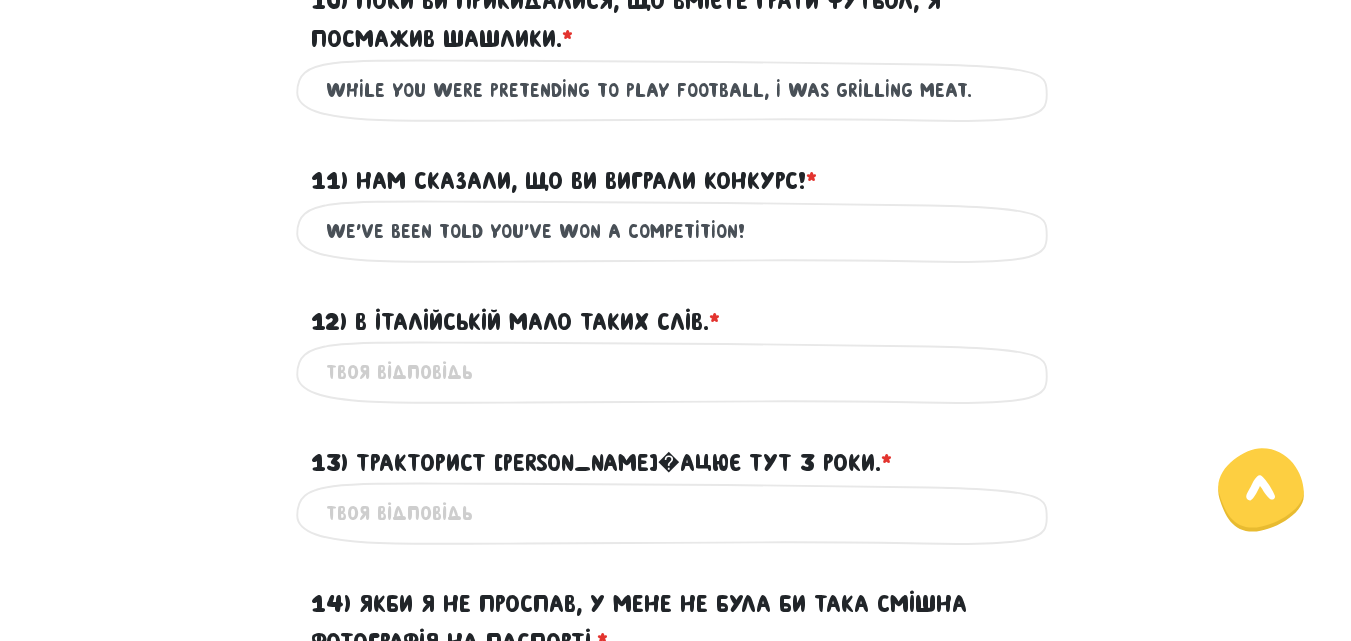 click on "12) В італійській мало таких слів. *
?" at bounding box center [676, 372] 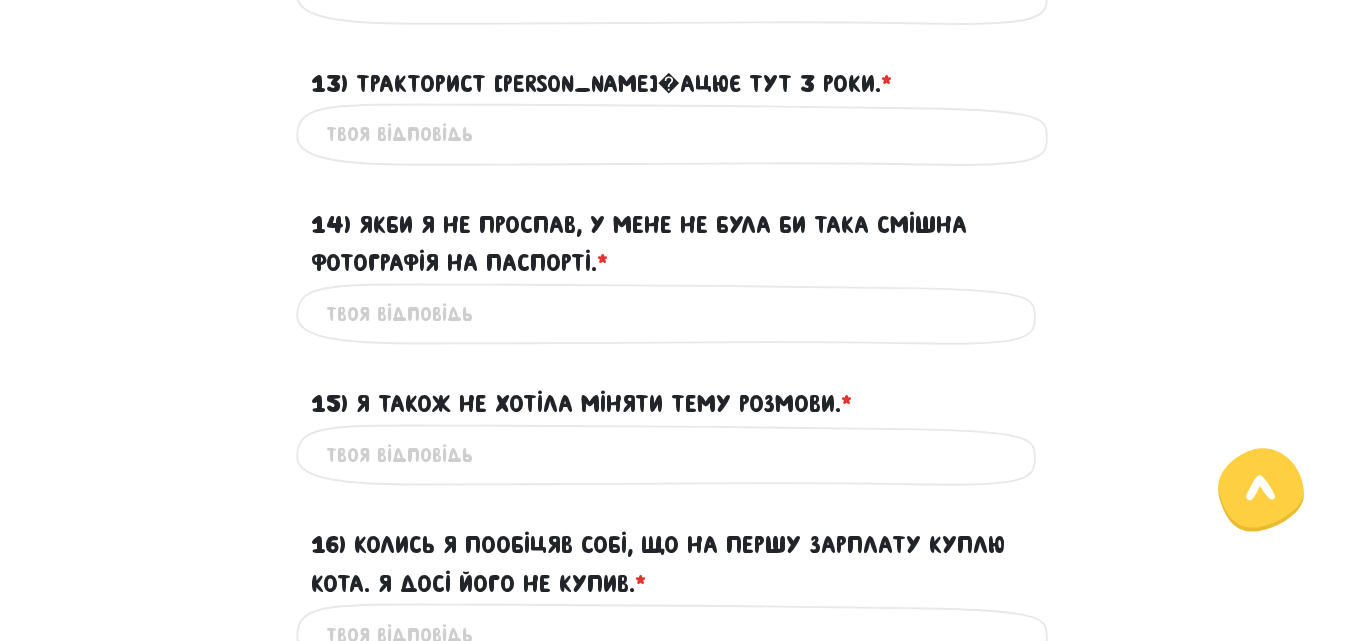 scroll, scrollTop: 2489, scrollLeft: 0, axis: vertical 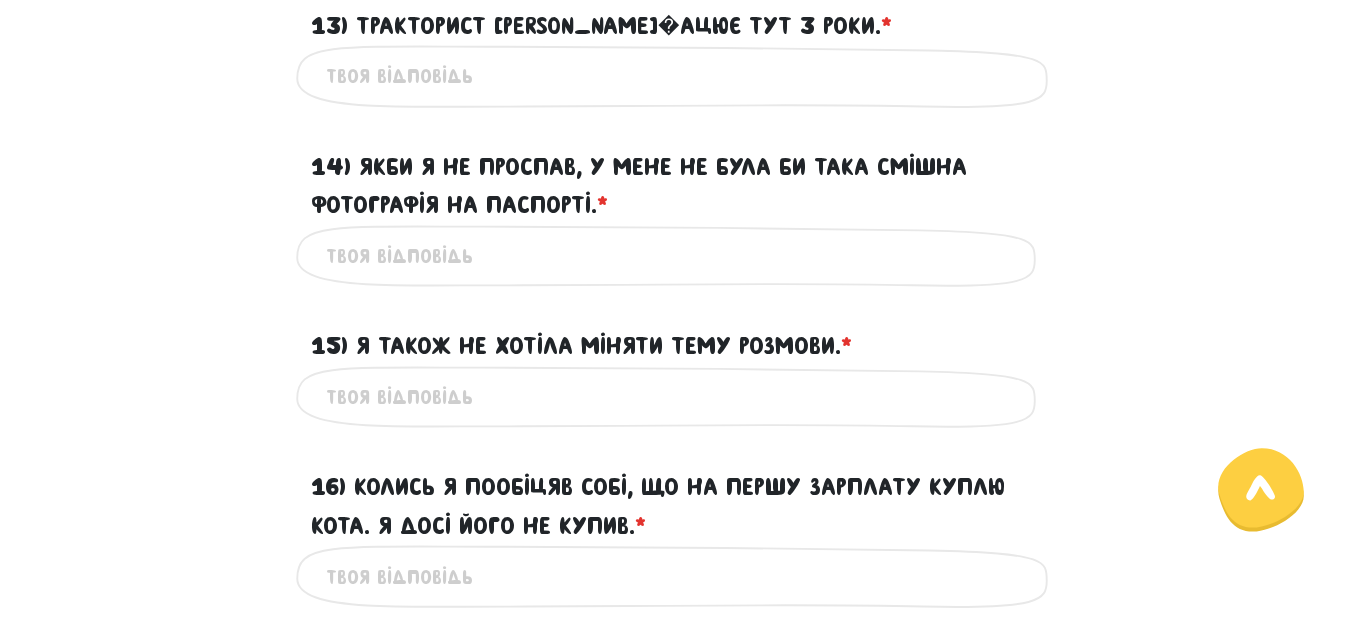 type on "THERE ARE FEW SUCH WORDS IN ITALIAN." 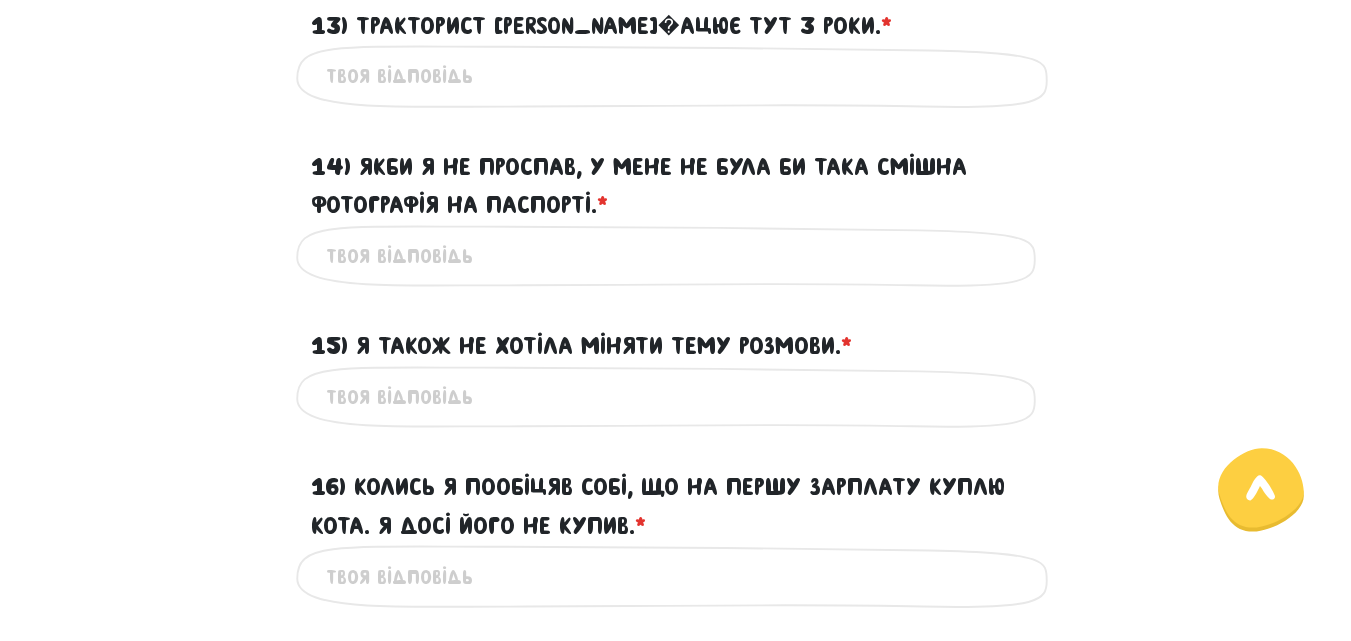 click on "13) Тракторист [PERSON_NAME]�ацює тут 3 роки. *
?" at bounding box center (676, 76) 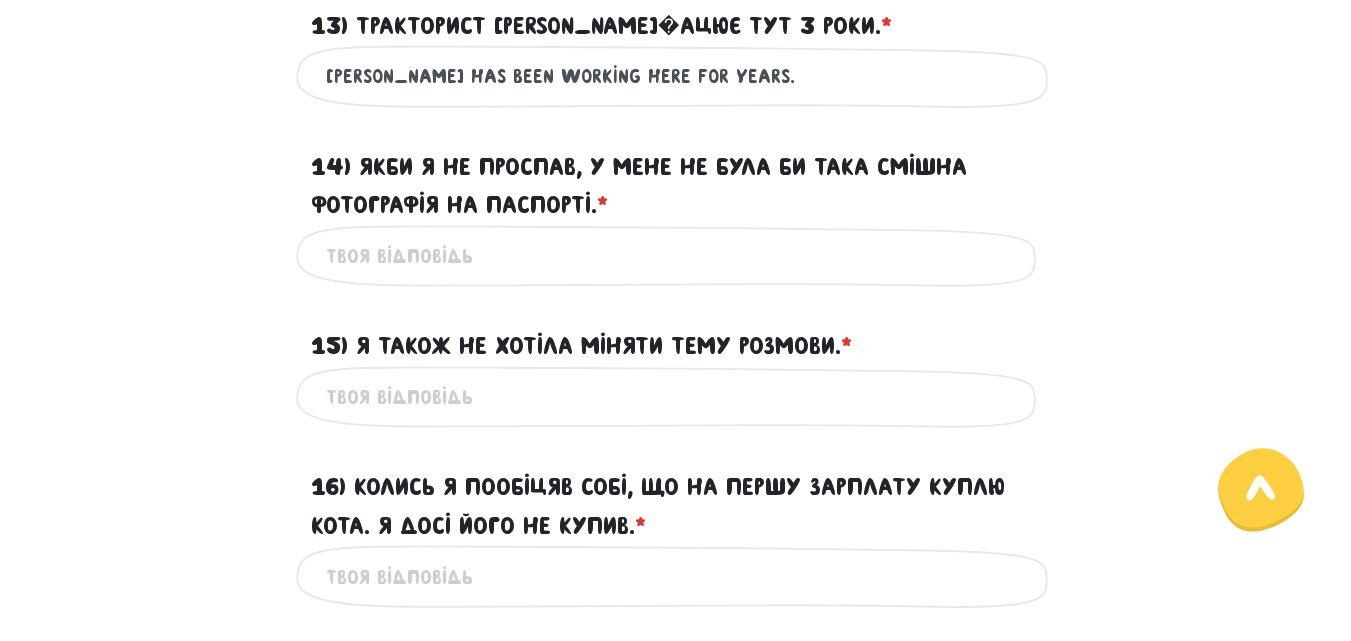 type on "[PERSON_NAME] HAS BEEN WORKING HERE FOR YEARS." 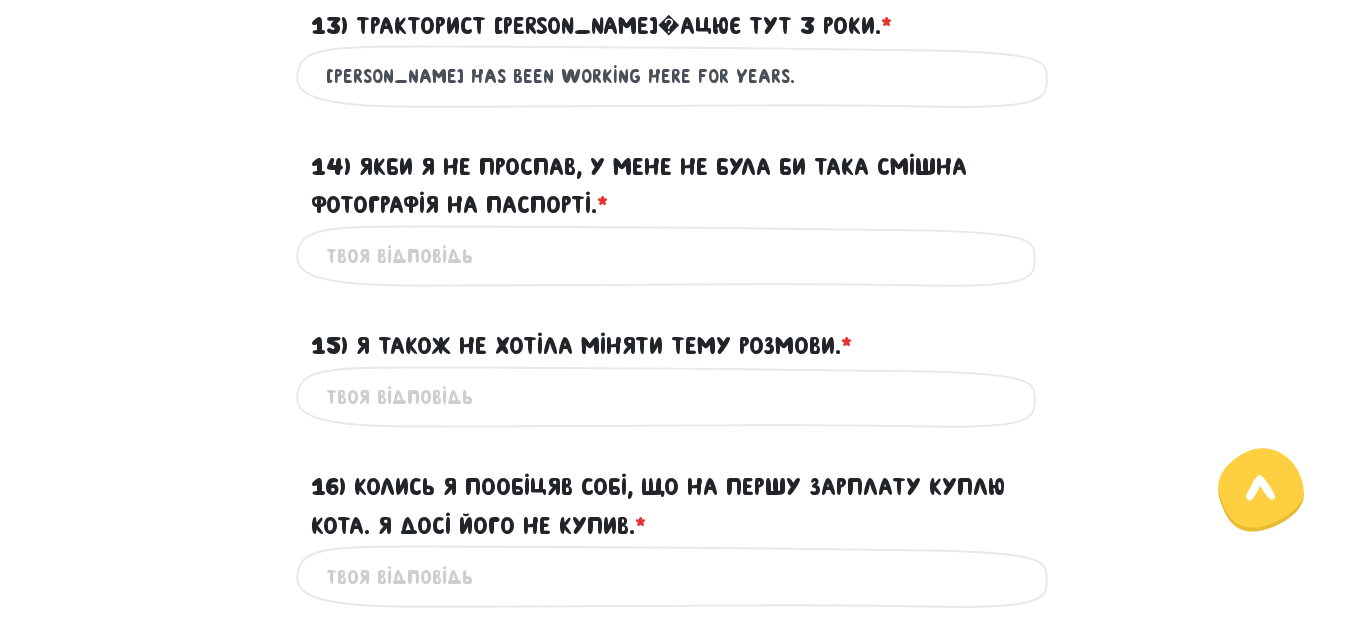 click on "14) Якби я не проспав, у мене не була би така смішна фотографія на паспорті. *
?" at bounding box center [676, 256] 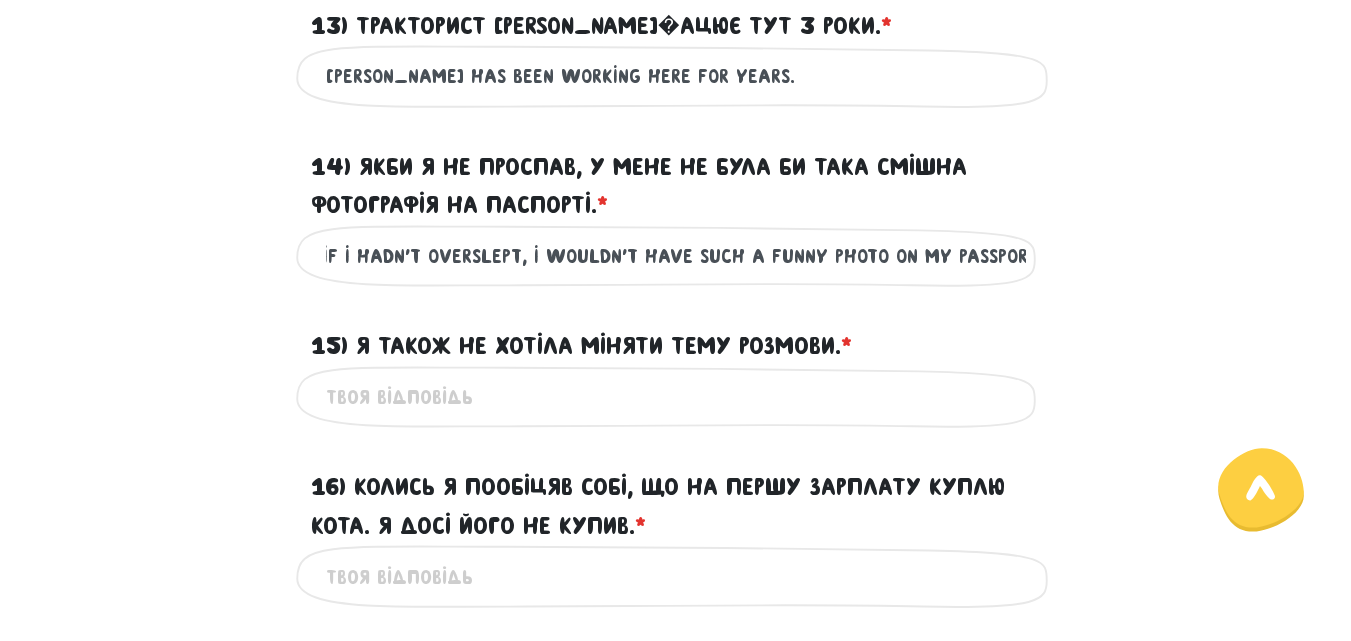 scroll, scrollTop: 0, scrollLeft: 7, axis: horizontal 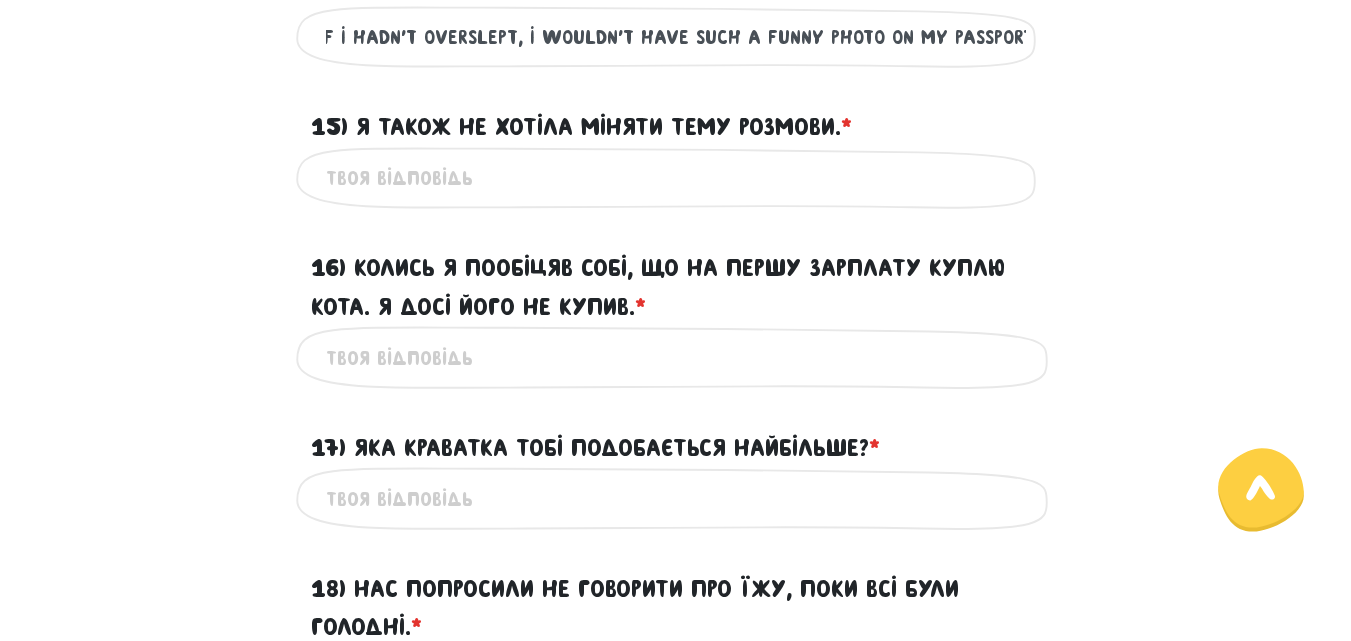 type on "IF I HADN'T OVERSLEPT, I WOULDN'T HAVE SUCH A FUNNY PHOTO ON MY PASSPORT." 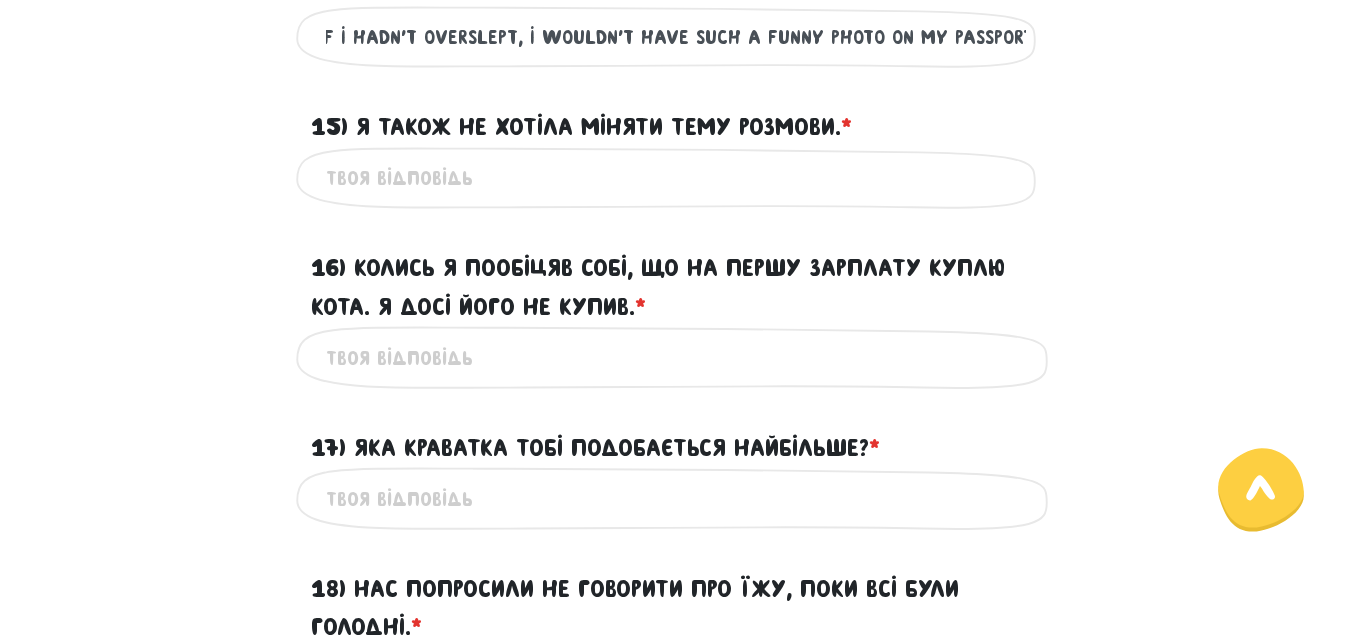 scroll, scrollTop: 0, scrollLeft: 0, axis: both 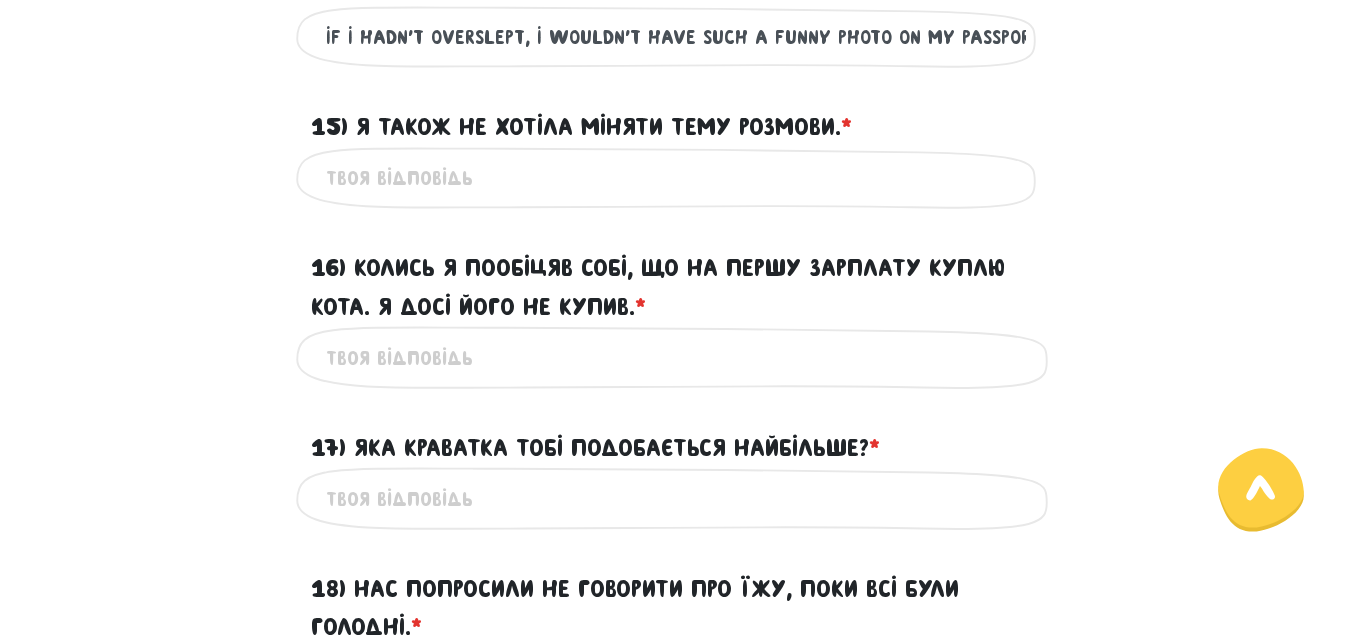 click on "15) Я також не хотіла міняти тему розмови. *
?" at bounding box center (676, 178) 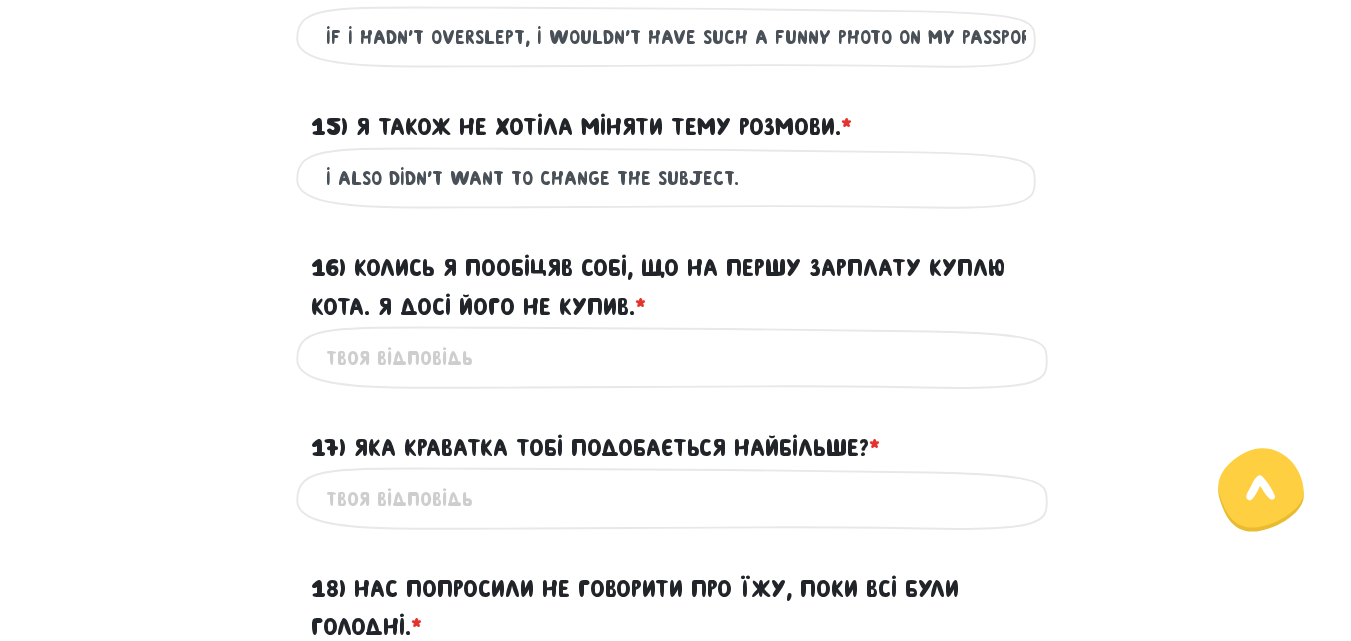 type on "I ALSO DIDN'T WANT TO CHANGE THE SUBJECT." 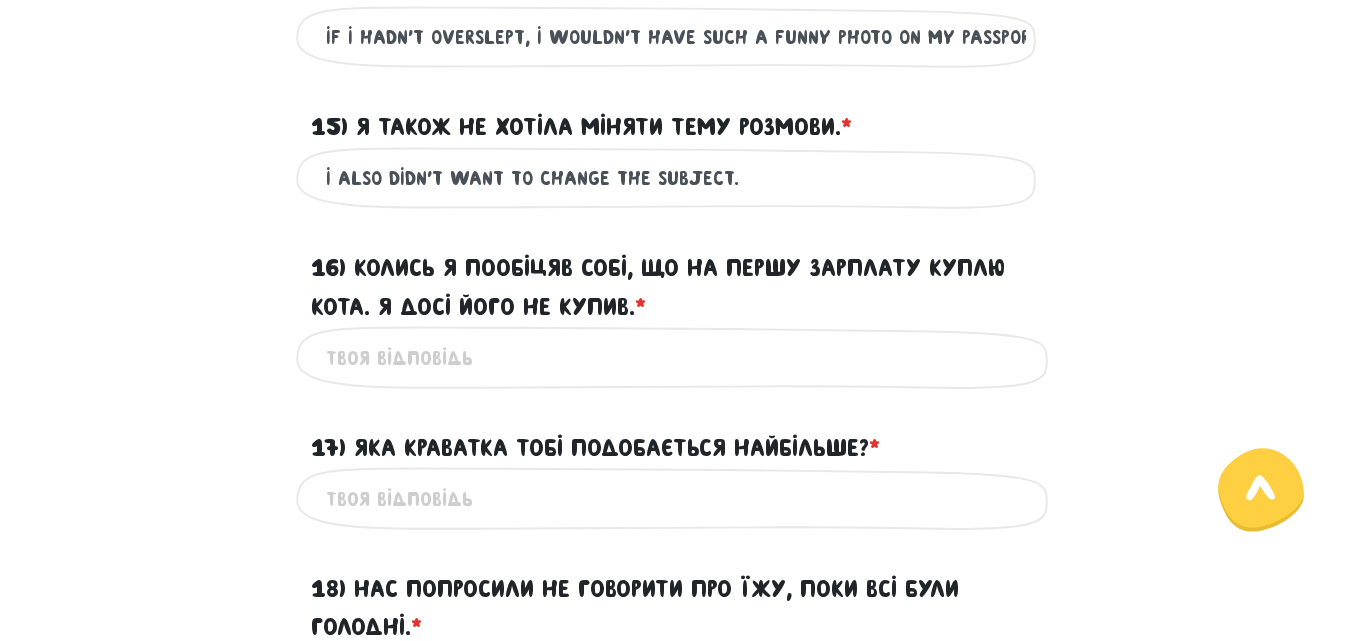 click on "16) Колись я пообіцяв собі, що на першу зарплату куплю кота. Я досі його не купив. *
?" at bounding box center [676, 357] 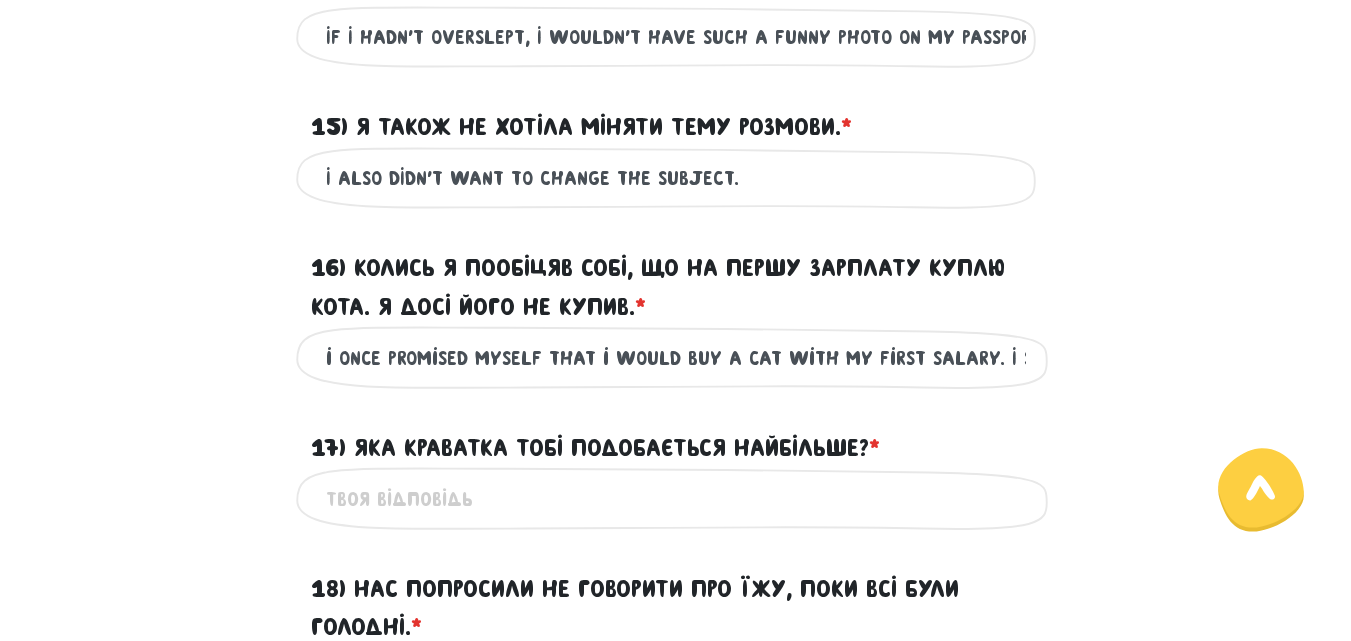 scroll, scrollTop: 0, scrollLeft: 218, axis: horizontal 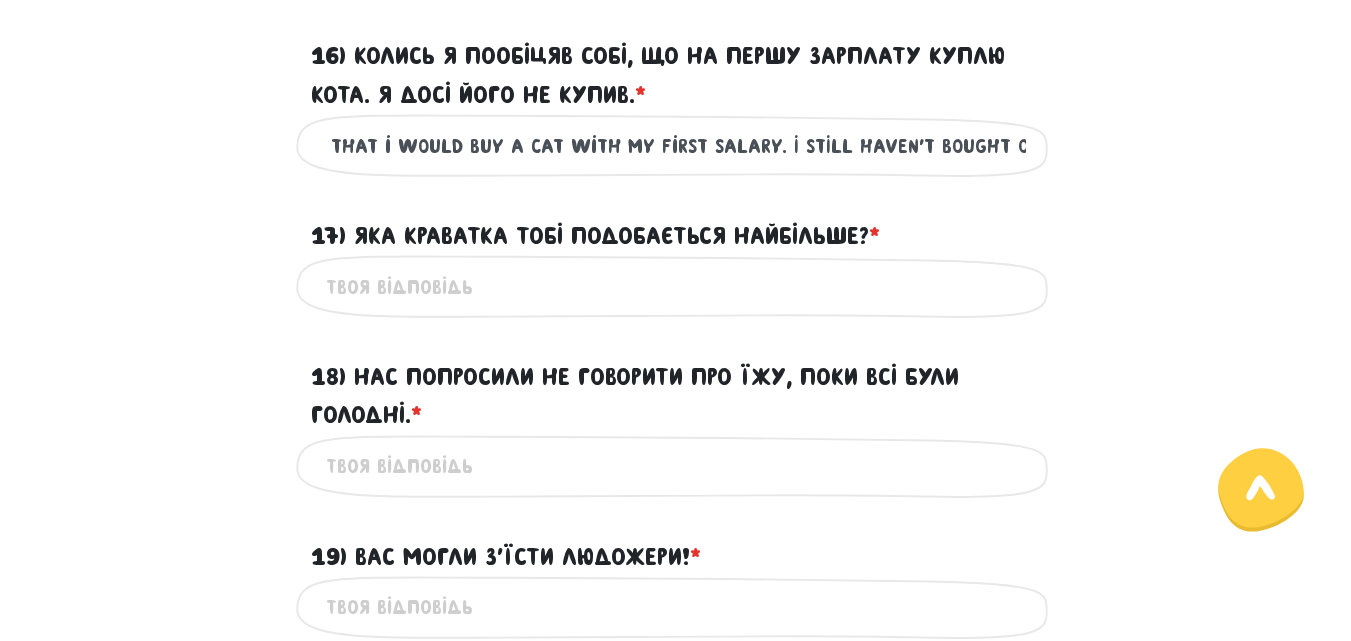 drag, startPoint x: 772, startPoint y: 181, endPoint x: 1028, endPoint y: 194, distance: 256.32986 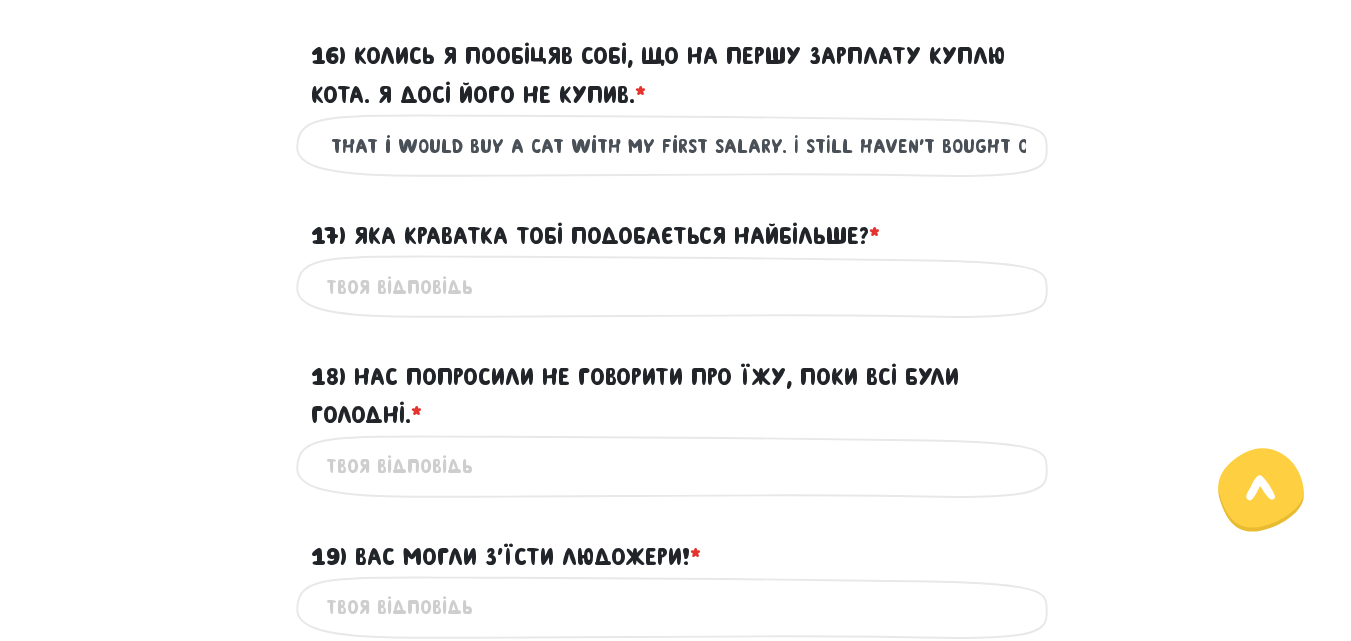 click on "i once promised myself that i would buy a cat with my first salary. I STILL HAVEN'T BOUGHT ONE.
Це обов'язкове поле" at bounding box center [676, 145] 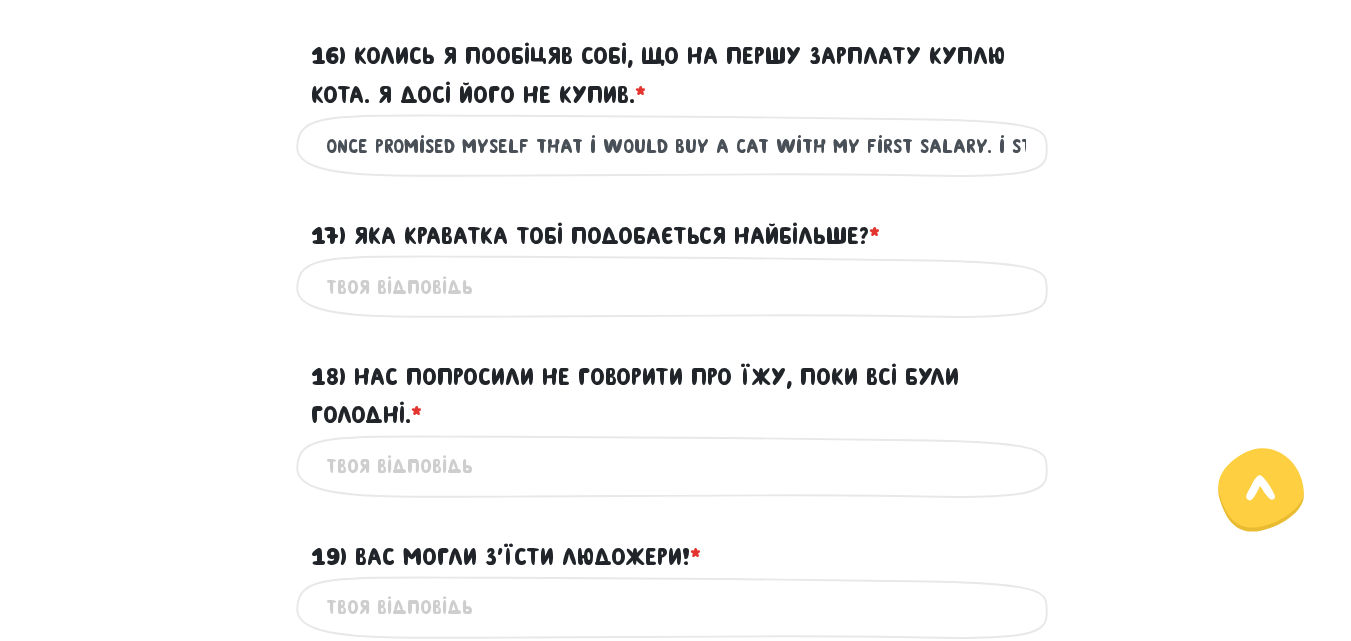 scroll, scrollTop: 0, scrollLeft: 24, axis: horizontal 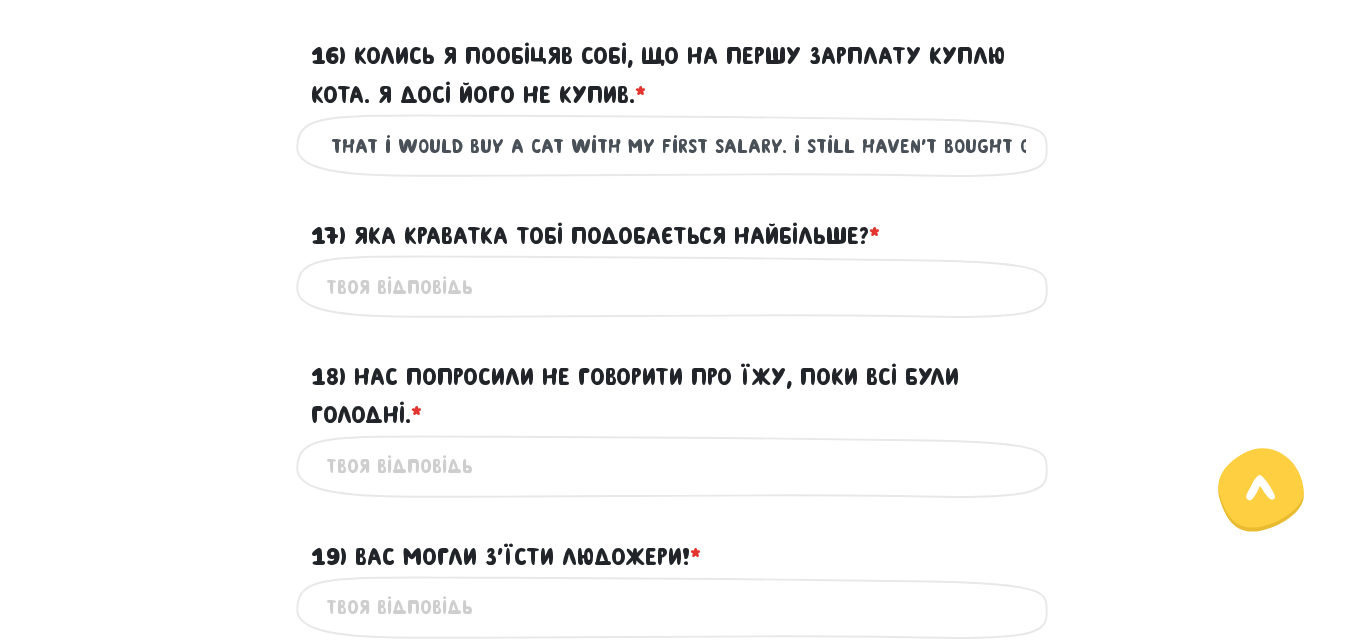 type on "i once promised myself that i would buy a cat with my first salary. i still haven't bought one." 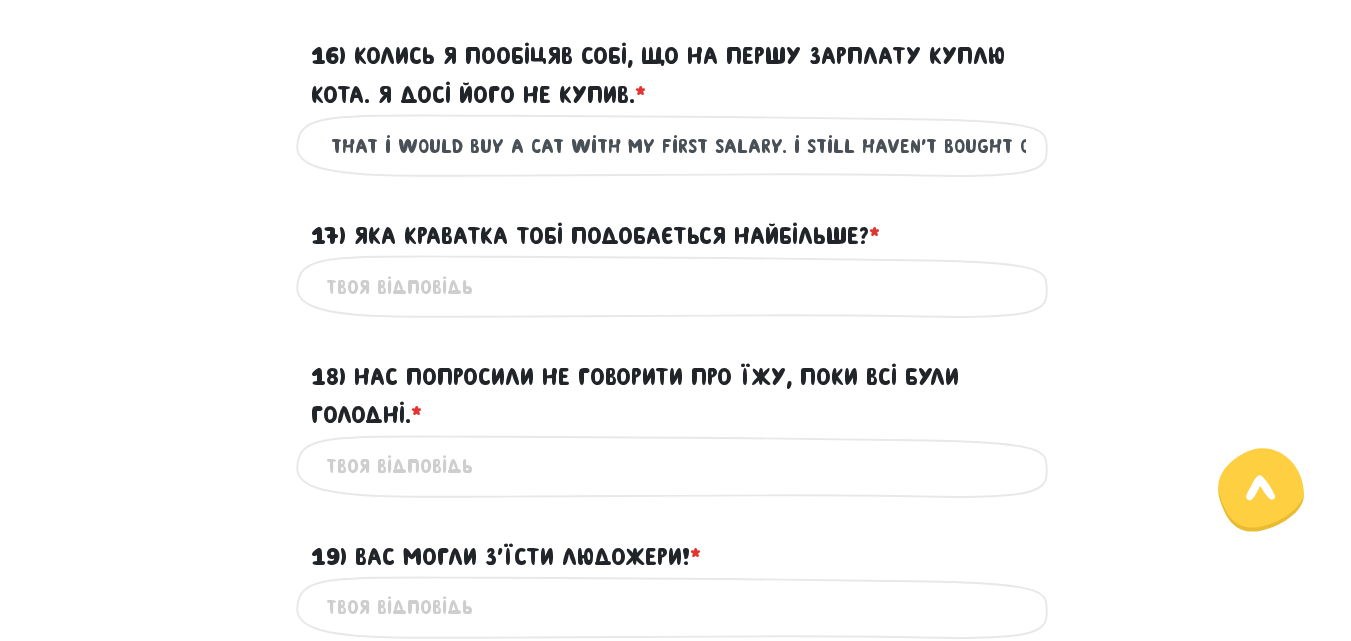 scroll, scrollTop: 0, scrollLeft: 0, axis: both 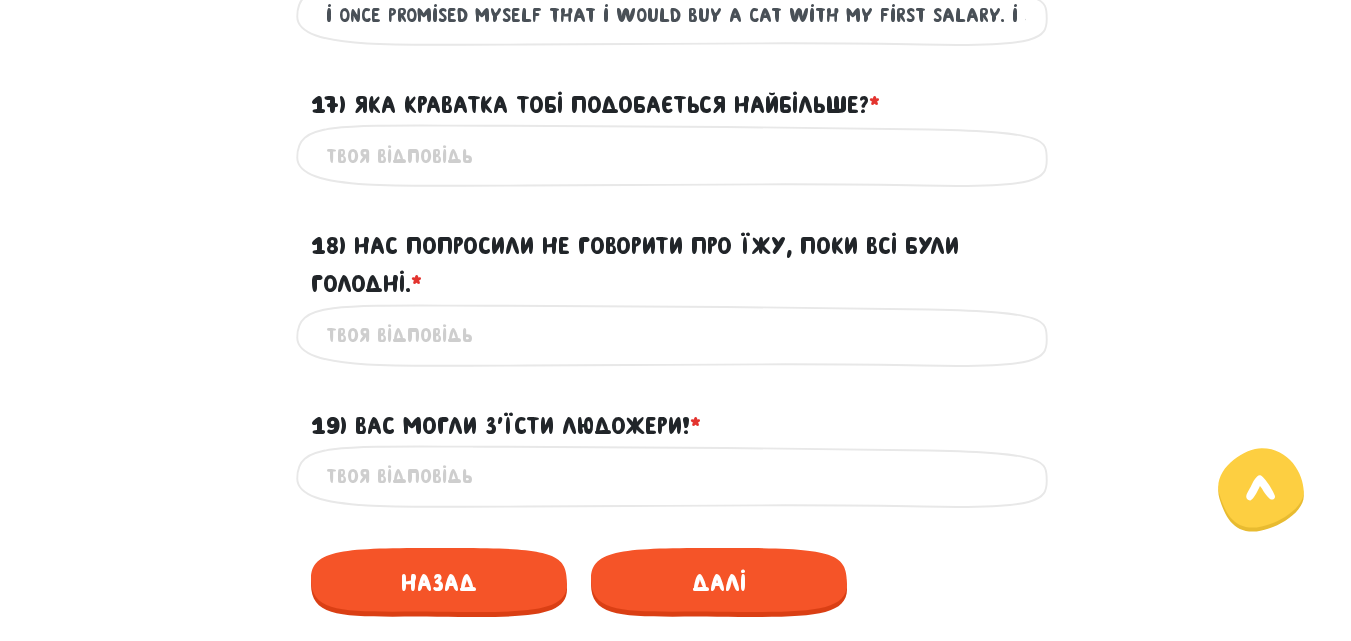 click on "17) Яка краватка тобі подобається найбільше? *
?" at bounding box center (676, 155) 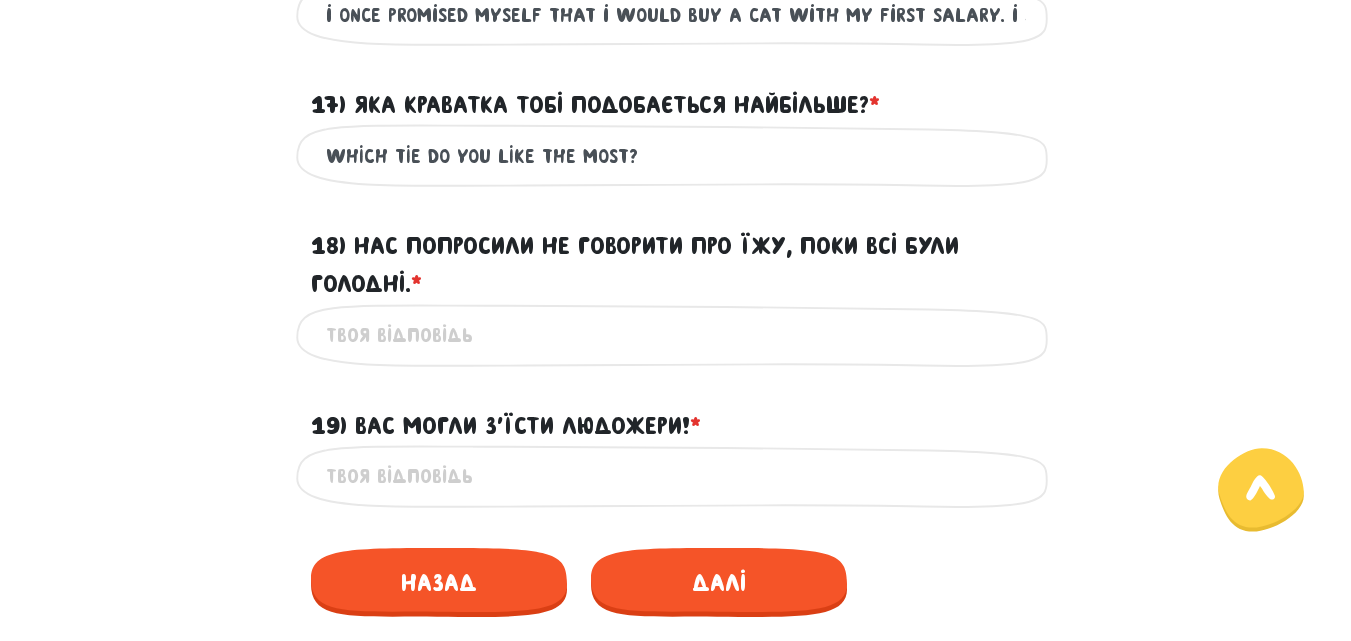 type on "WHICH TIE DO YOU LIKE THE MOST?" 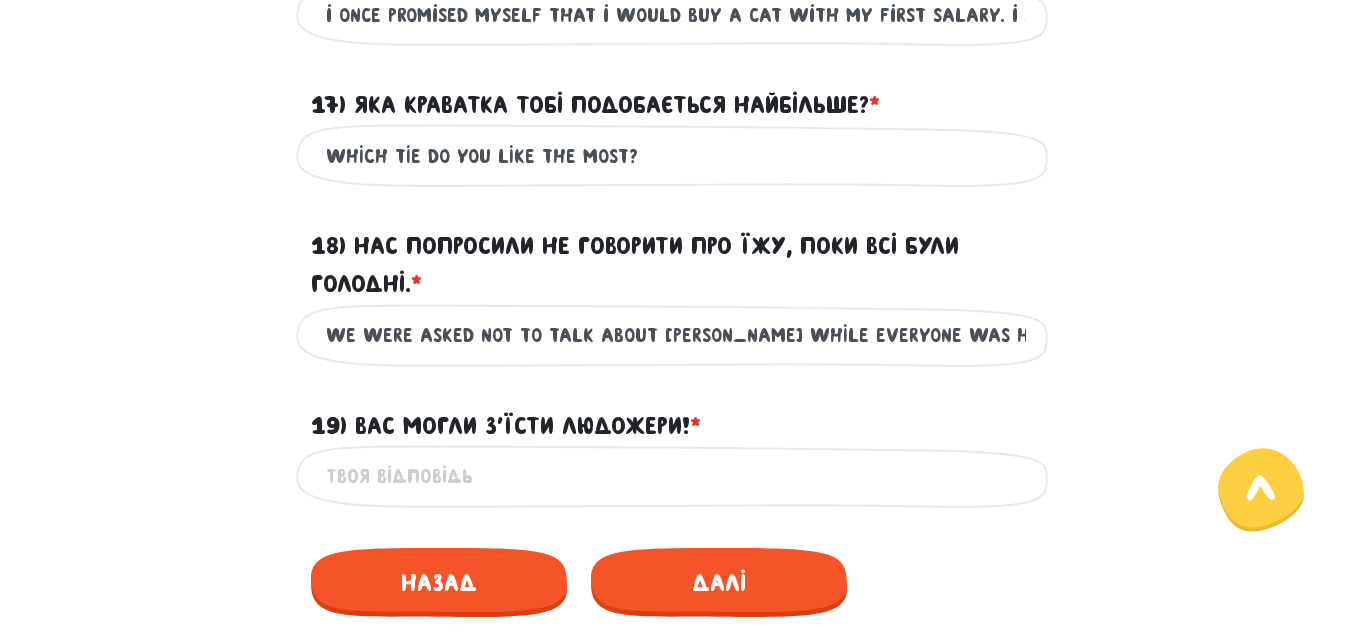 type on "WE WERE ASKED NOT TO TALK ABOUT [PERSON_NAME] WHILE EVERYONE WAS HUNGRY." 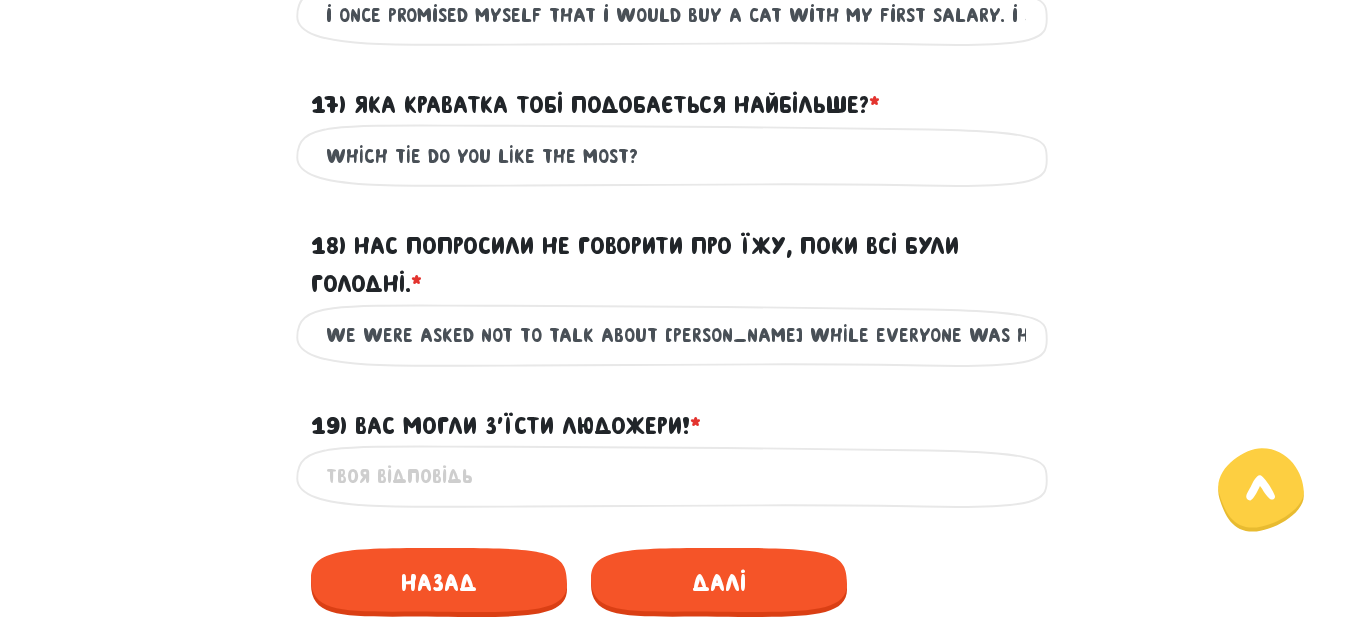 click on "19) Вас могли з’їсти людожери! *
?" at bounding box center [676, 476] 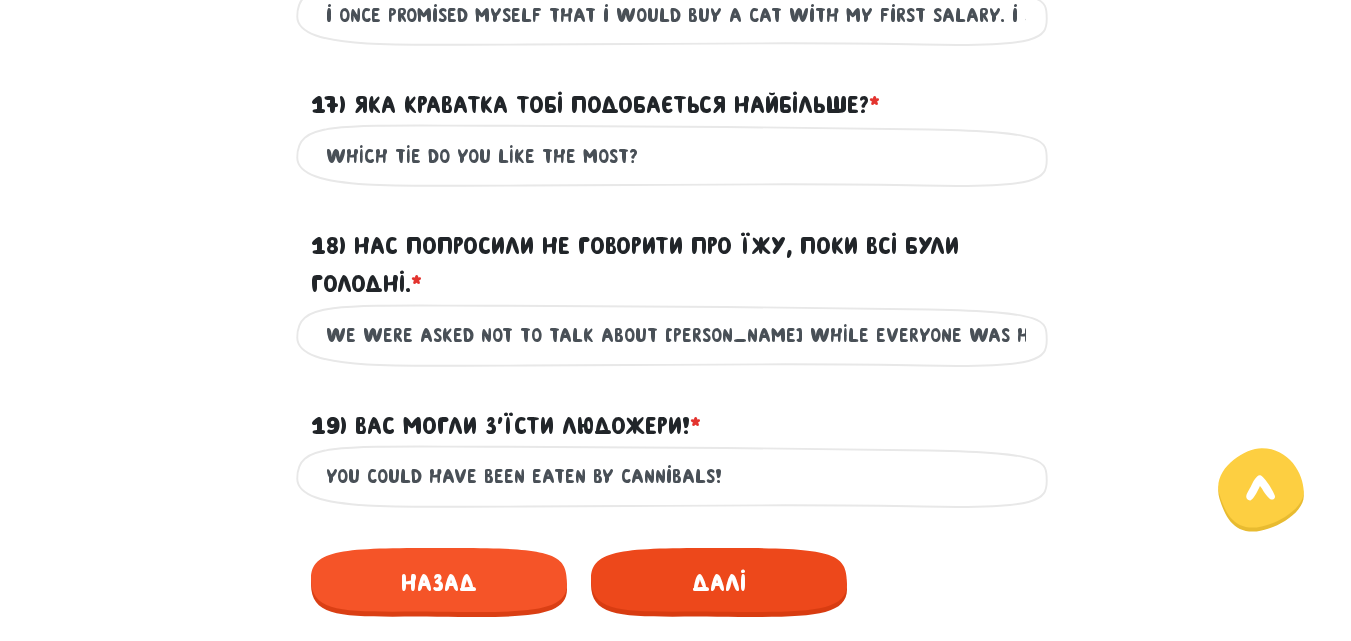type on "You could have been eaten by cannibals!" 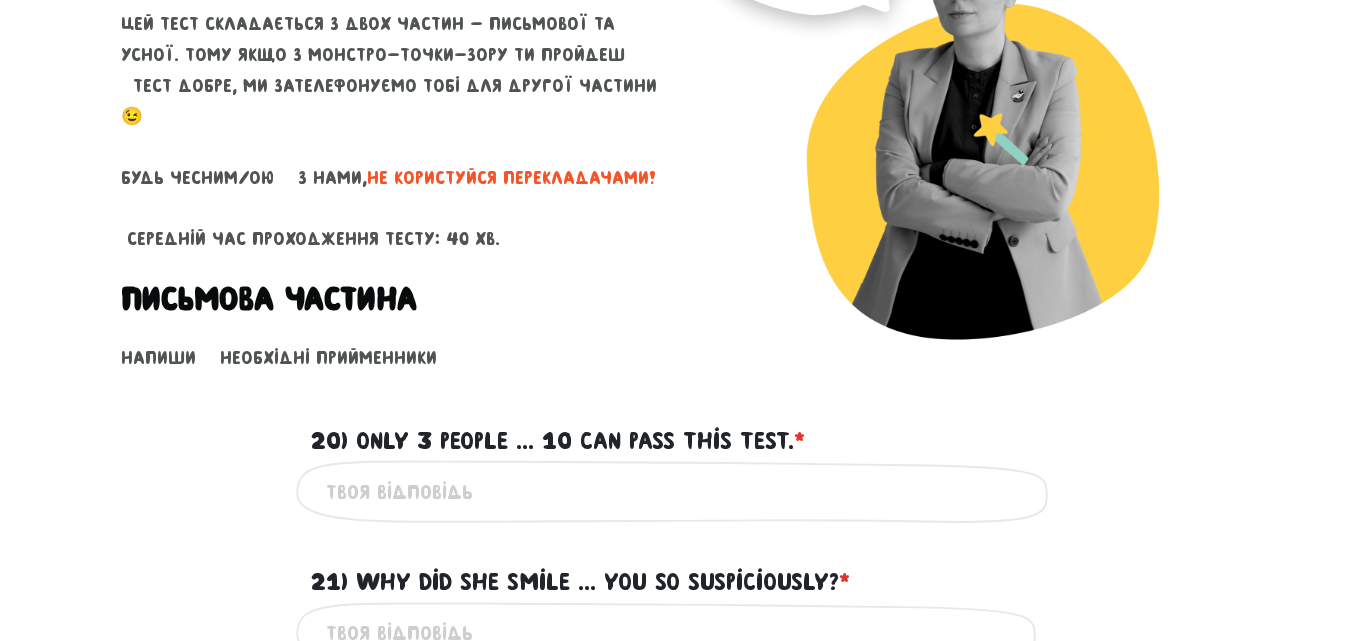 scroll, scrollTop: 0, scrollLeft: 0, axis: both 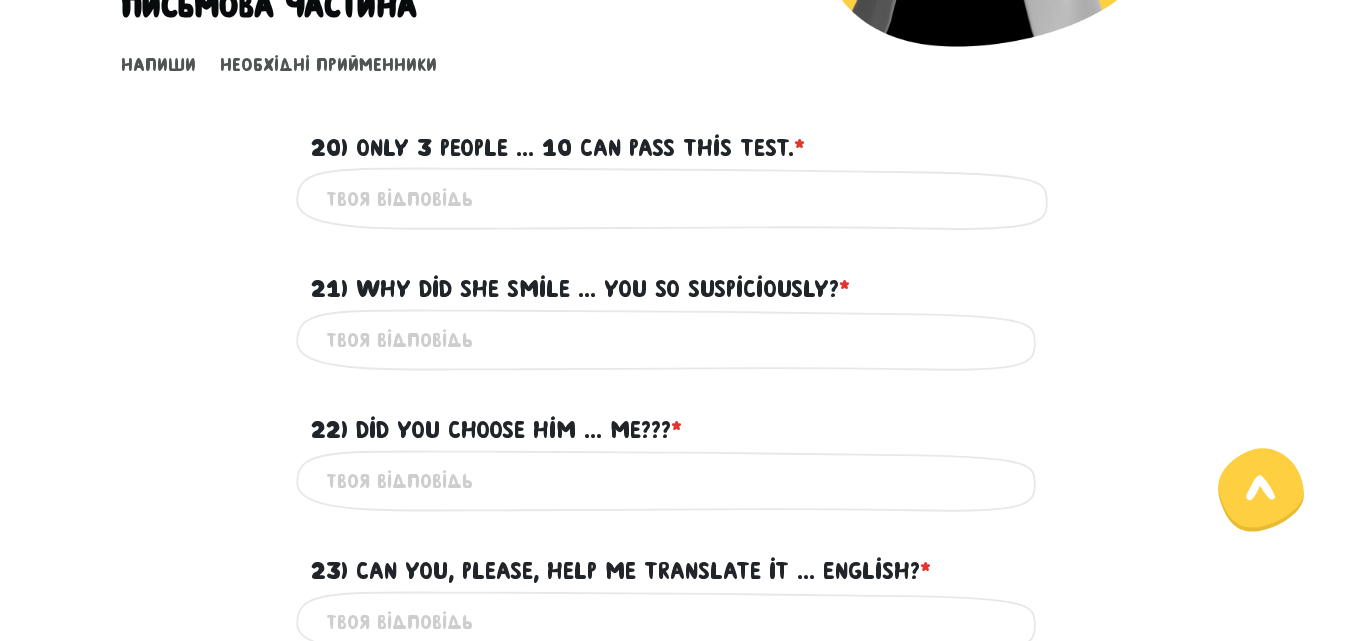 click on "20) Only 3 people ... 10 can pass this test. *
?" at bounding box center [676, 198] 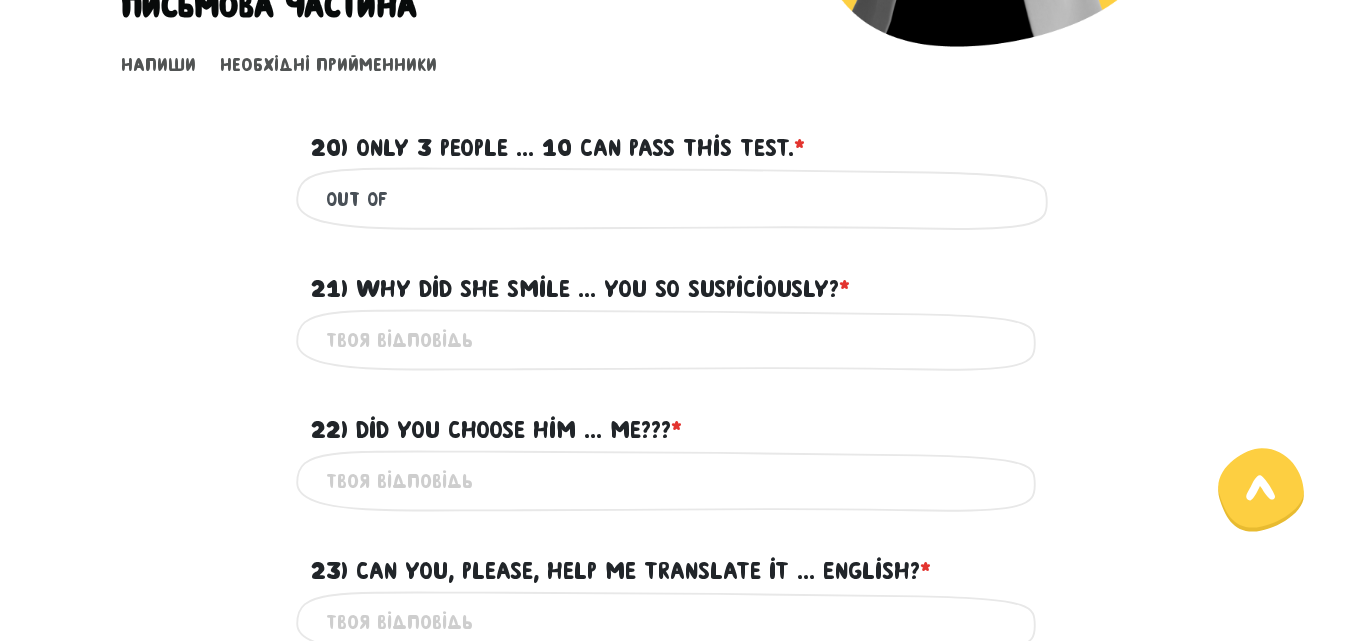 type on "out of" 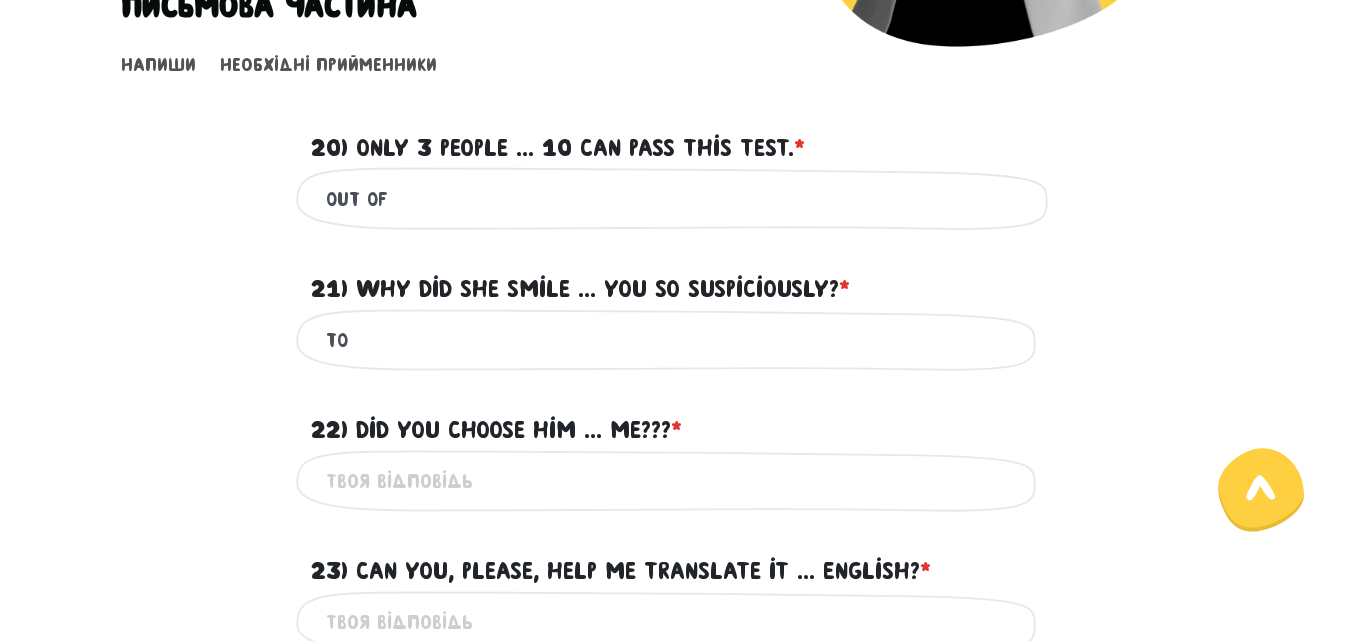 type on "to" 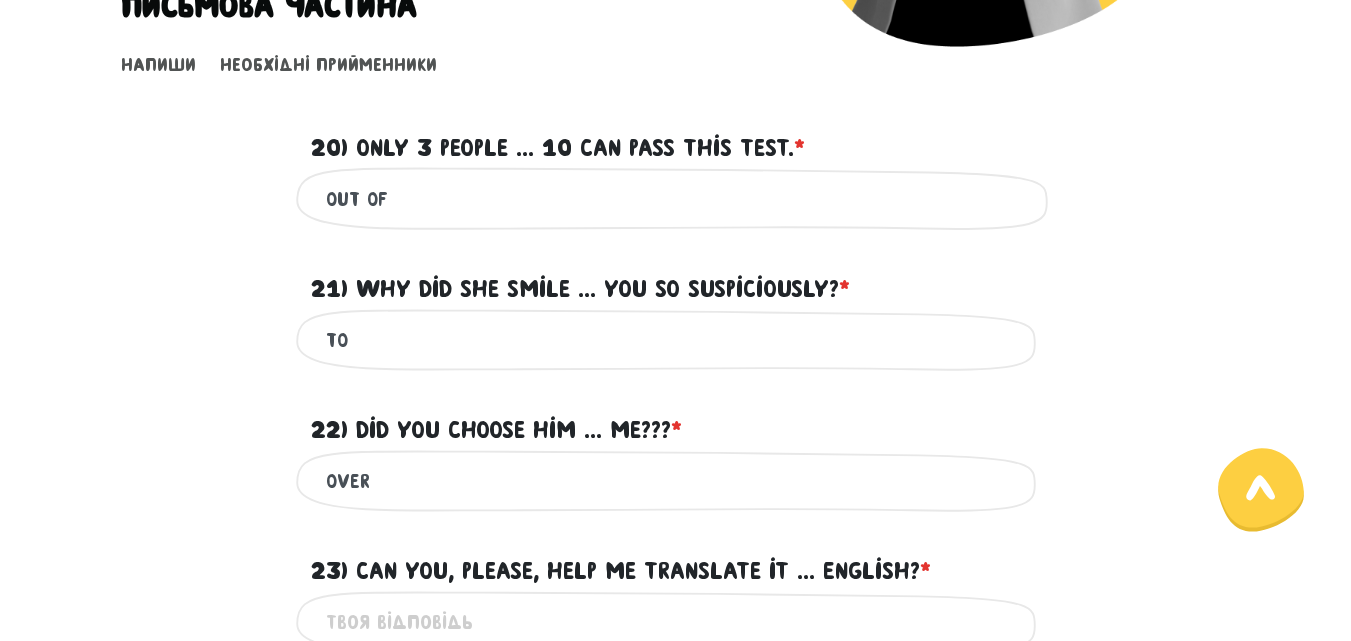 scroll, scrollTop: 764, scrollLeft: 0, axis: vertical 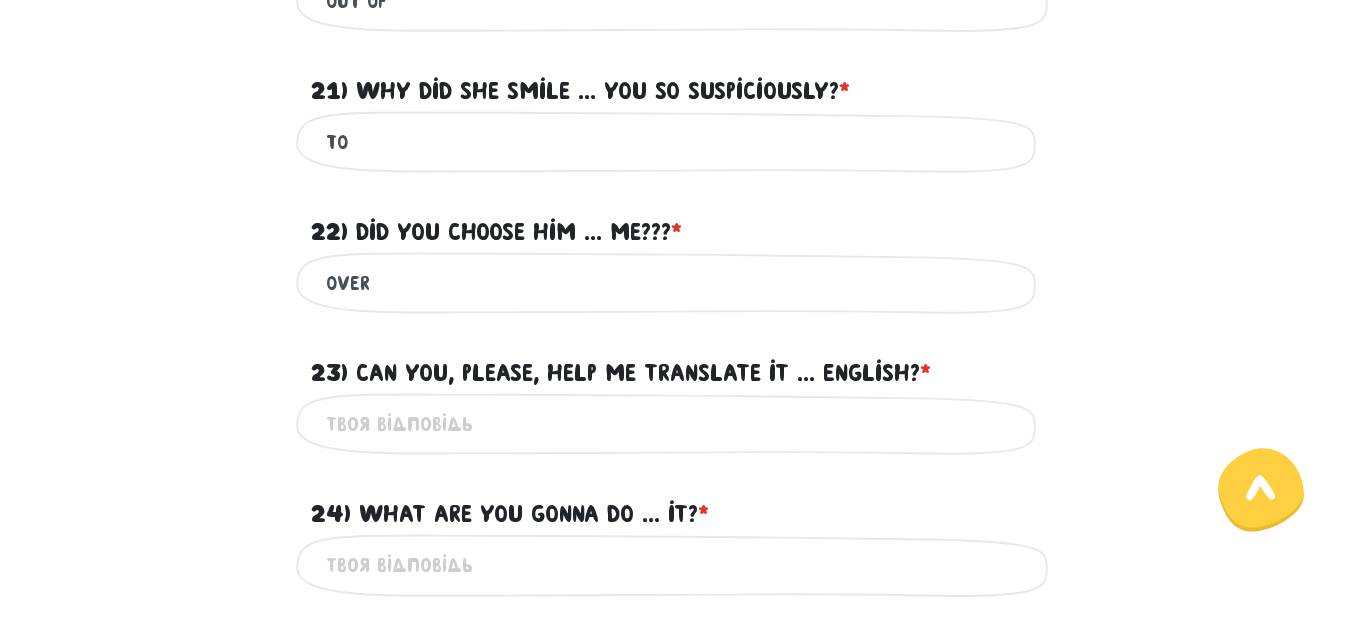 type on "over" 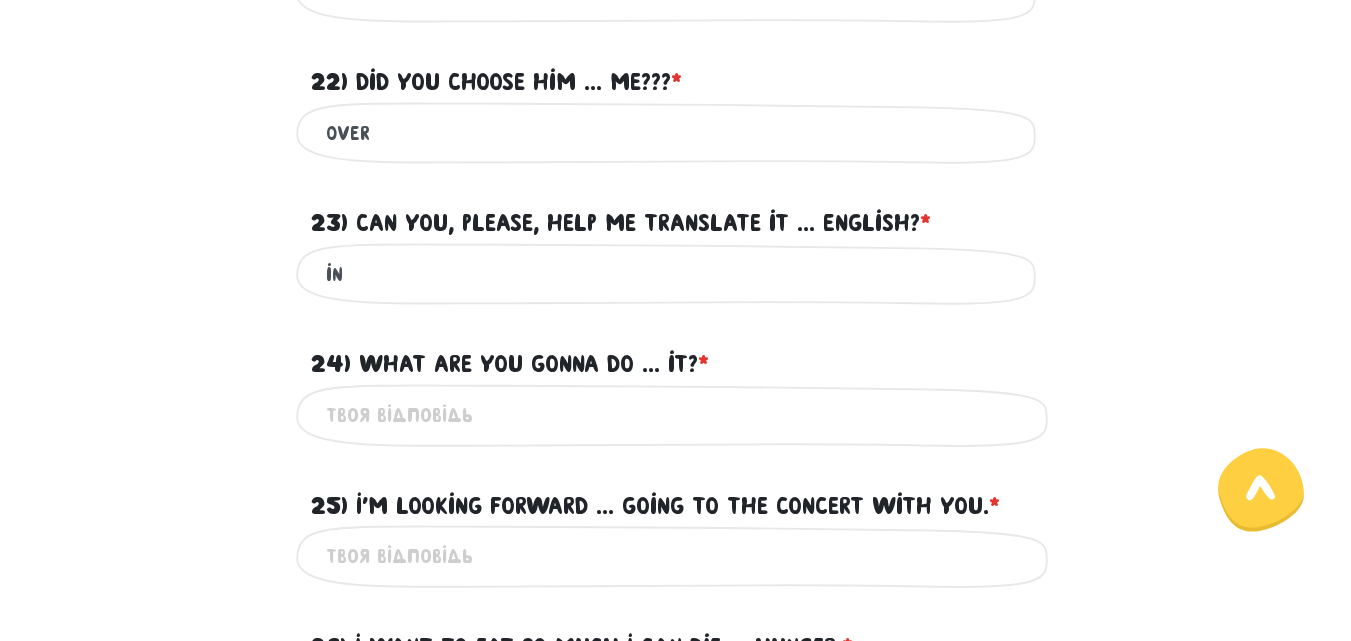 scroll, scrollTop: 934, scrollLeft: 0, axis: vertical 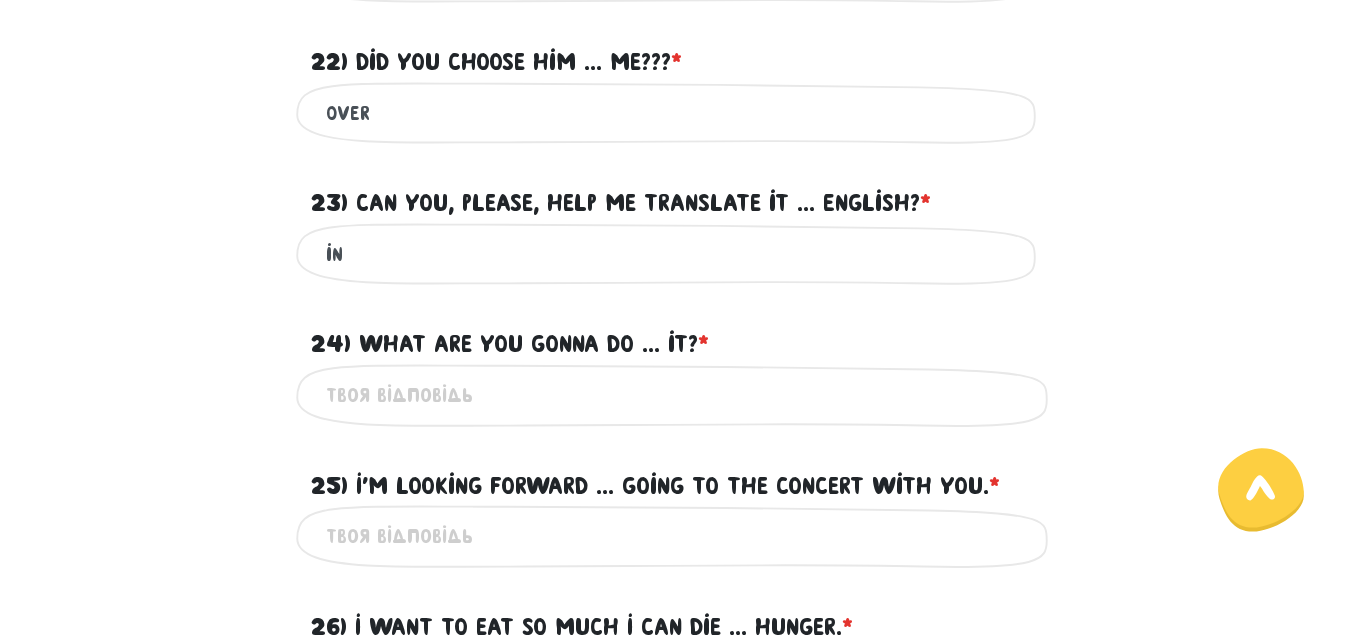 type on "in" 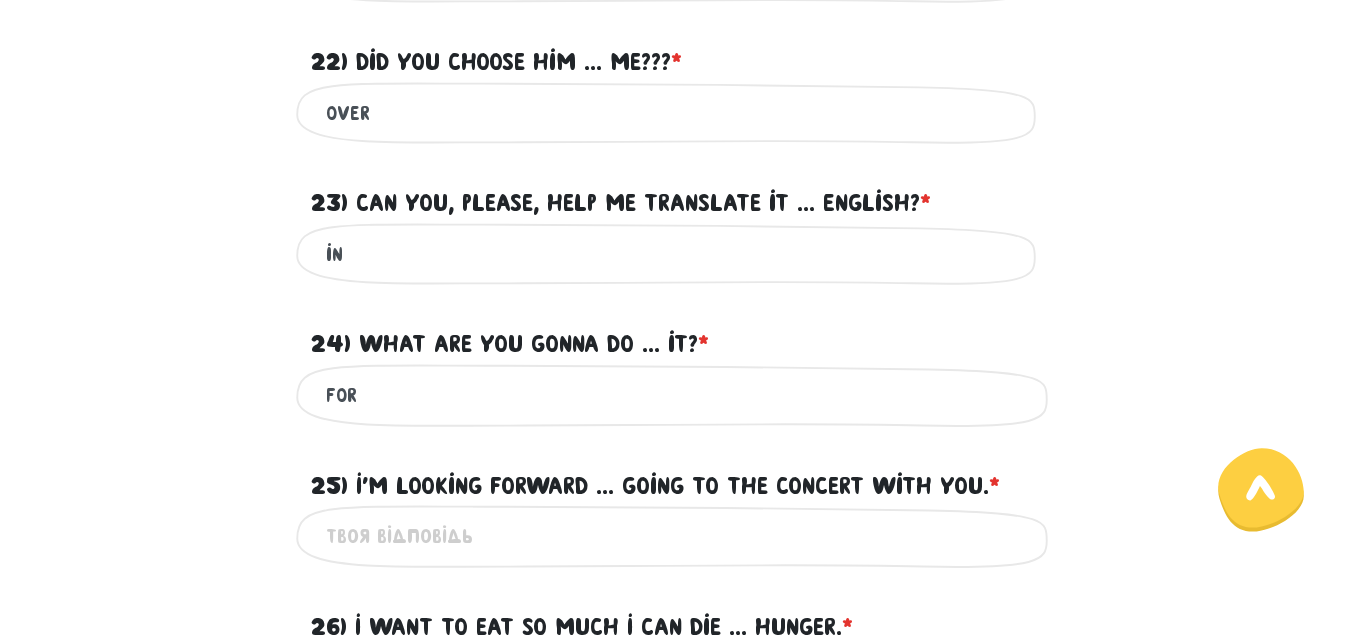 type on "for" 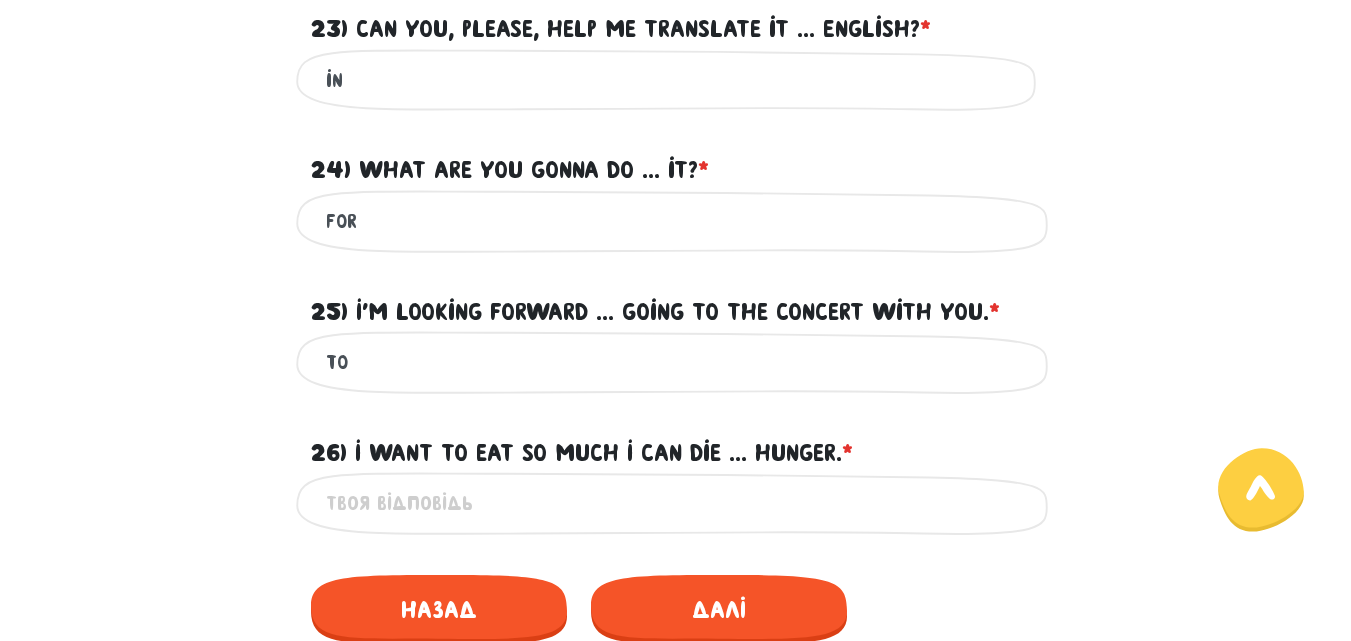 scroll, scrollTop: 1112, scrollLeft: 0, axis: vertical 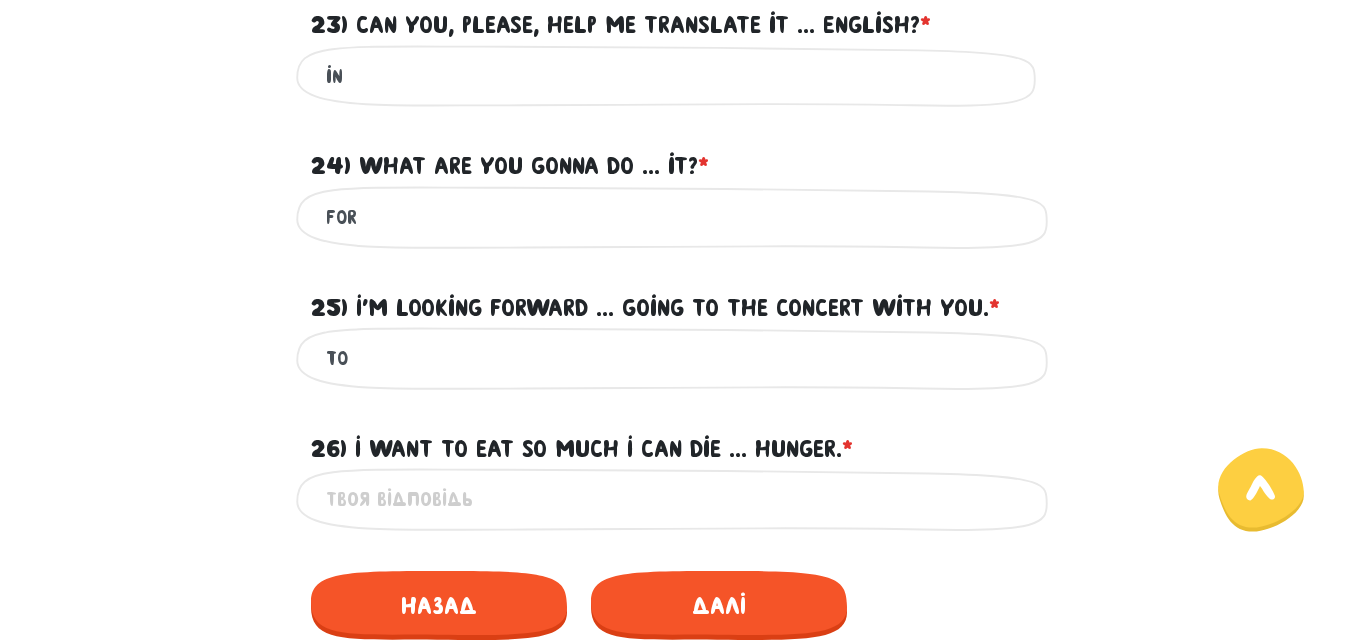 type on "to" 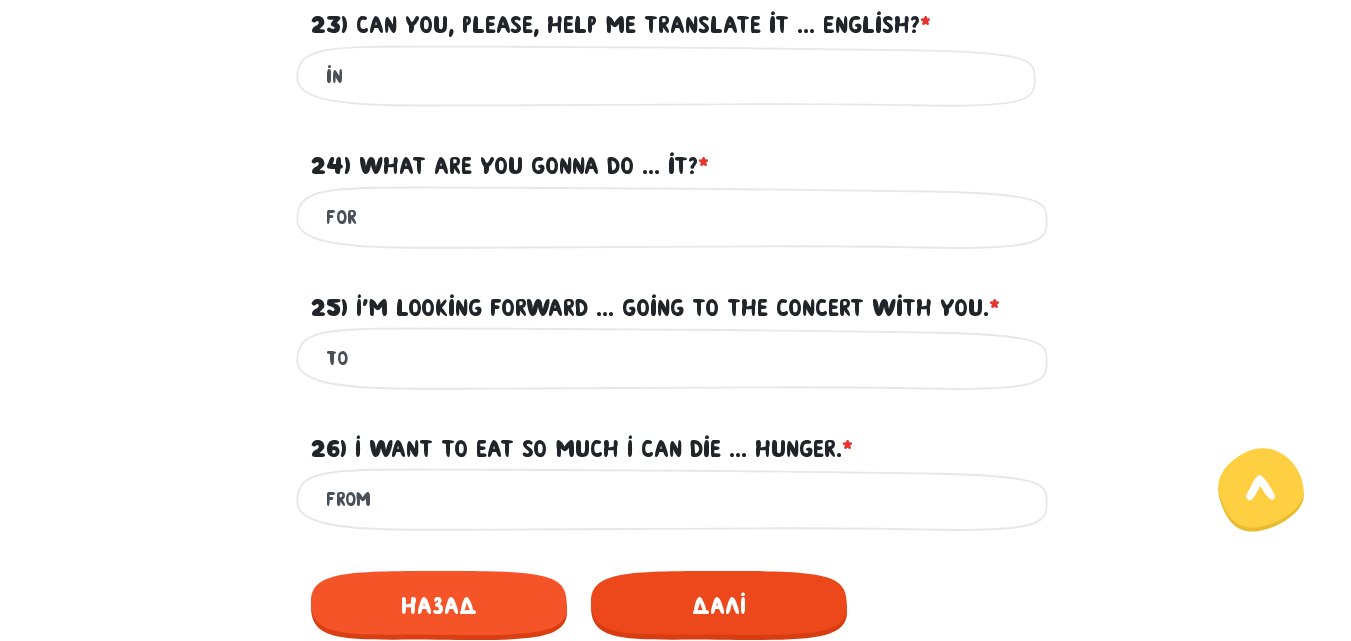 type on "from" 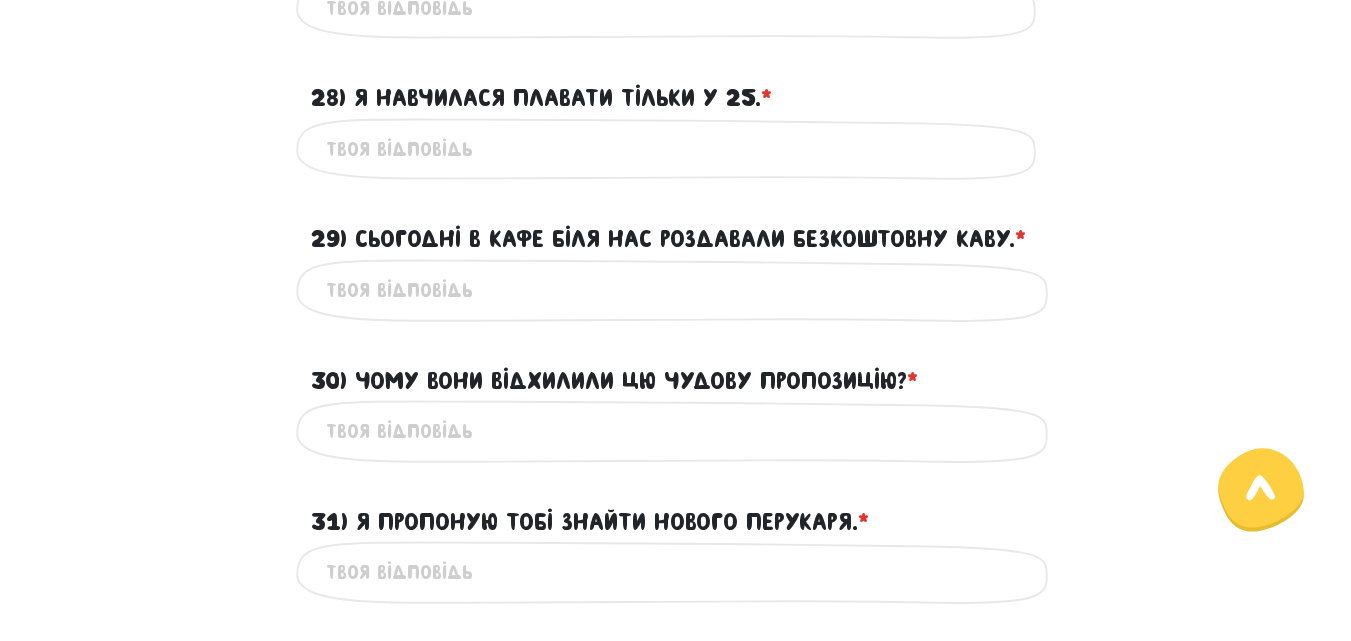 scroll, scrollTop: 573, scrollLeft: 0, axis: vertical 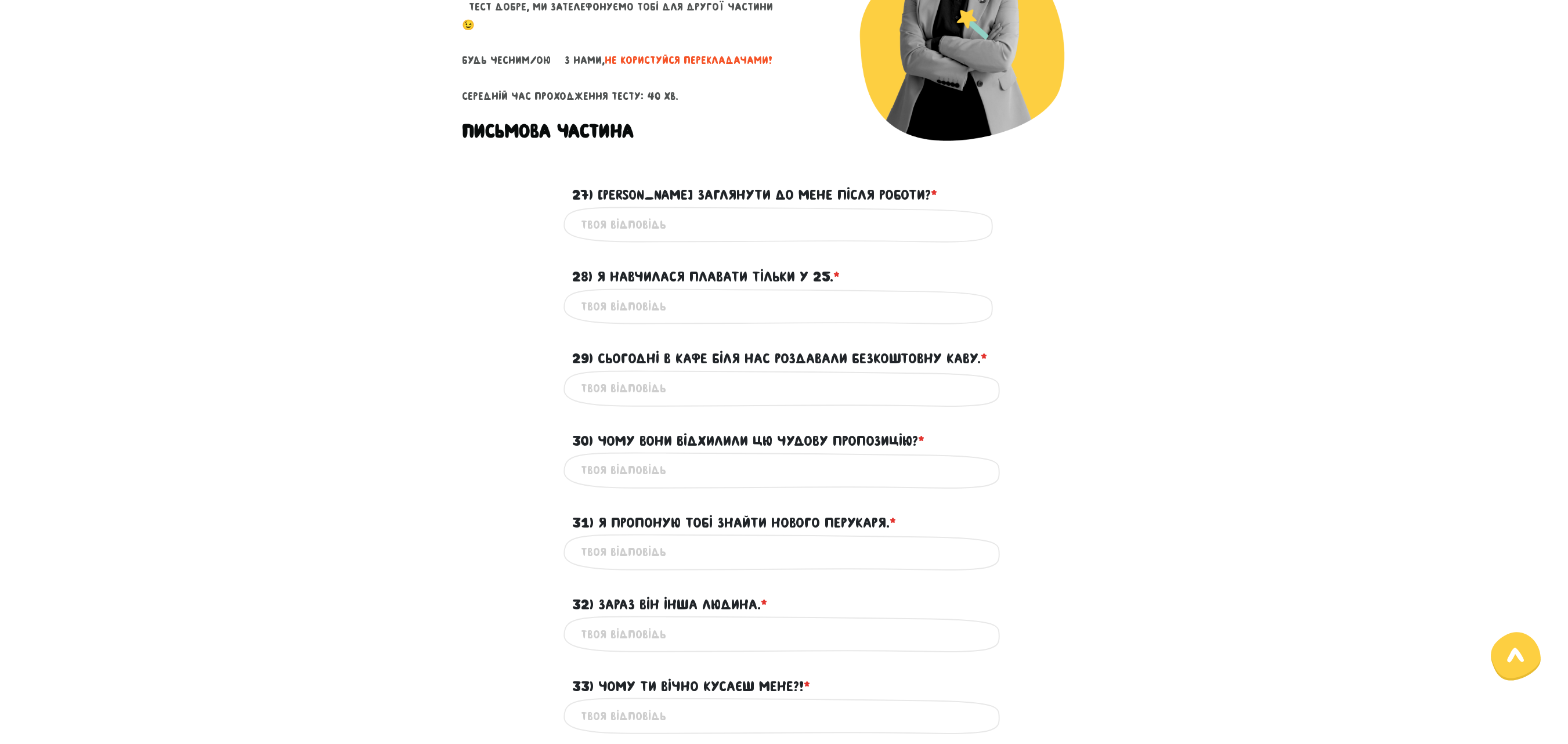 drag, startPoint x: 767, startPoint y: 1, endPoint x: 374, endPoint y: 461, distance: 605.02 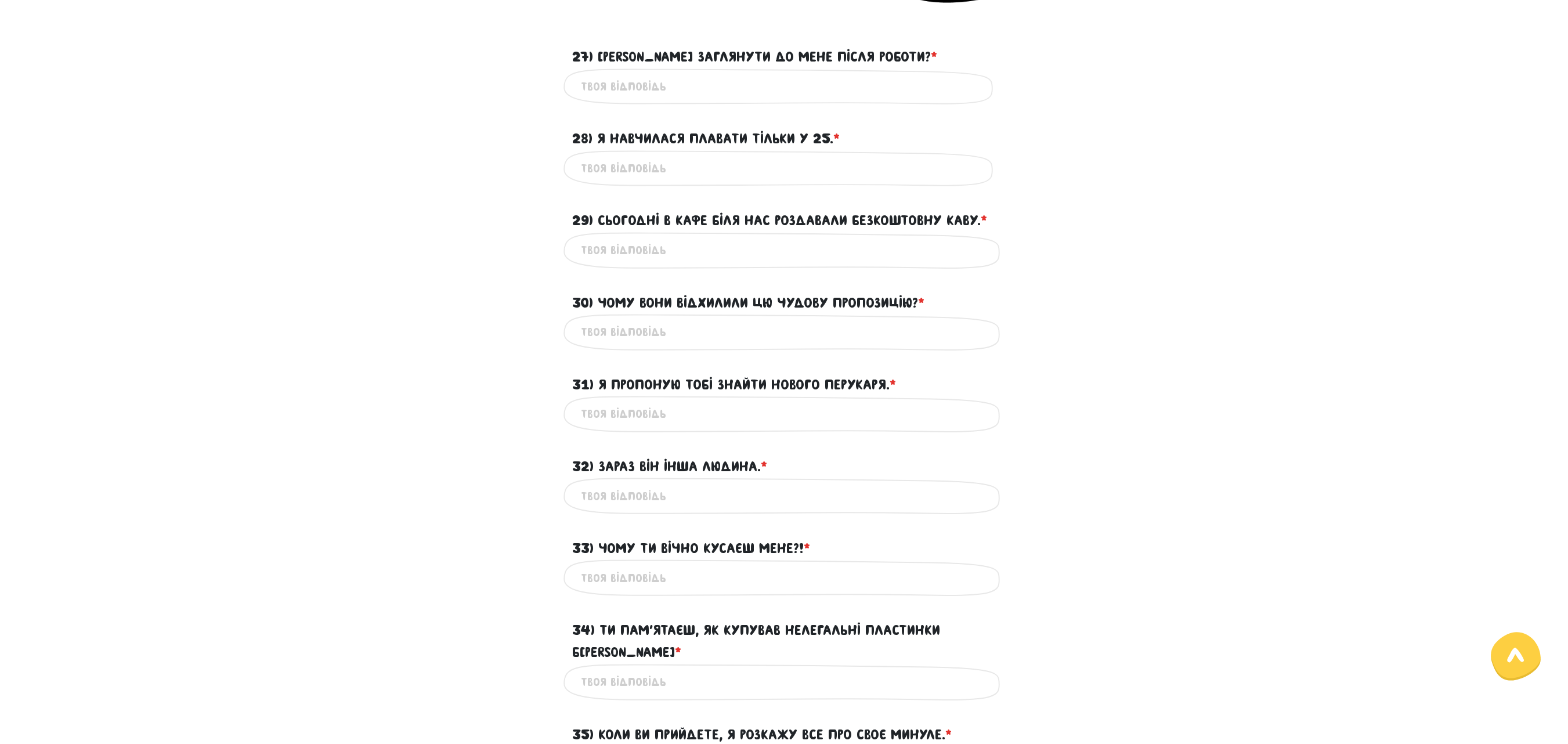 scroll, scrollTop: 361, scrollLeft: 0, axis: vertical 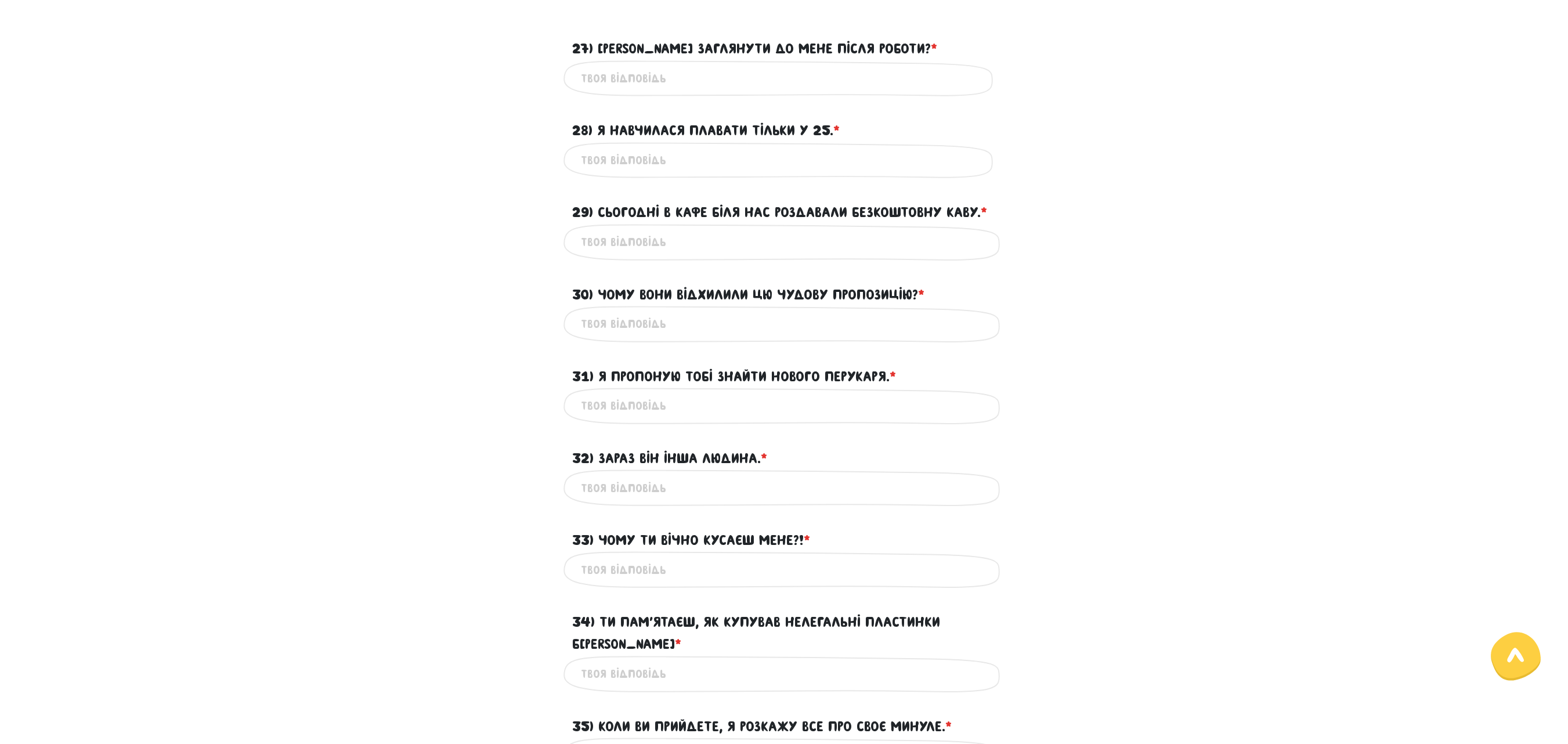 click on "Увага!
При перезавантаженні цієї сторінки ваші відповіді зберігаються на деякий час, але при подальшій роботі з браузером можуть втратитись. Будь ласка, постарайтеся пройти тест за один раз ☺️
Домовились
Тест для тічерів
Привіт!
?" at bounding box center (784, 369) 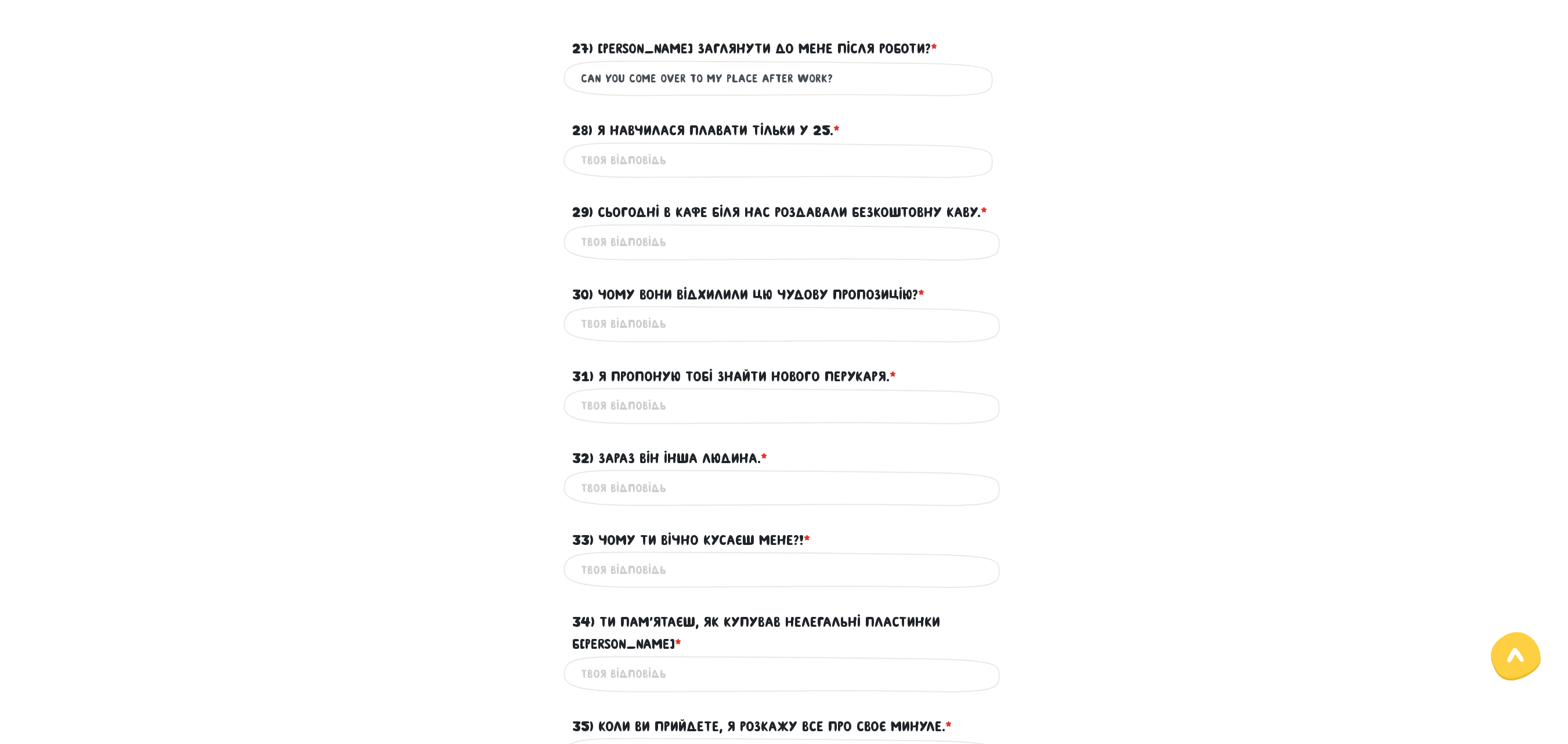 type on "CAN YOU COME OVER TO MY PLACE AFTER WORK?" 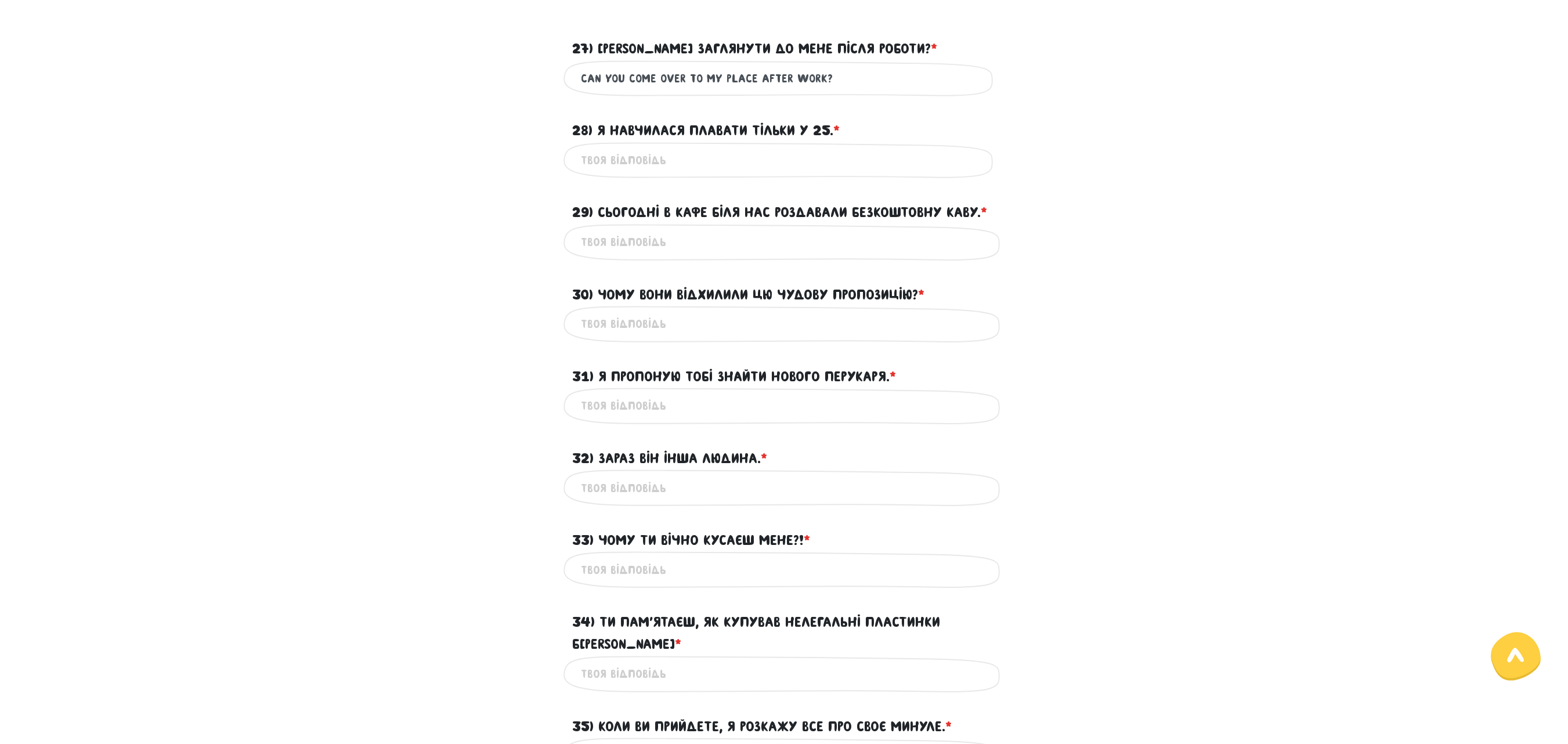 click on "28) Я навчилася плавати тільки у 25. *
?" at bounding box center [784, 160] 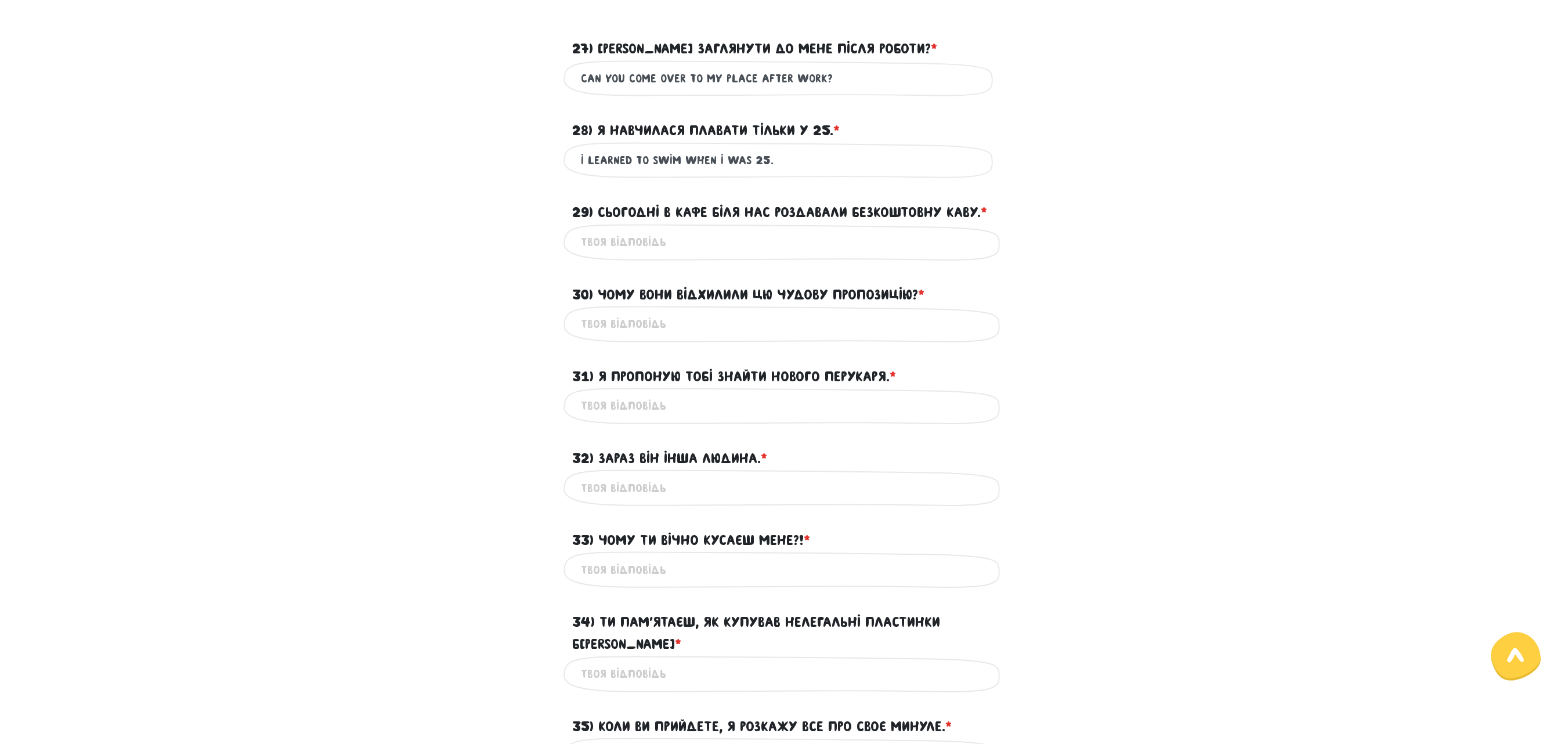type on "I LEARNED TO SWIM when I was 25." 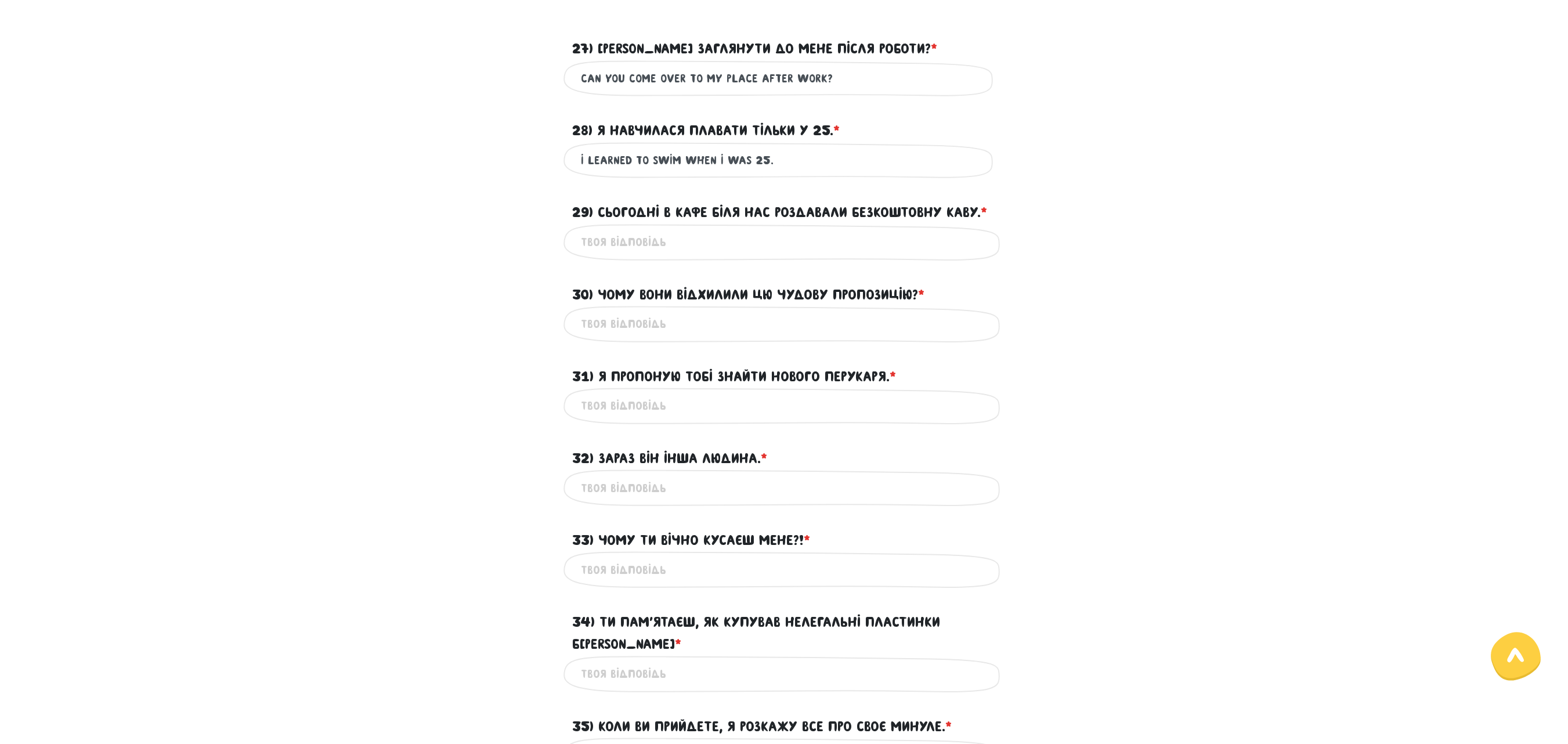 click on "29) Сьогодні в кафе біля нас роздавали безкоштовну каву. *
?" at bounding box center (784, 242) 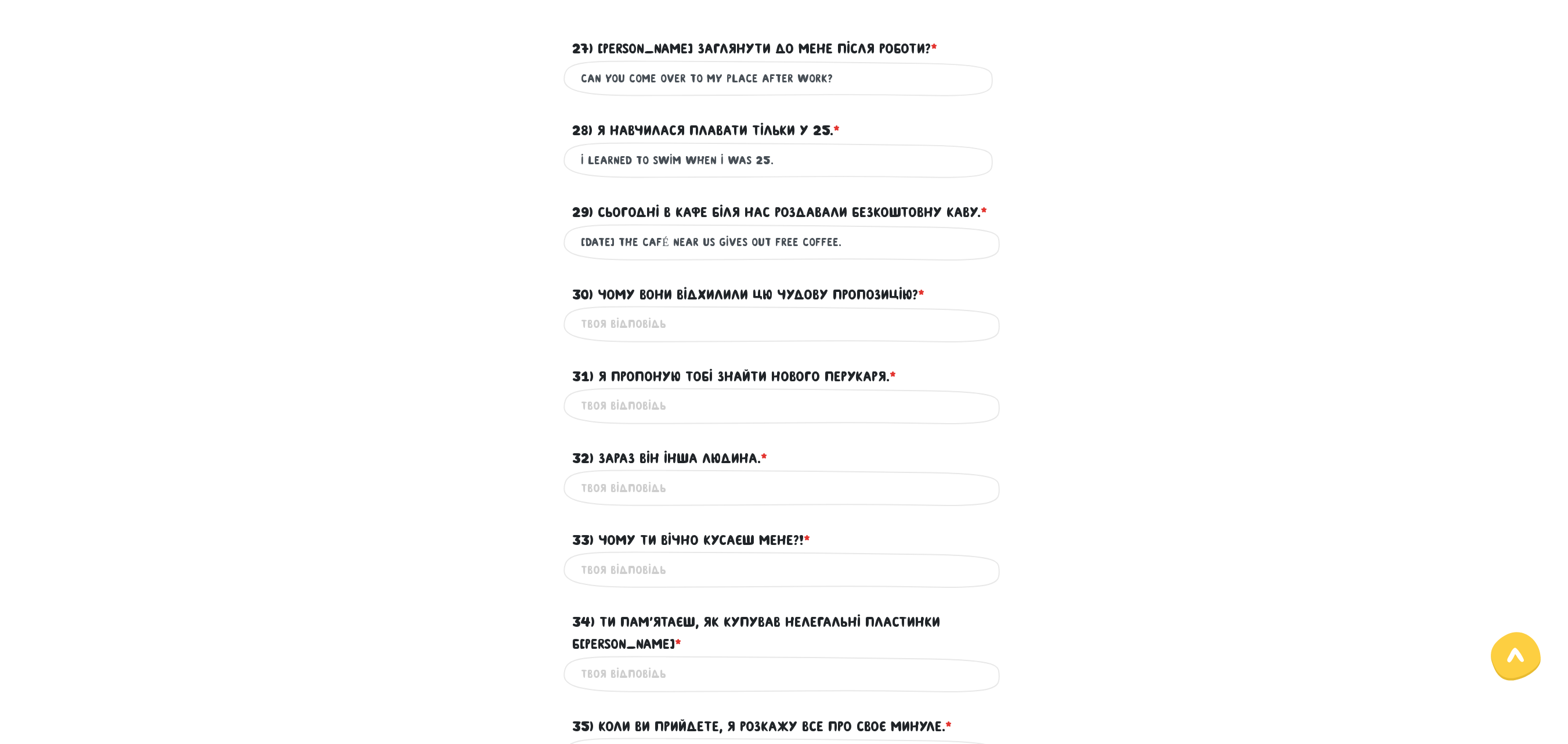 click on "[DATE] THE CAFÉ NEAR US GIVES OUT FREE COFFEE." at bounding box center (784, 242) 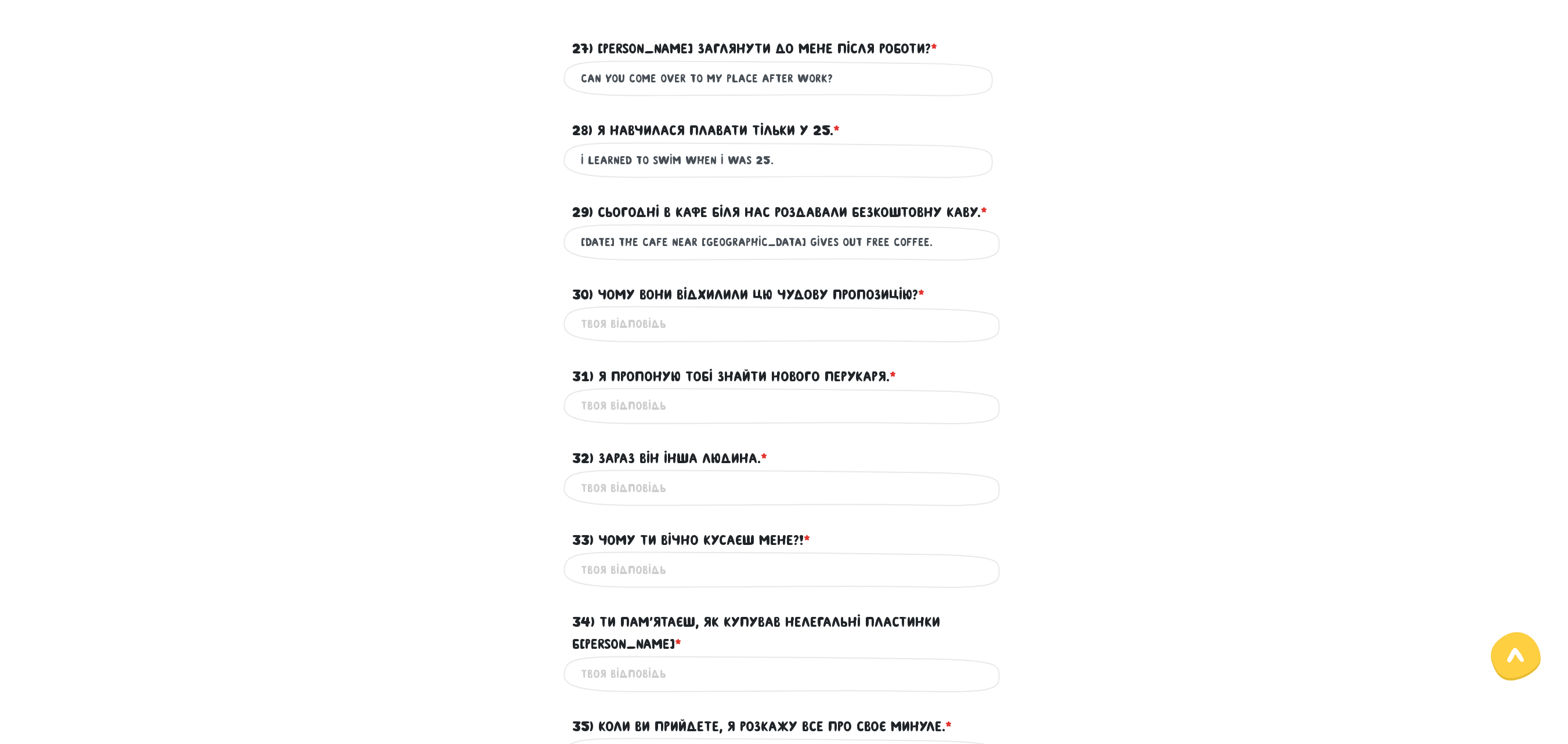 type on "[DATE] THE CAFe NEAR [GEOGRAPHIC_DATA] GIVES OUT FREE COFFEE." 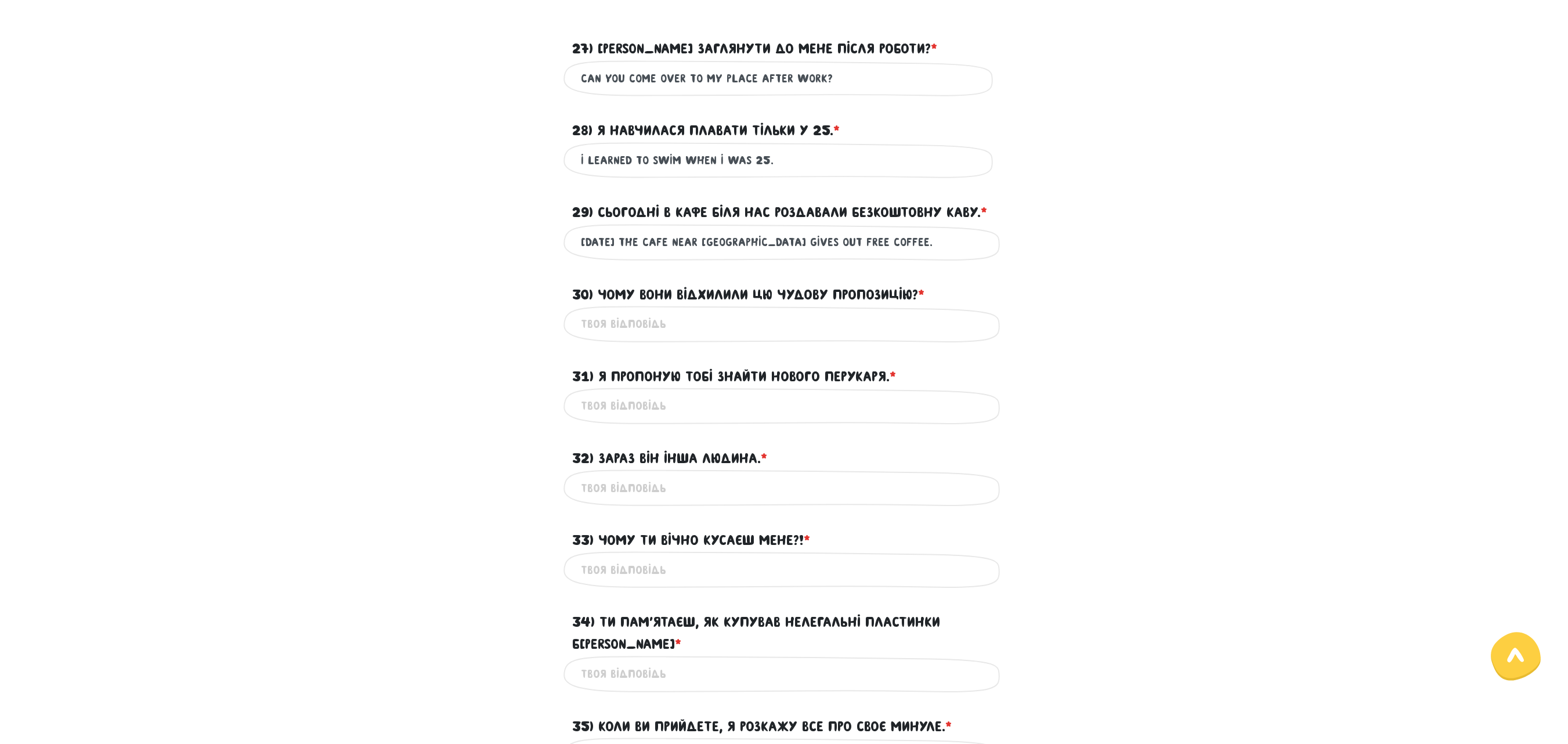 click on "Це обов'язкове поле" at bounding box center [784, 324] 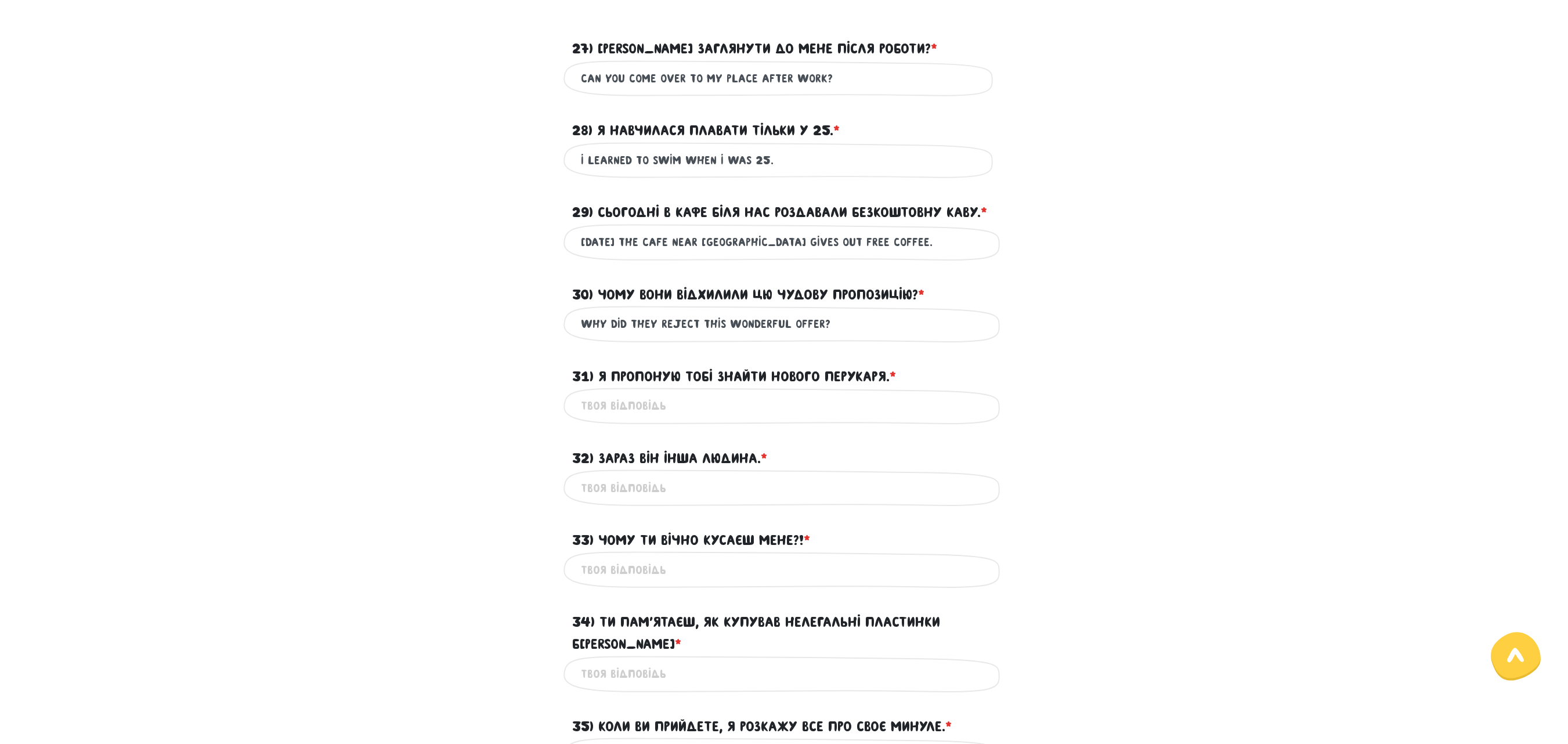 type on "WHY DID THEY REJECT THIS WONDERFUL OFFER?" 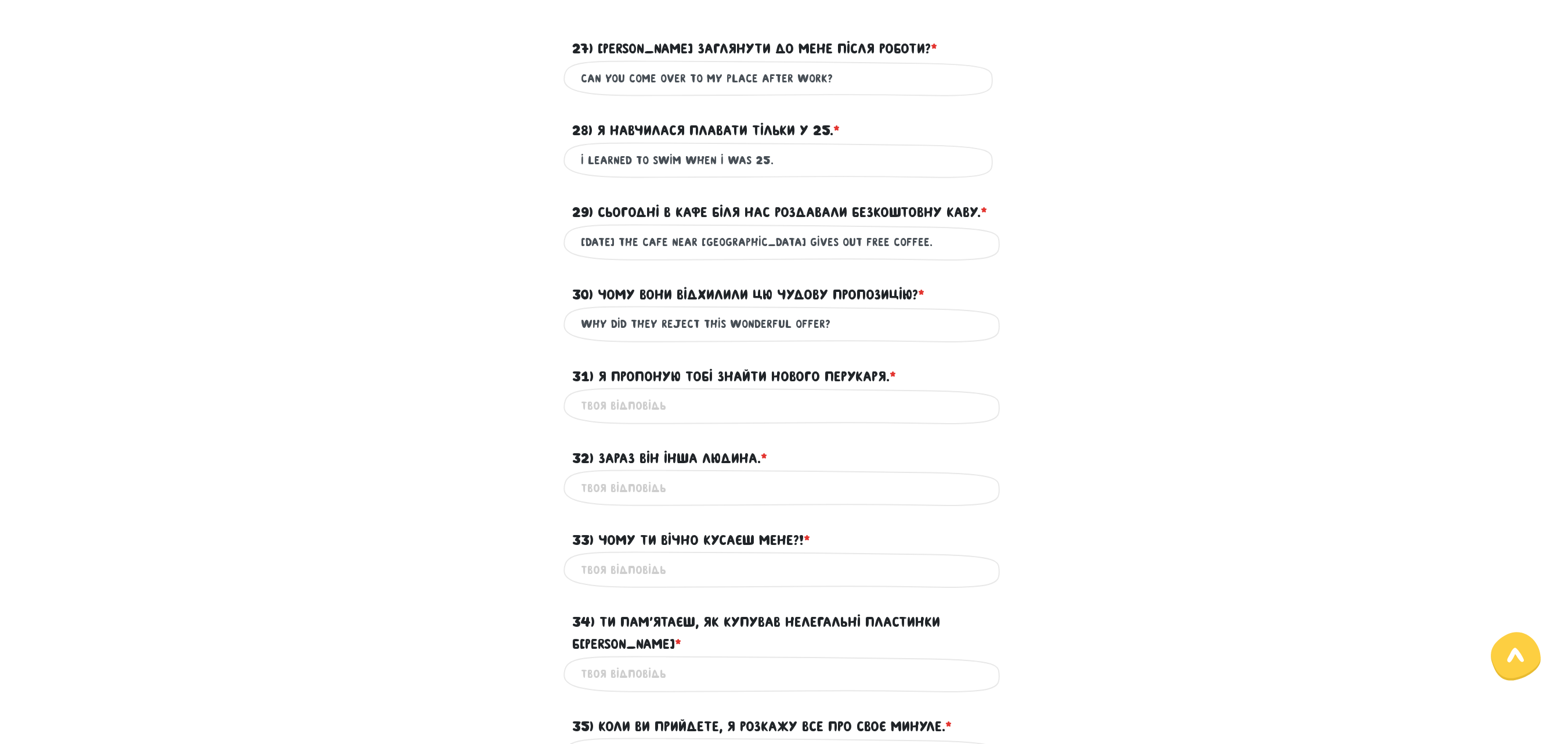 click on "31) Я пропоную тобі знайти нового перукаря. *
?" at bounding box center [784, 406] 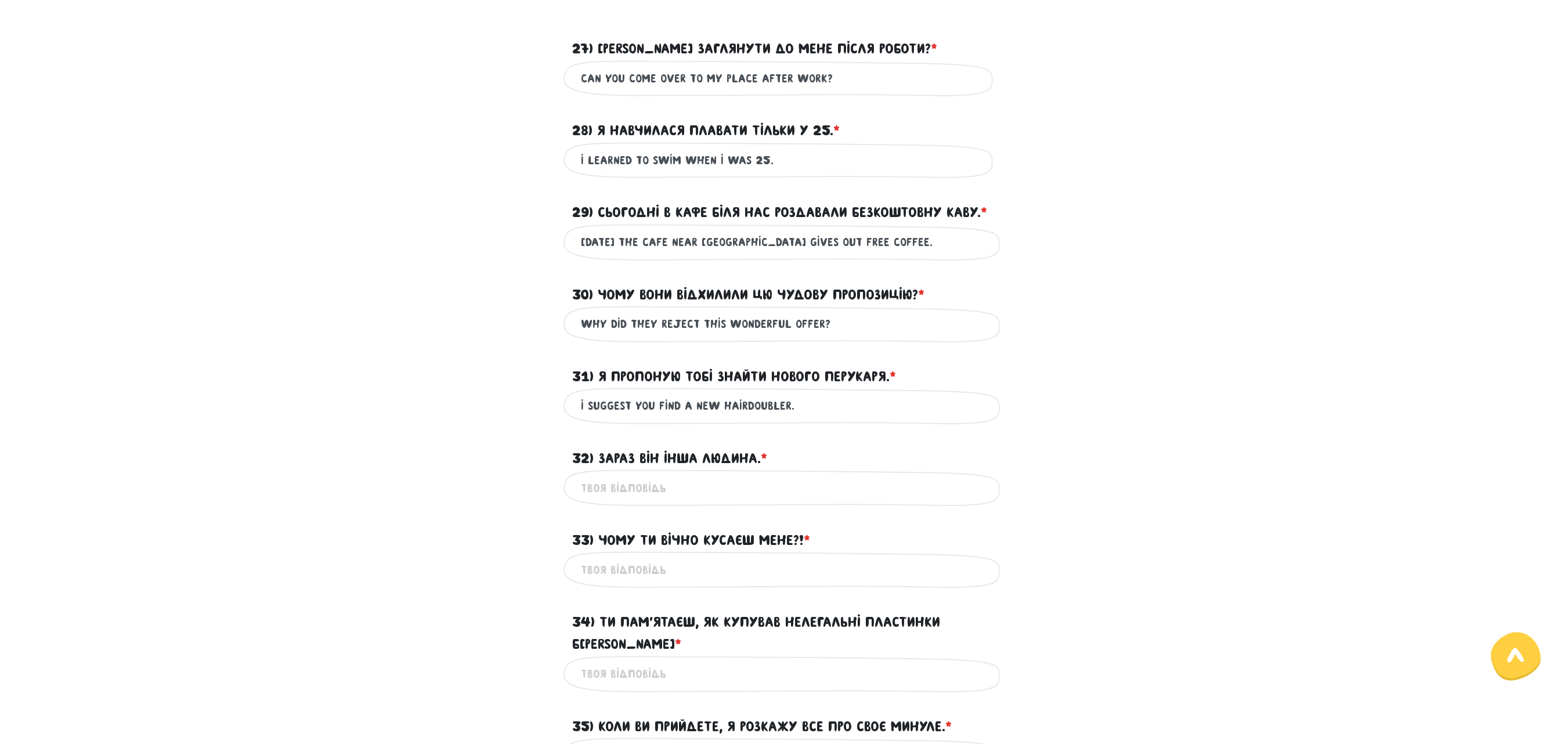 drag, startPoint x: 800, startPoint y: 404, endPoint x: 722, endPoint y: 404, distance: 78 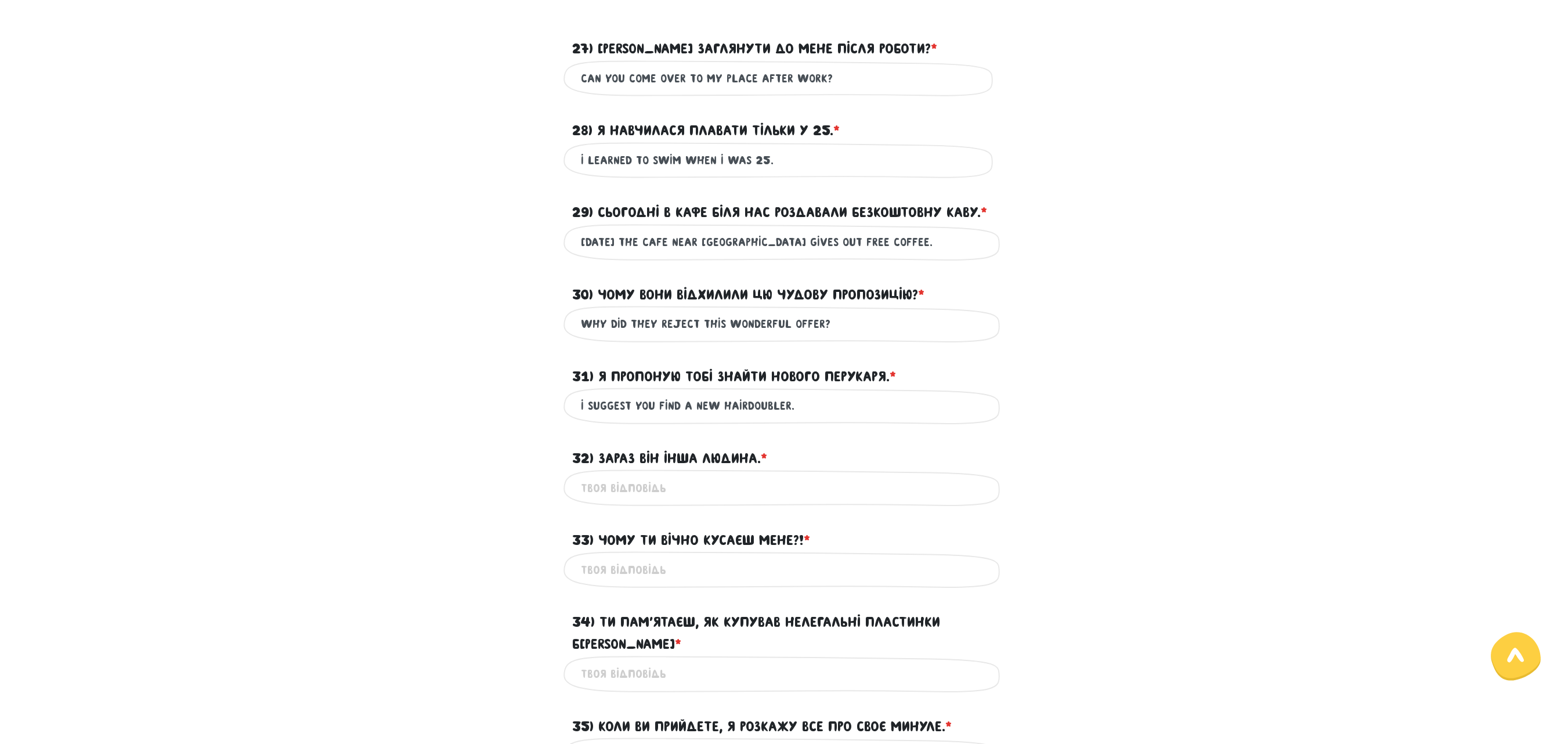 click on "I SUGGEST YOU FIND A NEW HAIRDOUBLER." at bounding box center [784, 406] 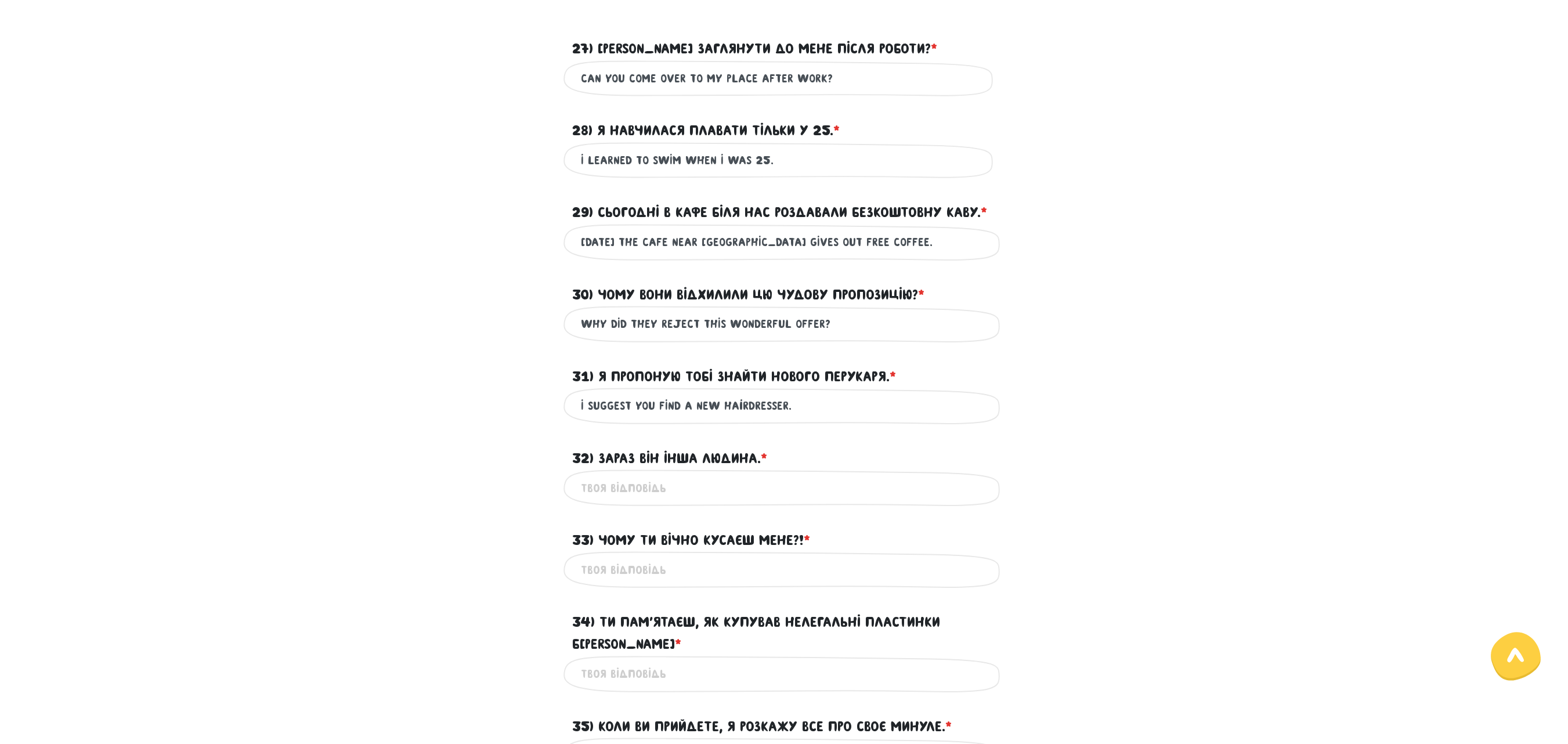 type on "I SUGGEST YOU FIND A NEW Hairdresser." 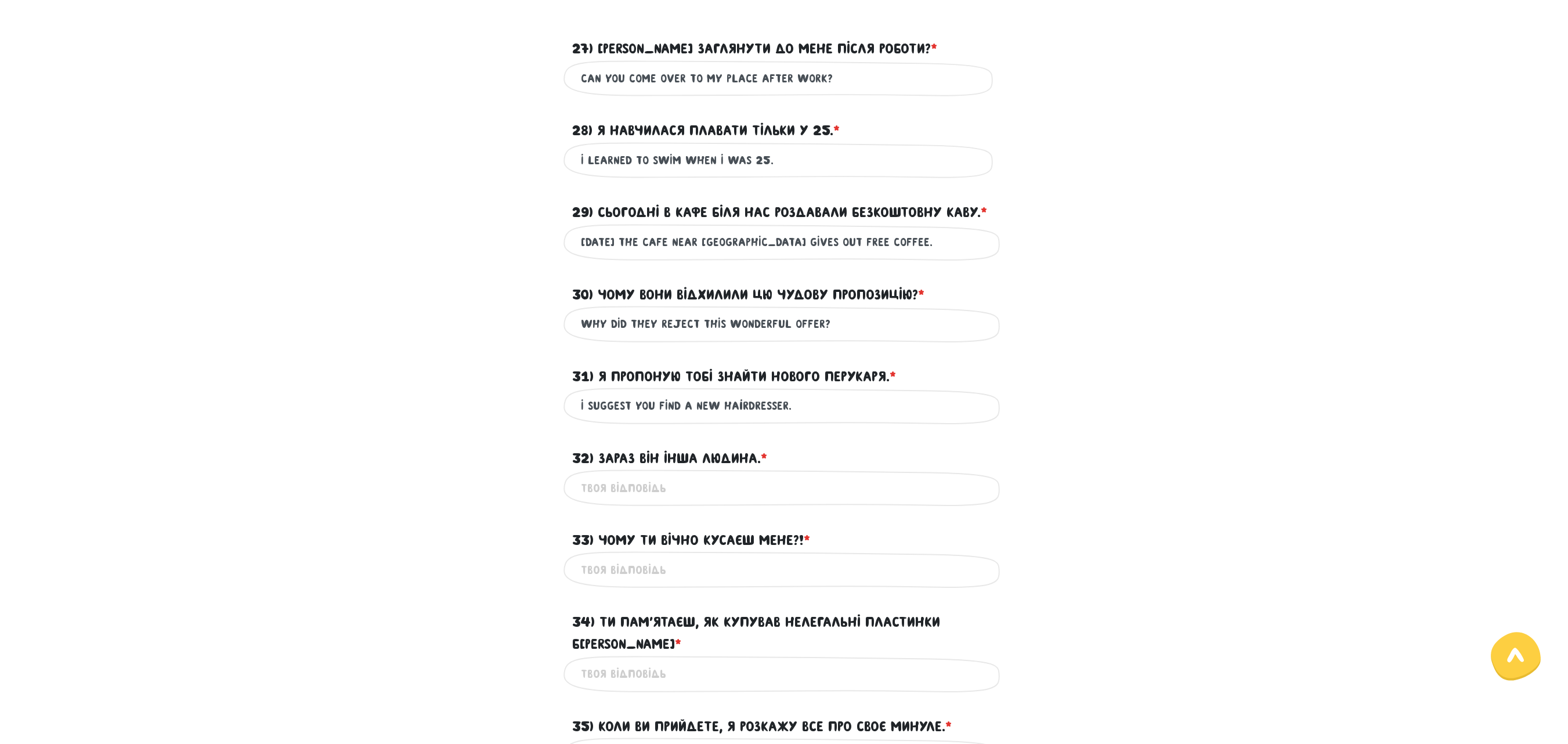 type on "Y" 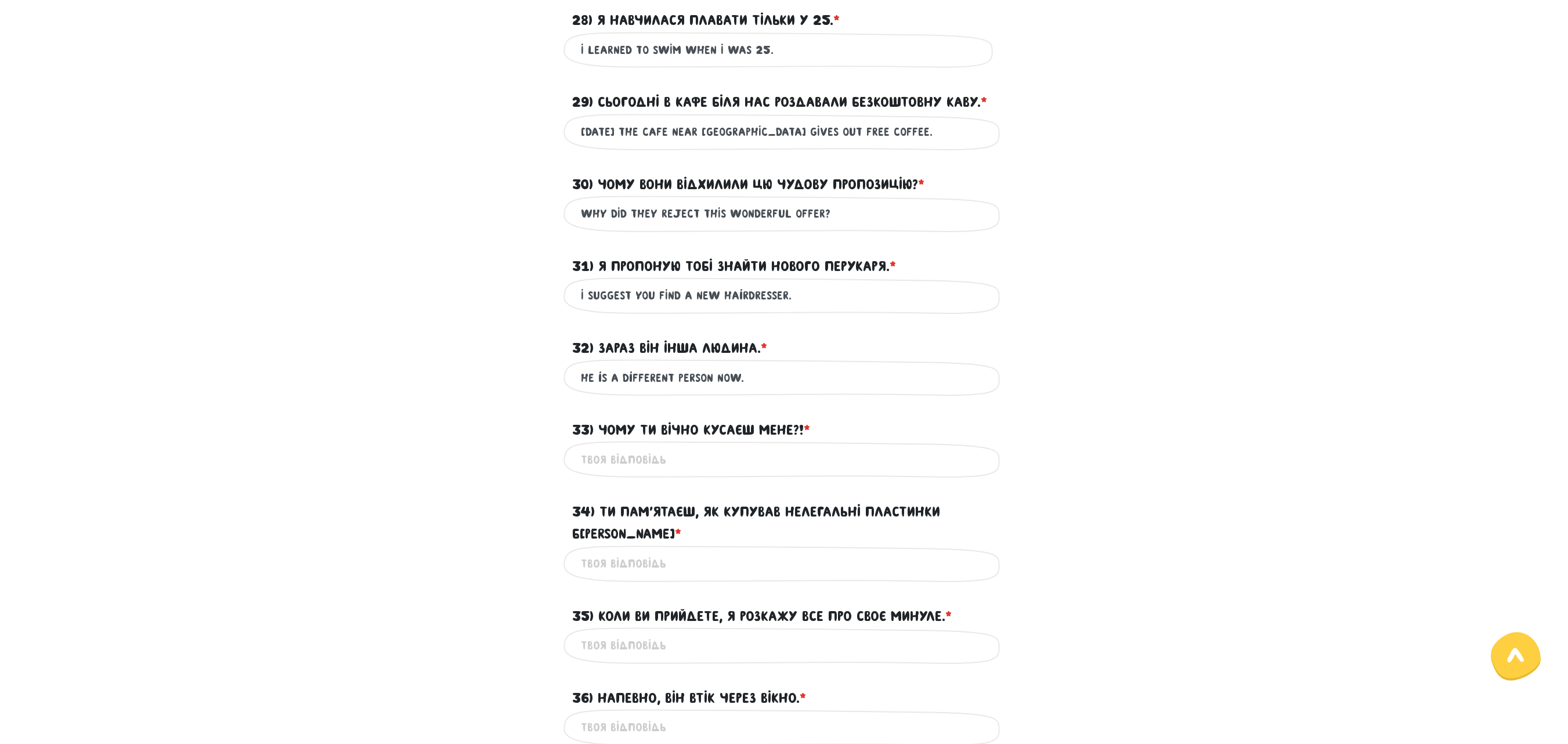 scroll, scrollTop: 586, scrollLeft: 0, axis: vertical 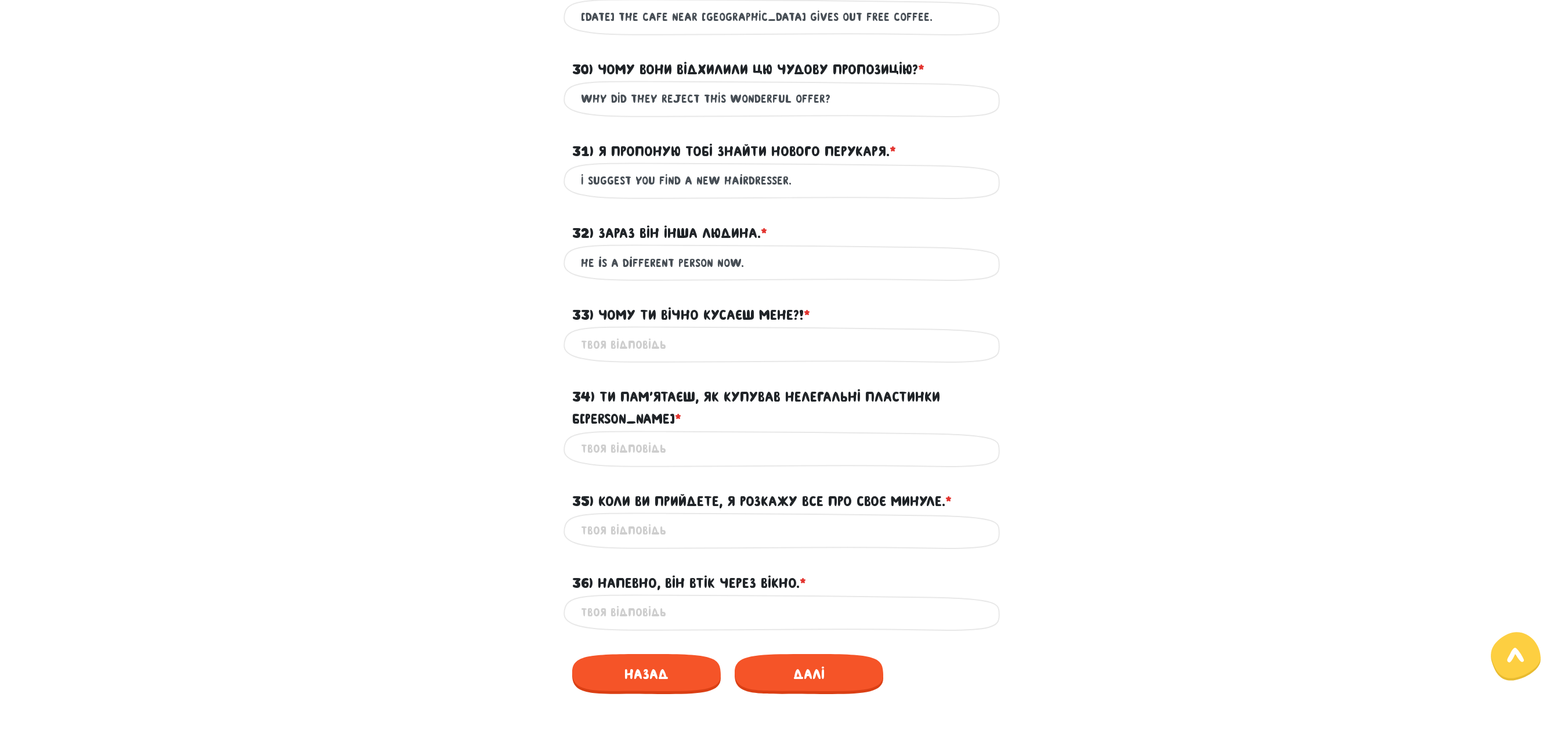 type on "He is a different person now." 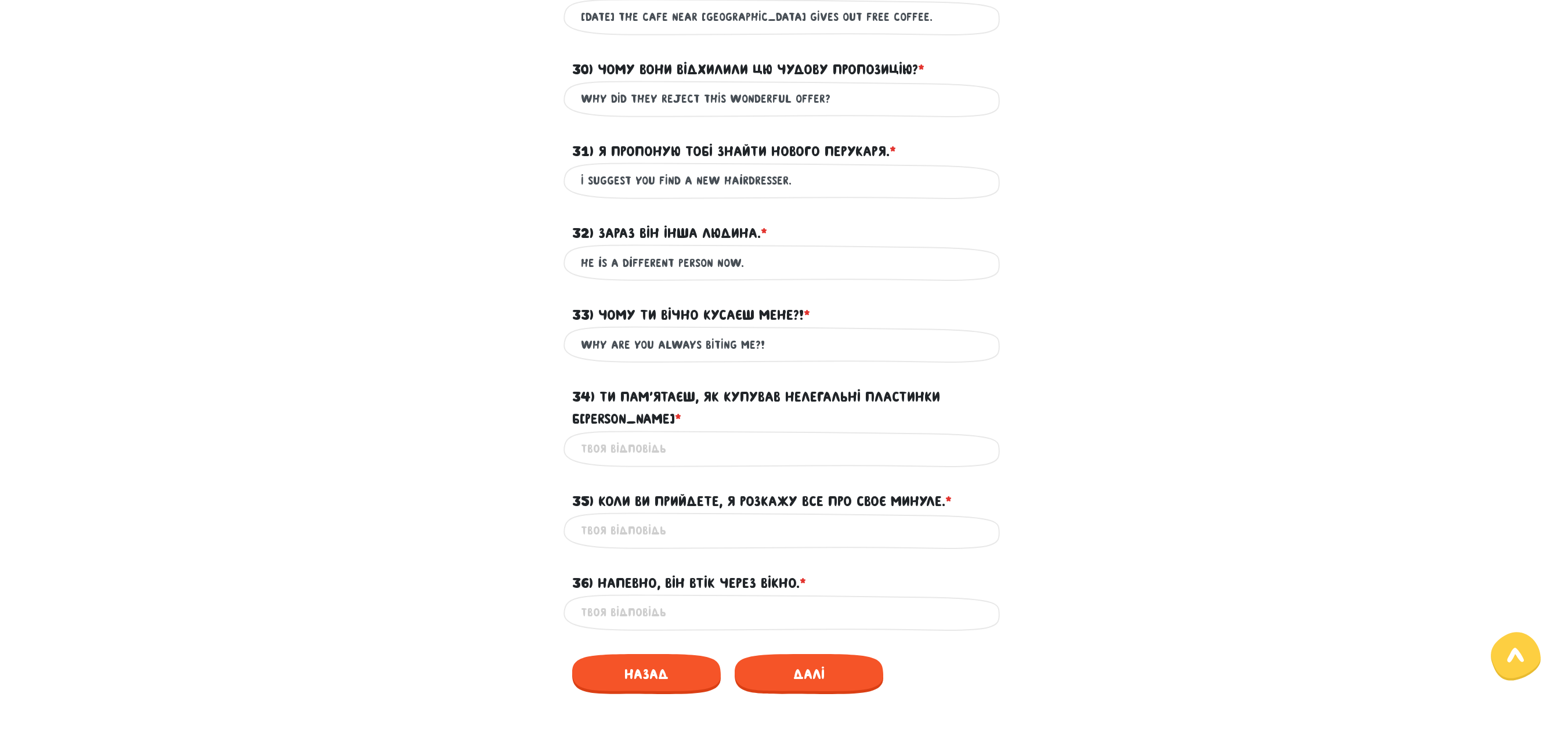 type on "WHY ARE YOU ALWAYS BITING ME?!" 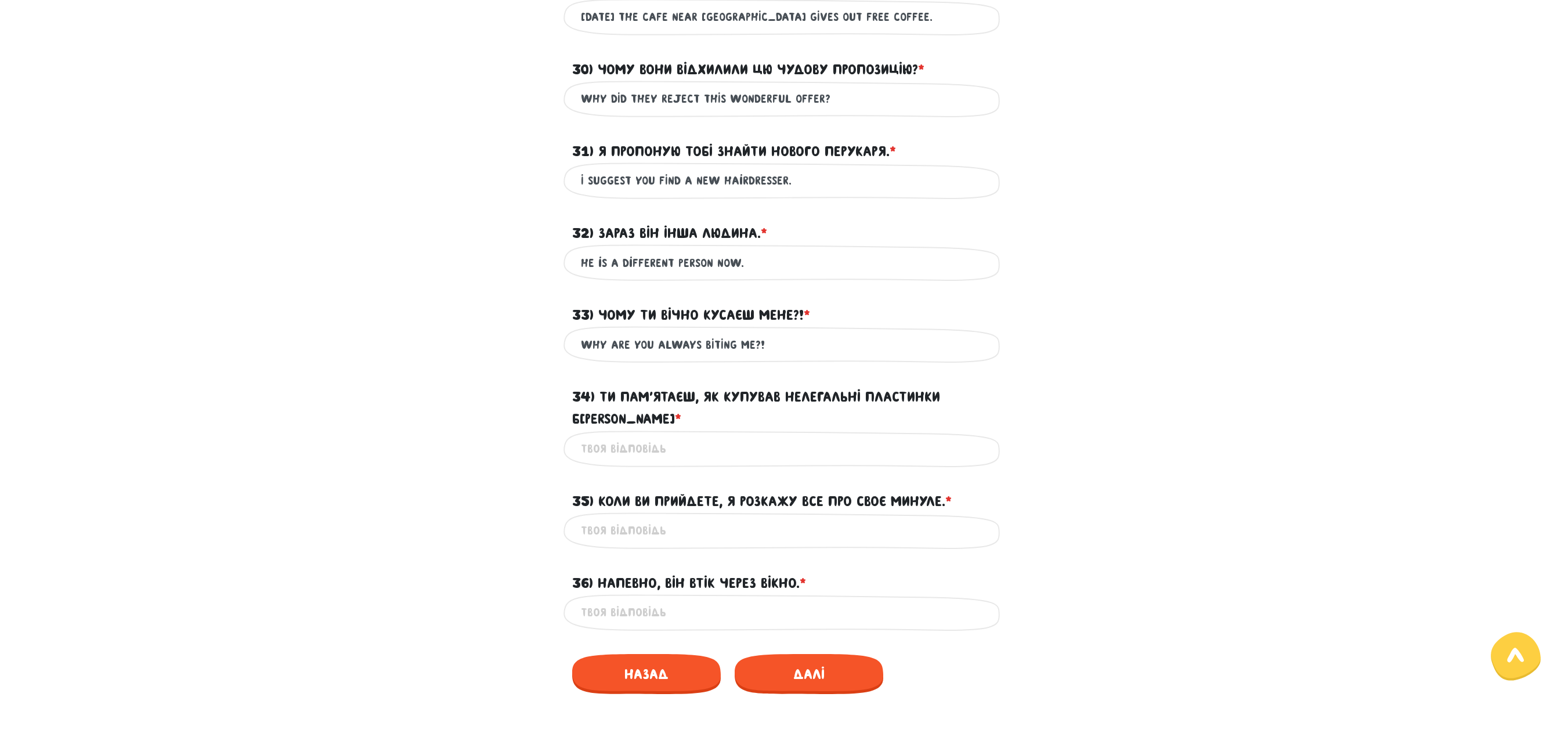 click on "34) Ти пам’ятаєш, як купував нелегальні пластинки [PERSON_NAME]? *
?" at bounding box center (784, 449) 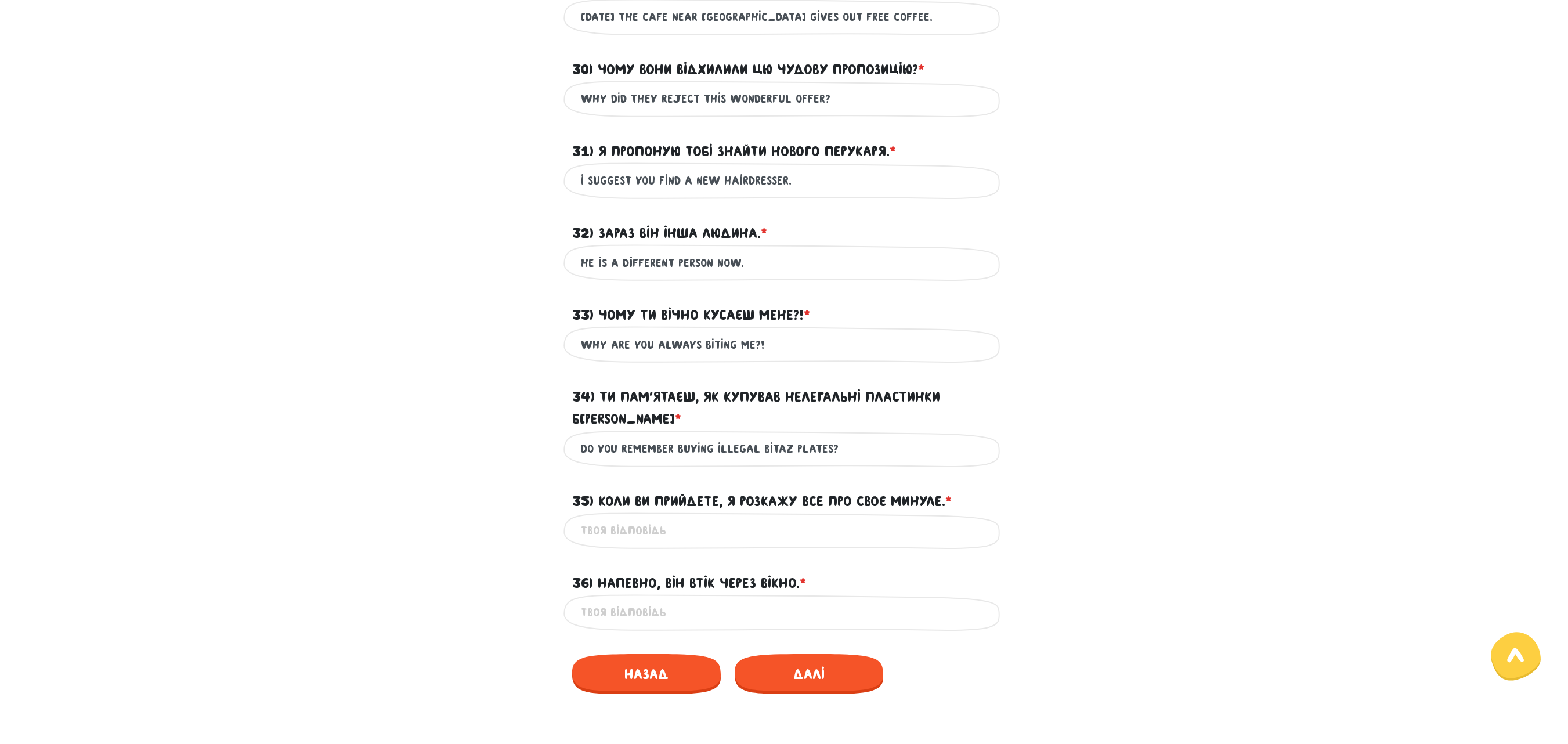 click on "DO YOU REMEMBER BUYING ILLEGAL BITAZ PLATES?" at bounding box center [784, 449] 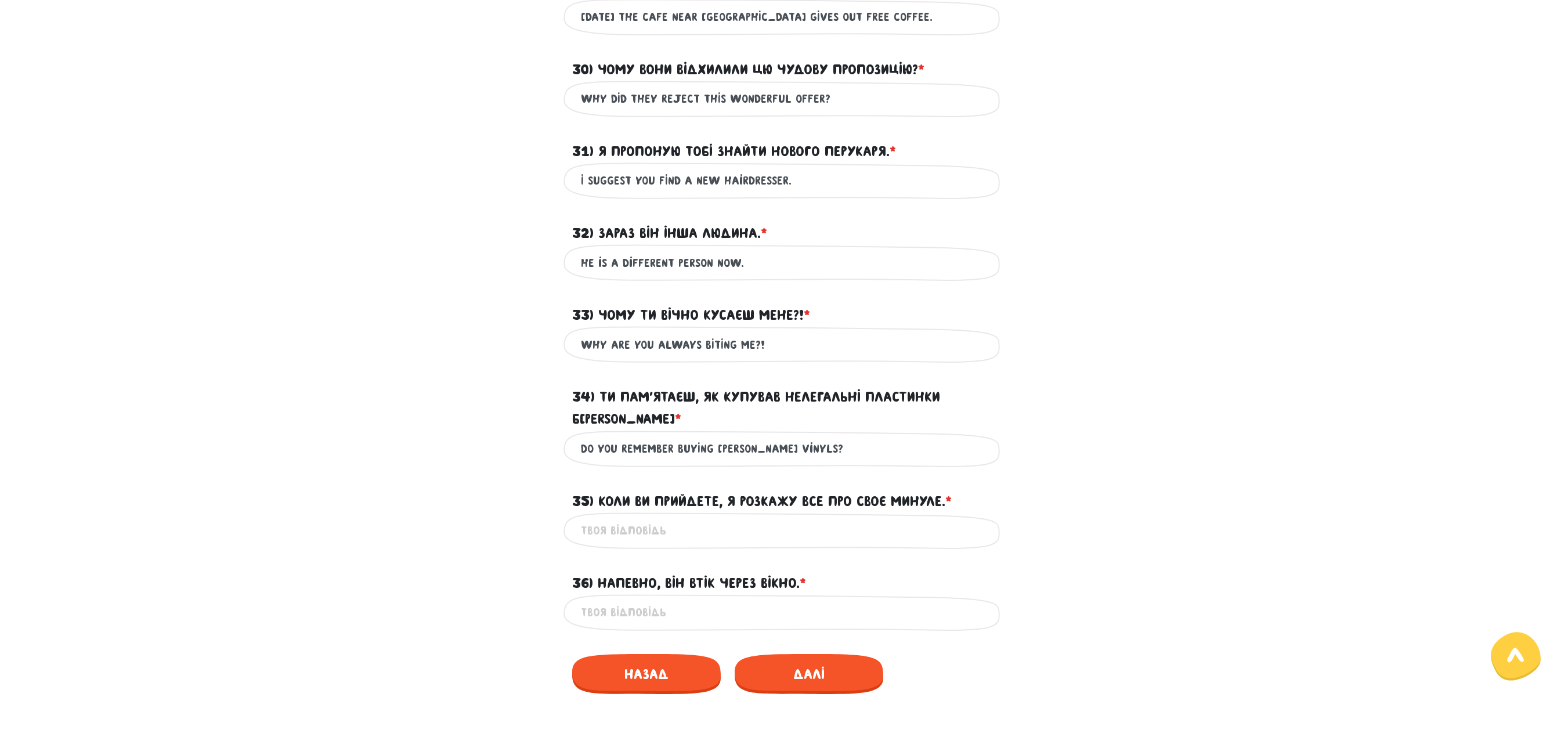 type on "DO YOU REMEMBER BUYING [PERSON_NAME] vinyls?" 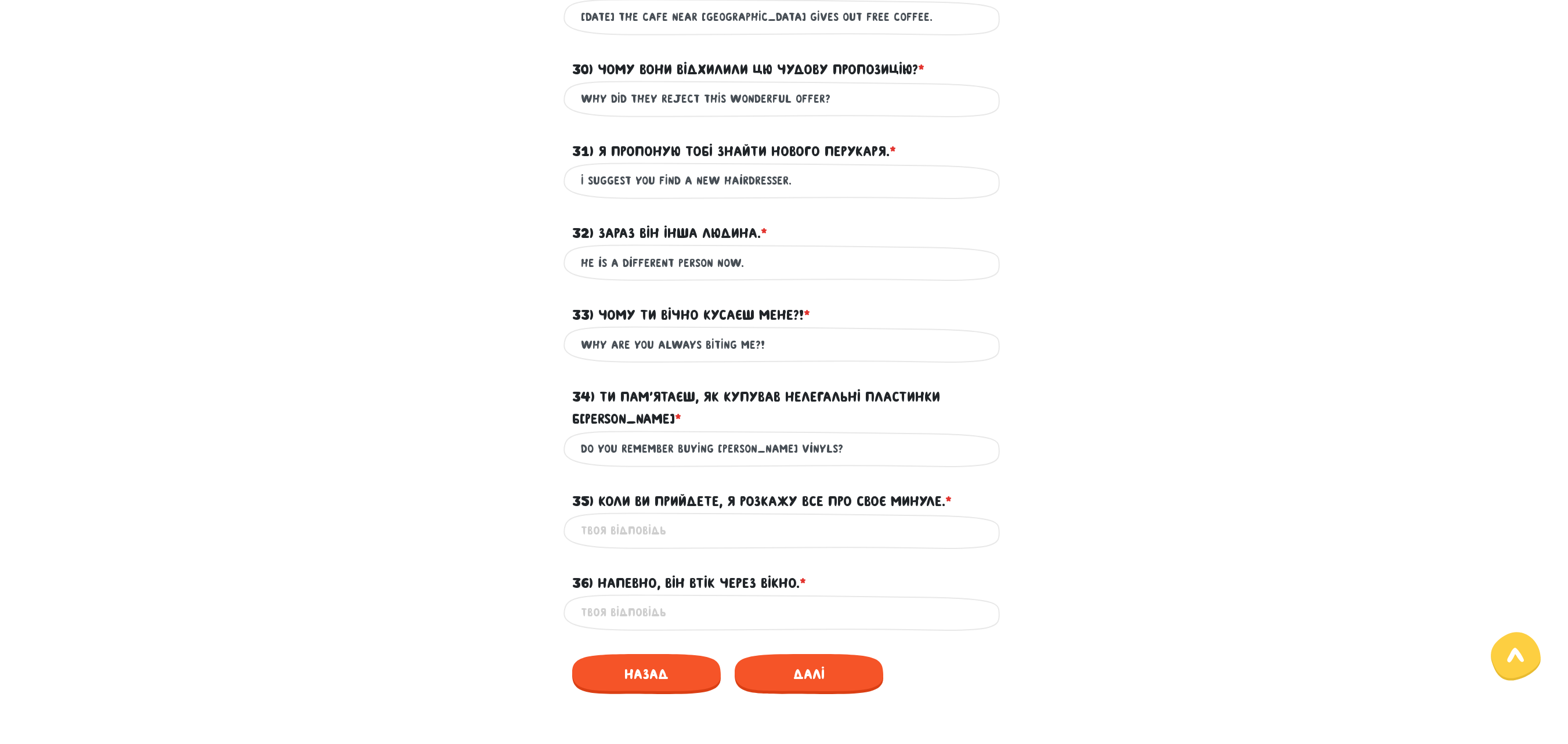 paste on "WHEN YOU COME, I'LL TELL YOU ALL ABOUT MY PAST" 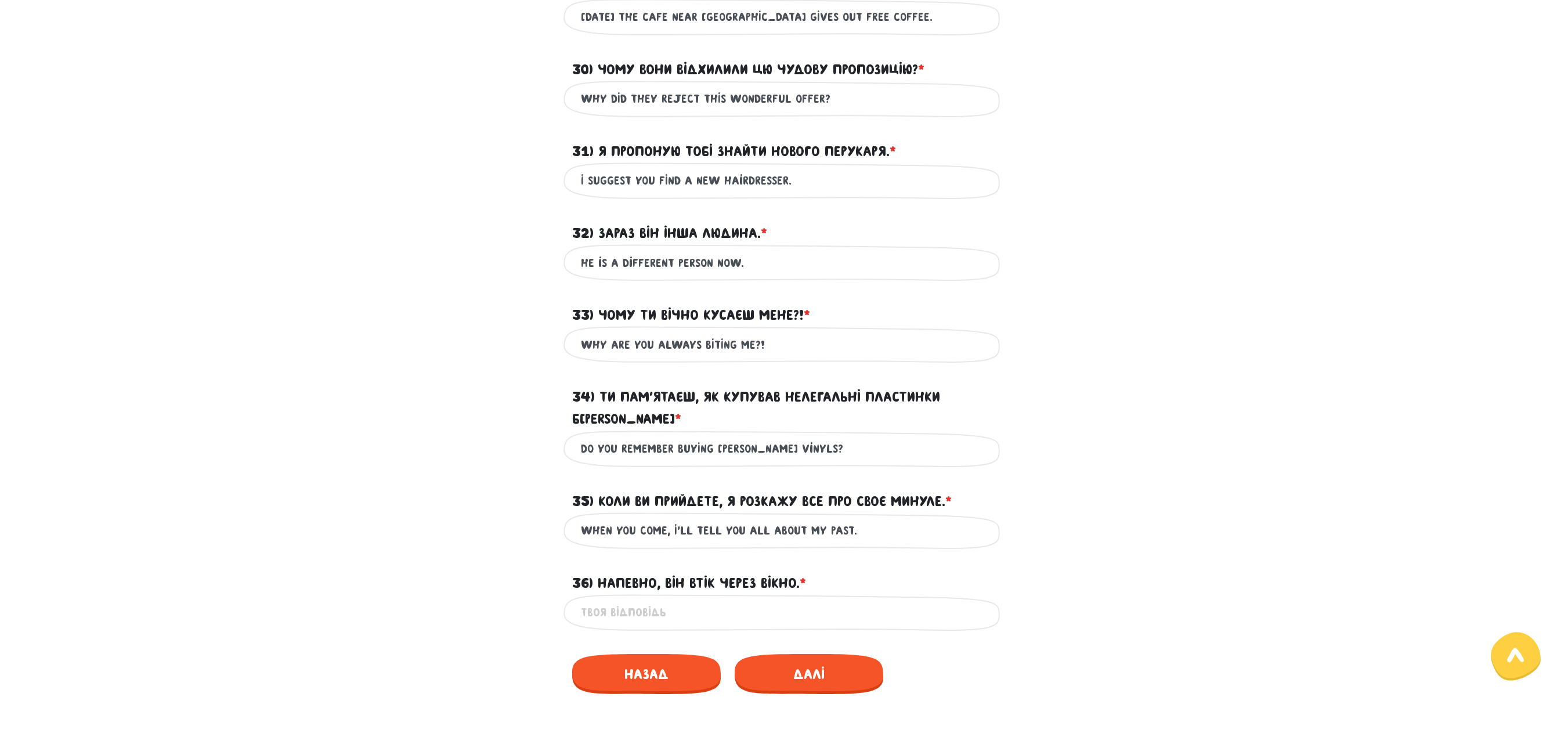 type on "WHEN YOU COME, I'LL TELL YOU ALL ABOUT MY PAST." 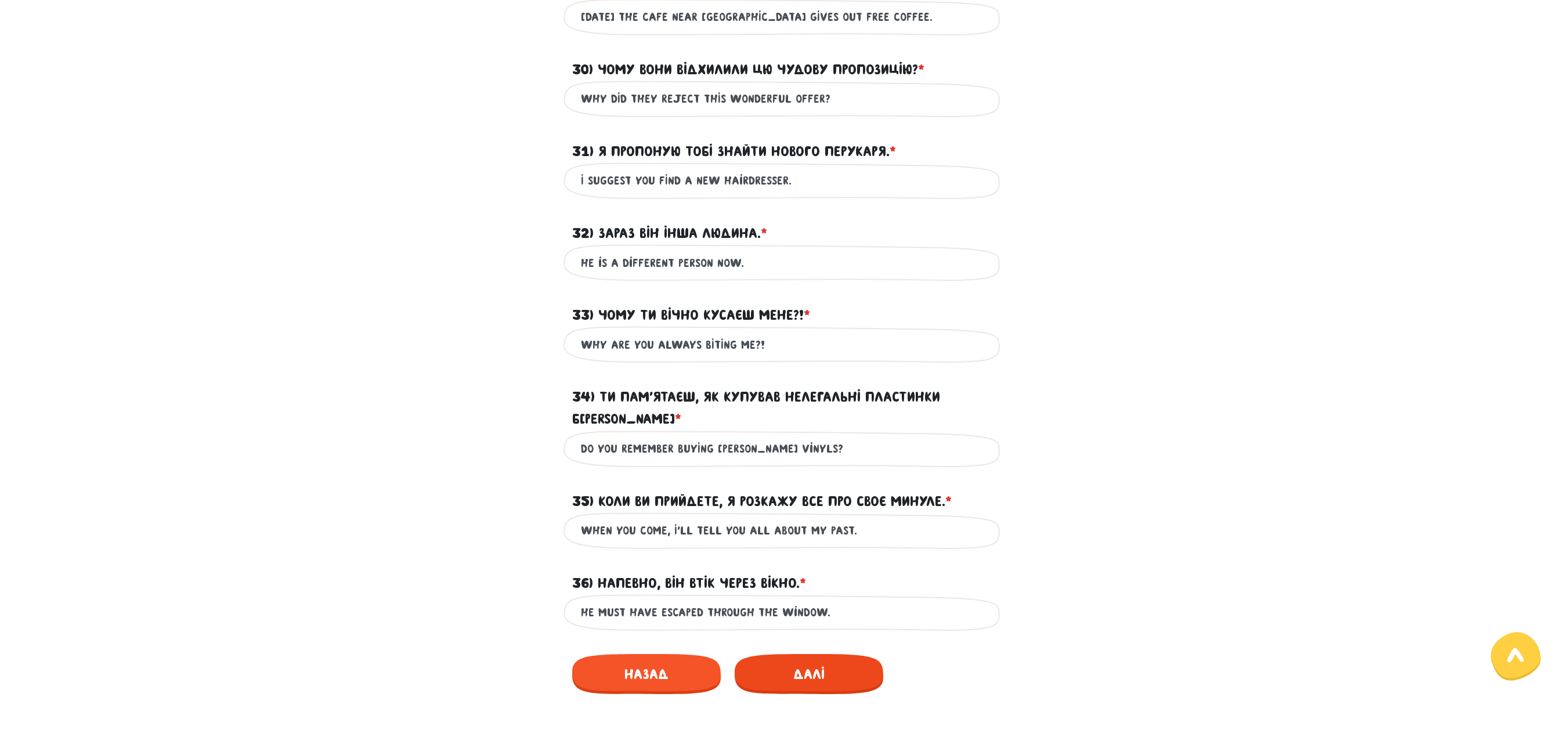 type on "He must have escaped through the window." 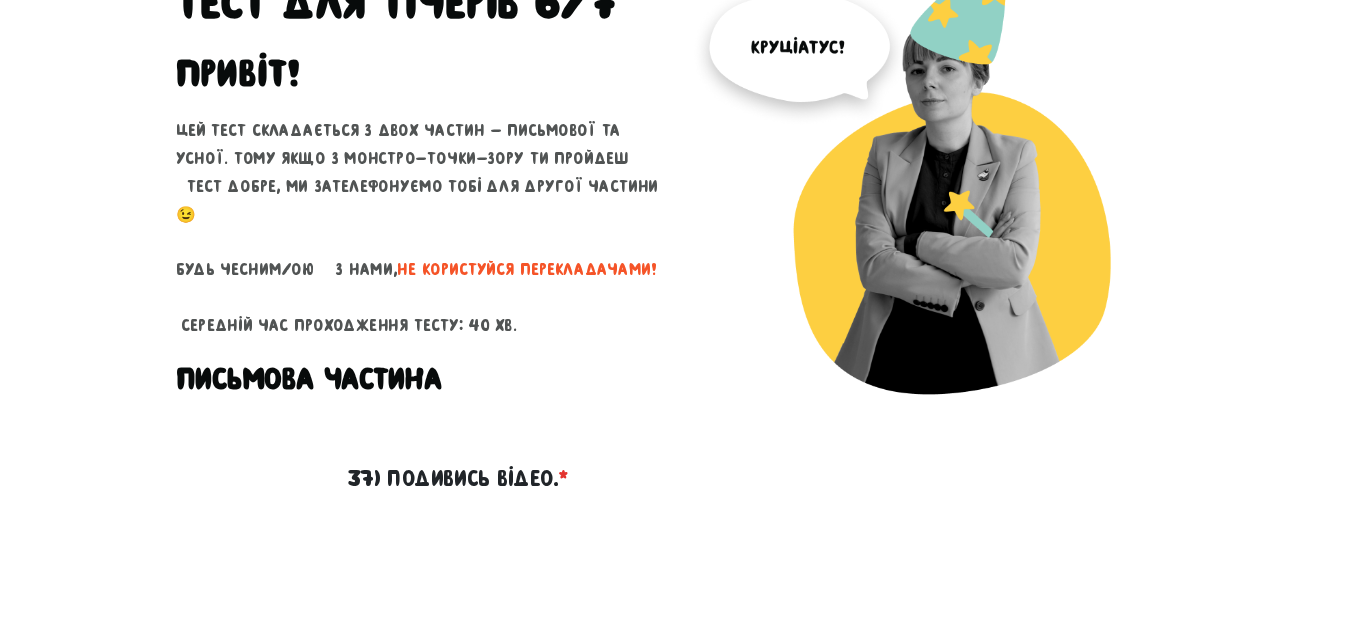 scroll, scrollTop: 176, scrollLeft: 0, axis: vertical 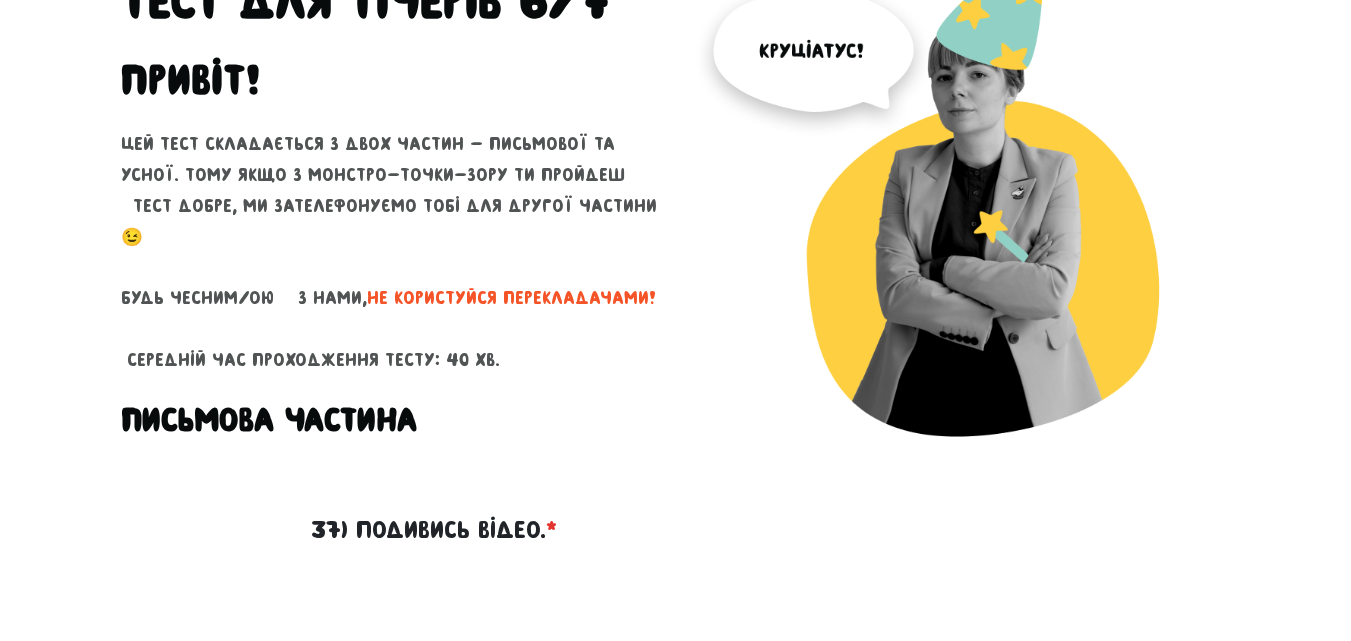 drag, startPoint x: 2470, startPoint y: 6, endPoint x: 646, endPoint y: 403, distance: 1866.7043 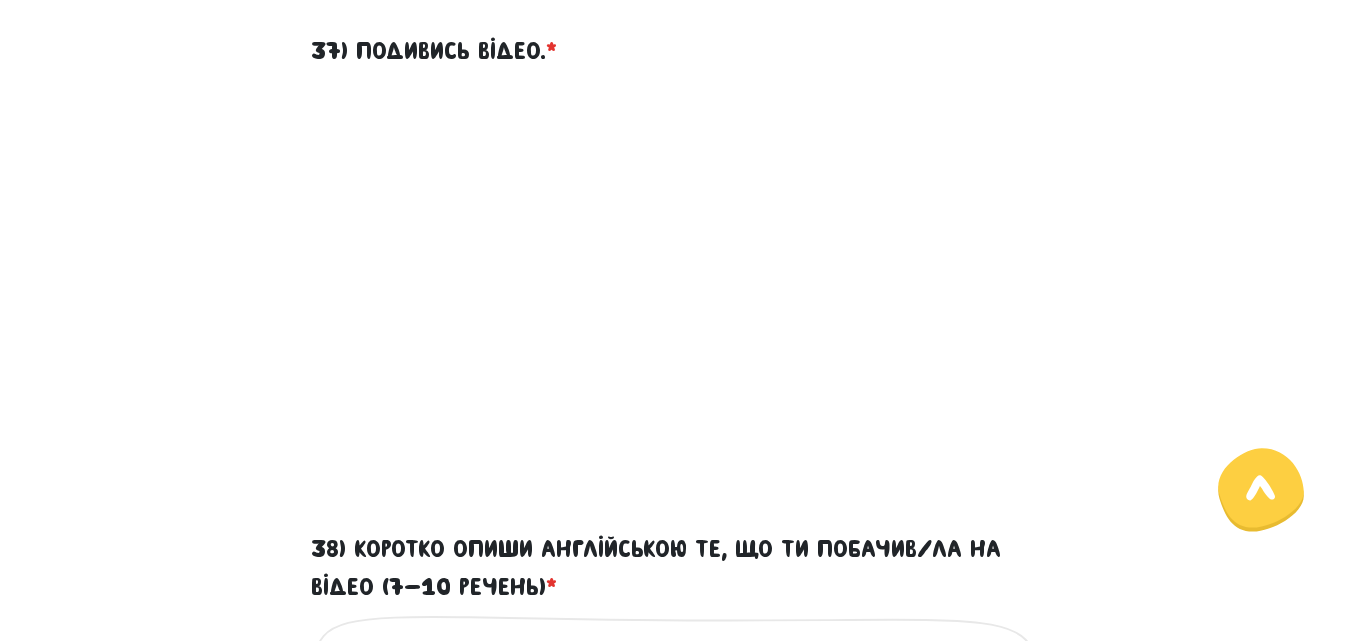 scroll, scrollTop: 659, scrollLeft: 0, axis: vertical 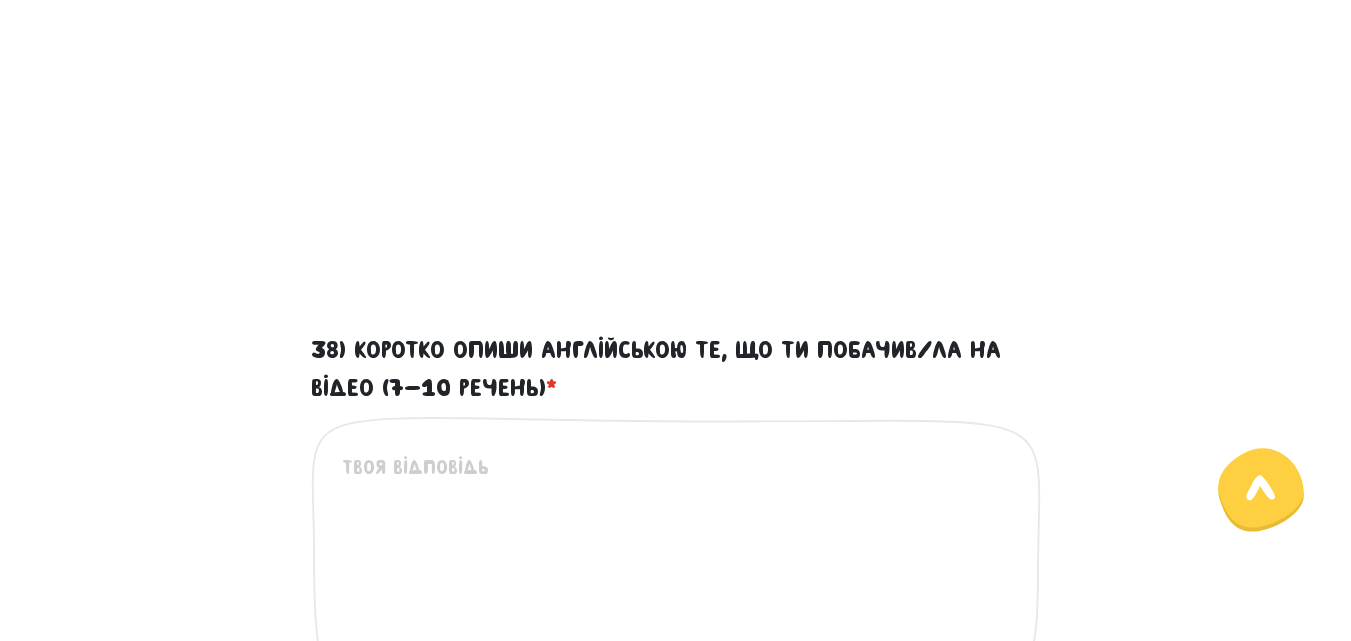 click on "38) Коротко опиши англійською те, що ти побачив/ла на відео (7-10 речень)
*" at bounding box center [677, 575] 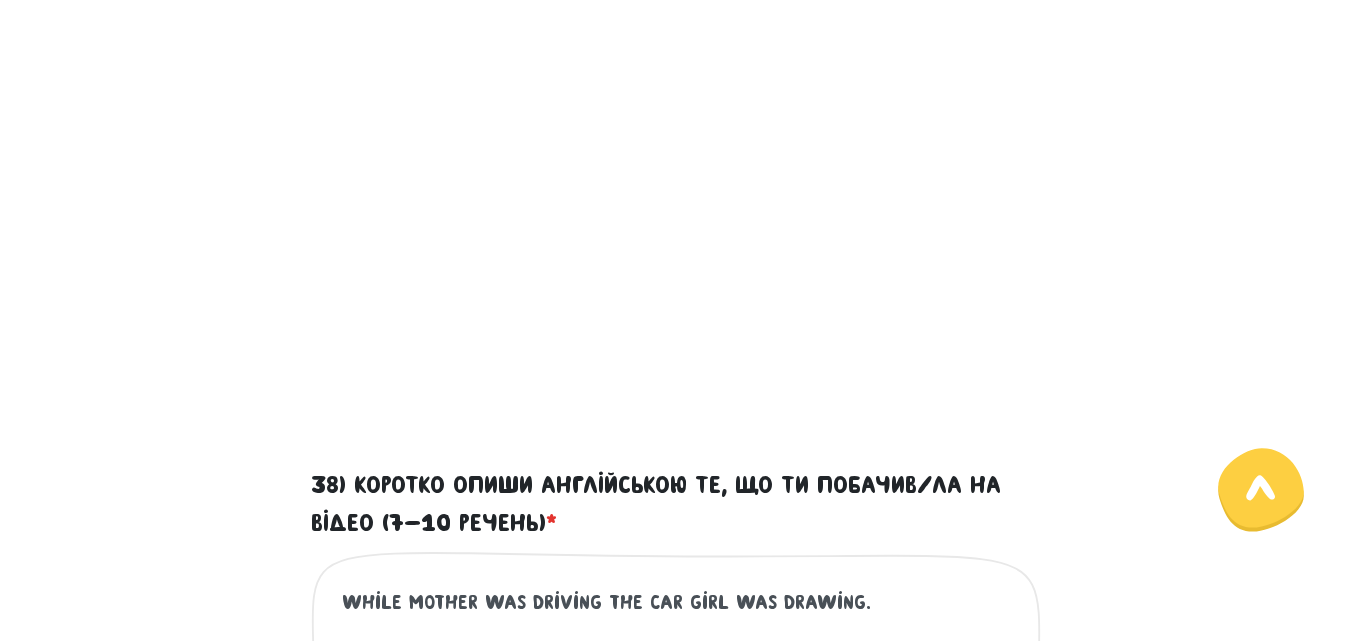 scroll, scrollTop: 695, scrollLeft: 0, axis: vertical 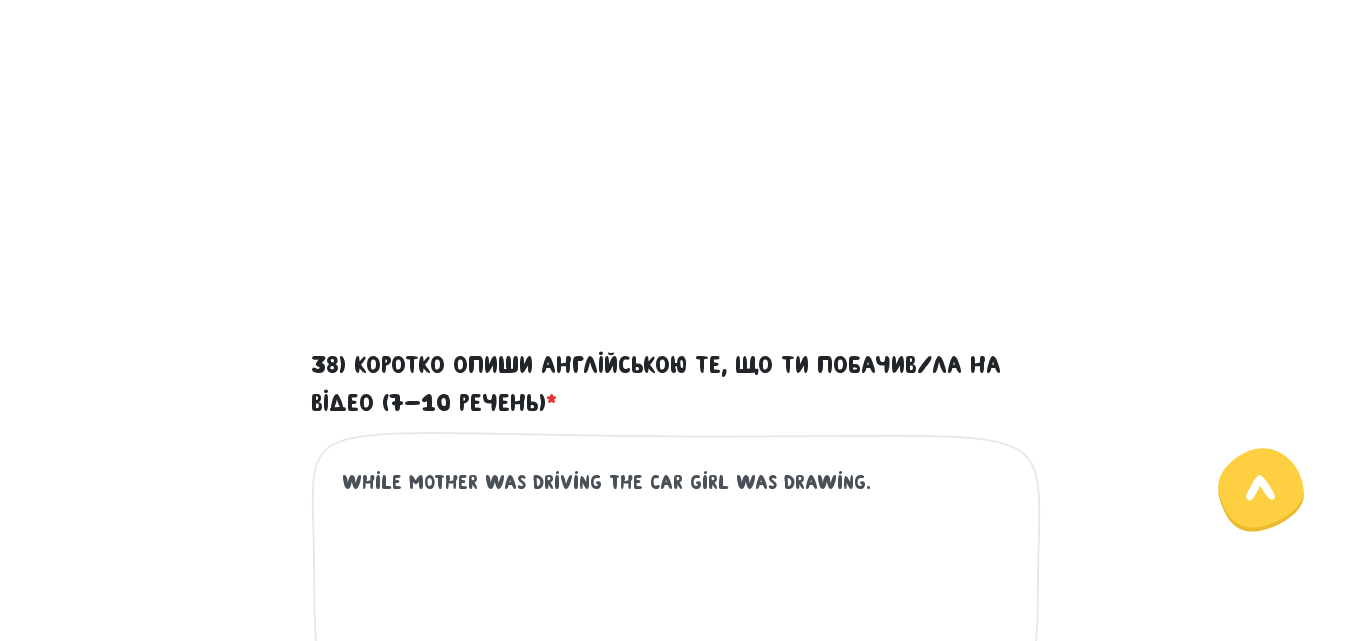 click on "While mother was driving the car girl was drawing." at bounding box center (677, 590) 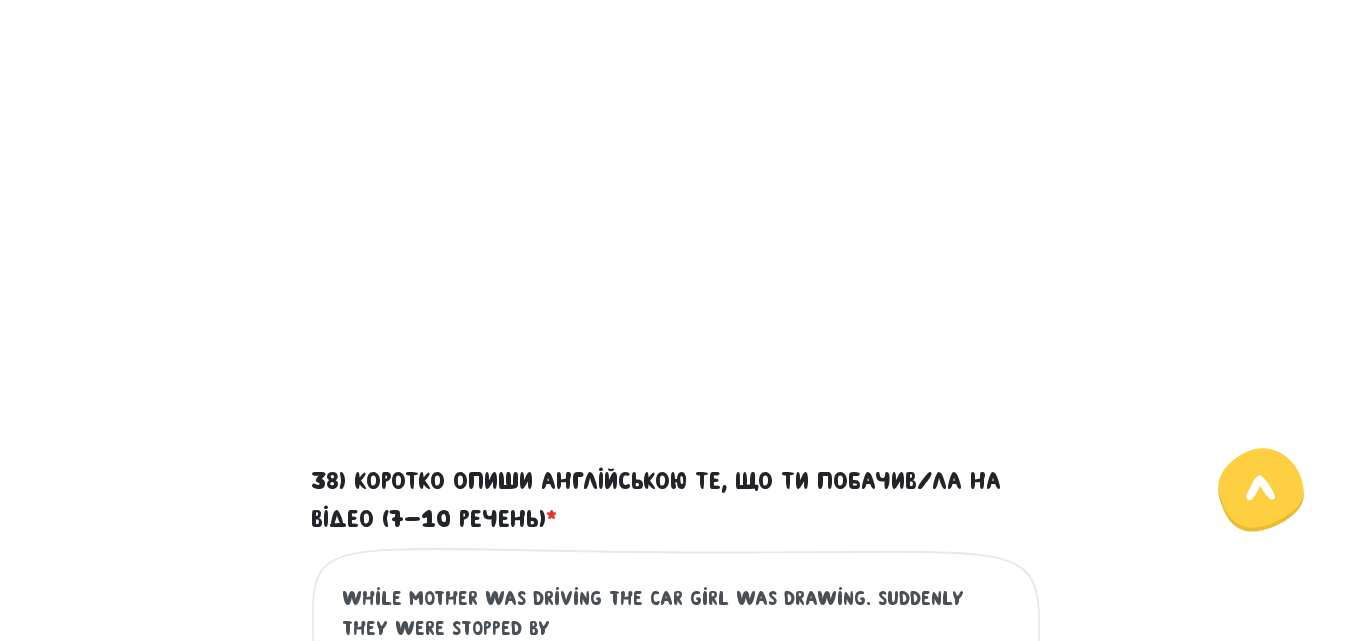 scroll, scrollTop: 719, scrollLeft: 0, axis: vertical 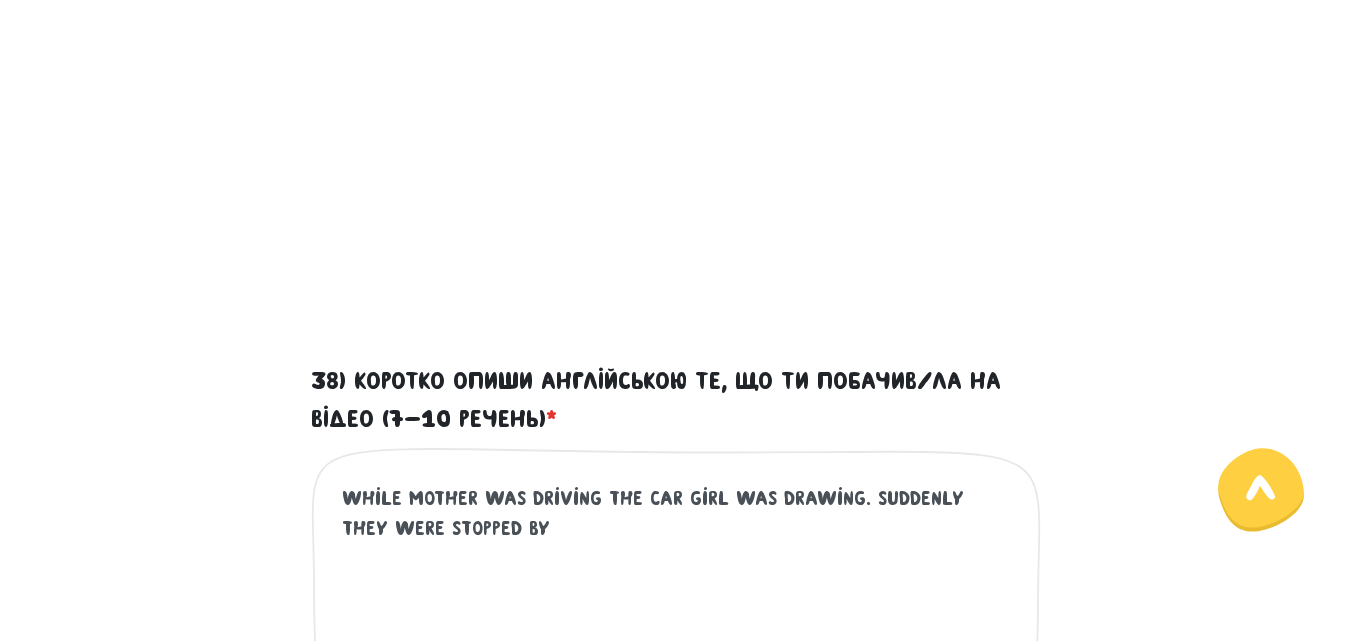 click on "While mother was driving the car girl was drawing. Suddenly they were stopped by" at bounding box center (677, 606) 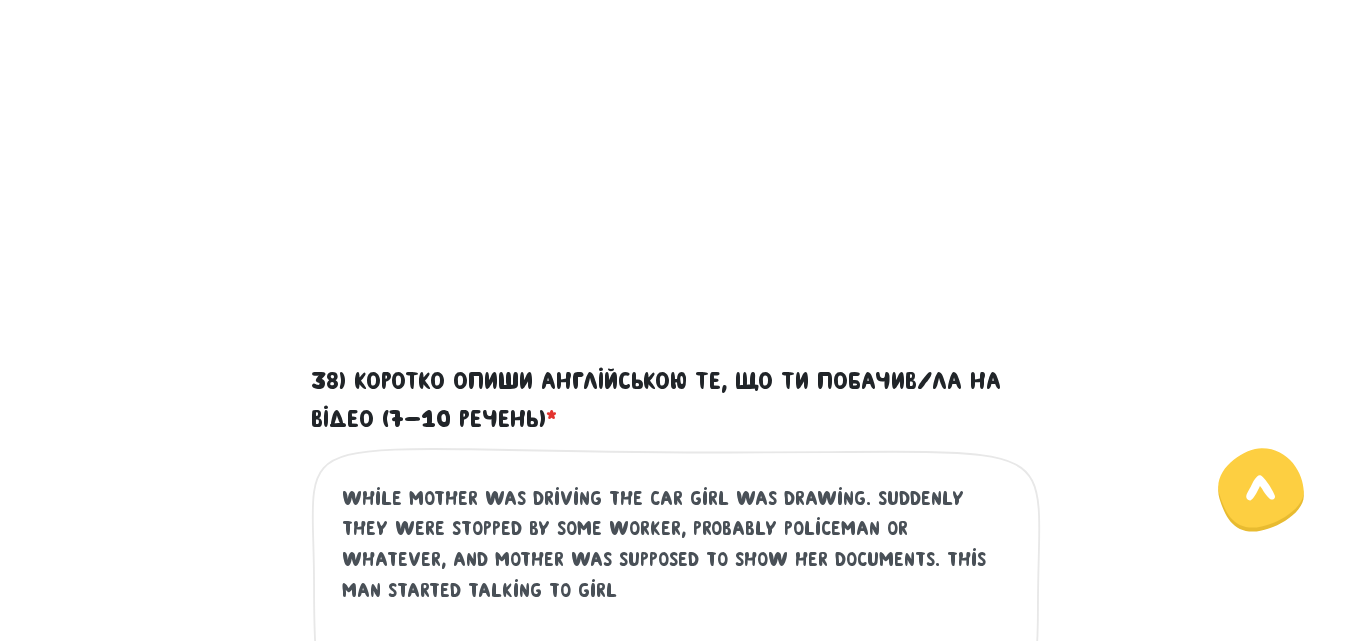 click on "While mother was driving the car girl was drawing. Suddenly they were stopped by some worker, probably policeman or whatever, and mother was supposed to show her documents. This man started talking to girl" at bounding box center (677, 606) 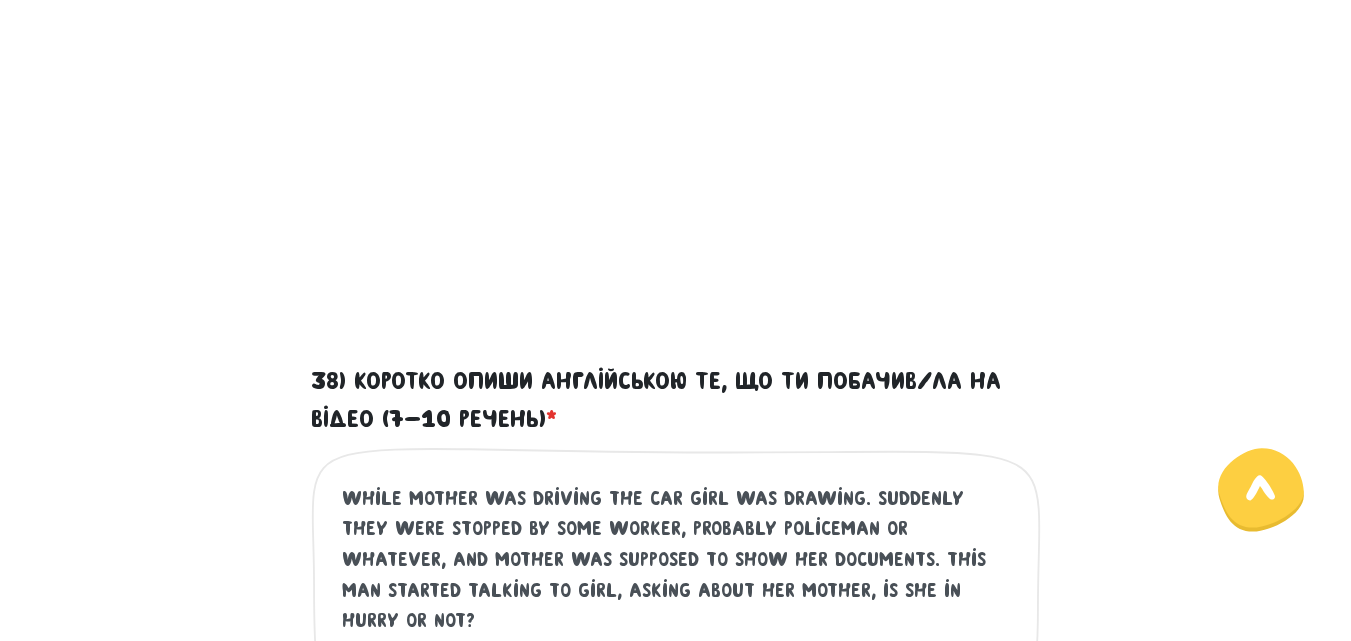 click on "While mother was driving the car girl was drawing. Suddenly they were stopped by some worker, probably policeman or whatever, and mother was supposed to show her documents. This man started talking to girl, asking about her mother, is she in hurry or not?" at bounding box center (677, 606) 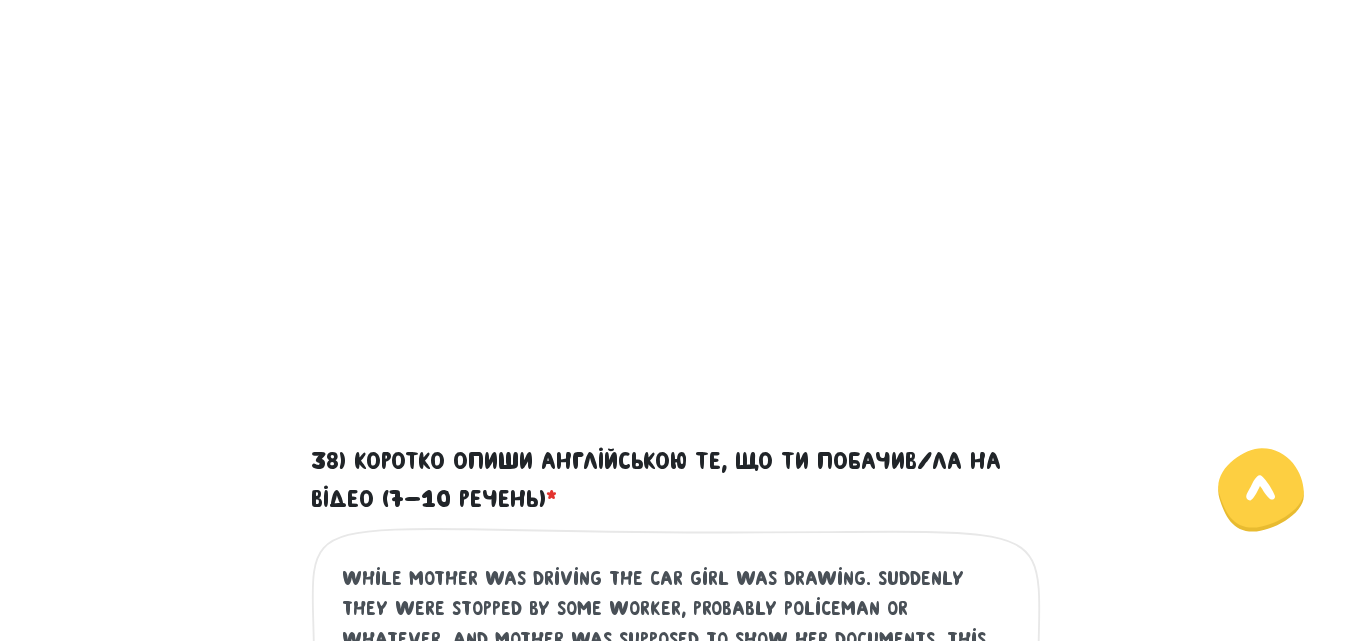 scroll, scrollTop: 707, scrollLeft: 0, axis: vertical 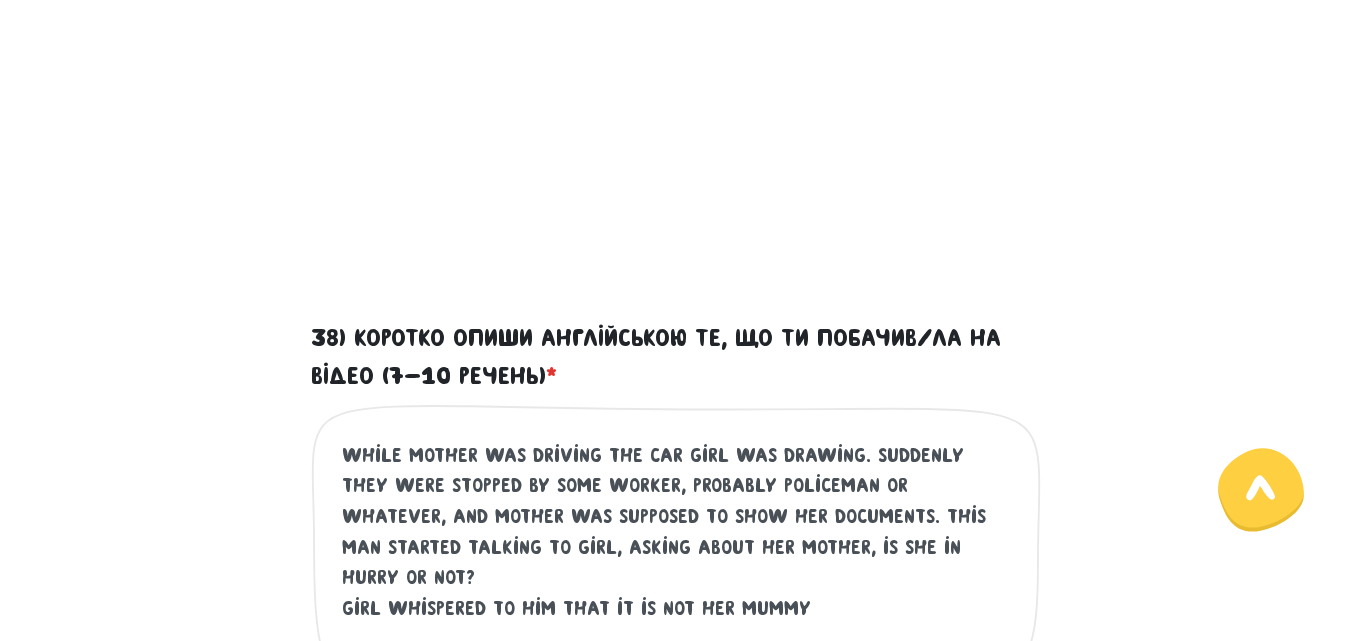 click on "While mother was driving the car girl was drawing. Suddenly they were stopped by some worker, probably policeman or whatever, and mother was supposed to show her documents. This man started talking to girl, asking about her mother, is she in hurry or not?
Girl whispered to him that it is not her mummy" at bounding box center (677, 563) 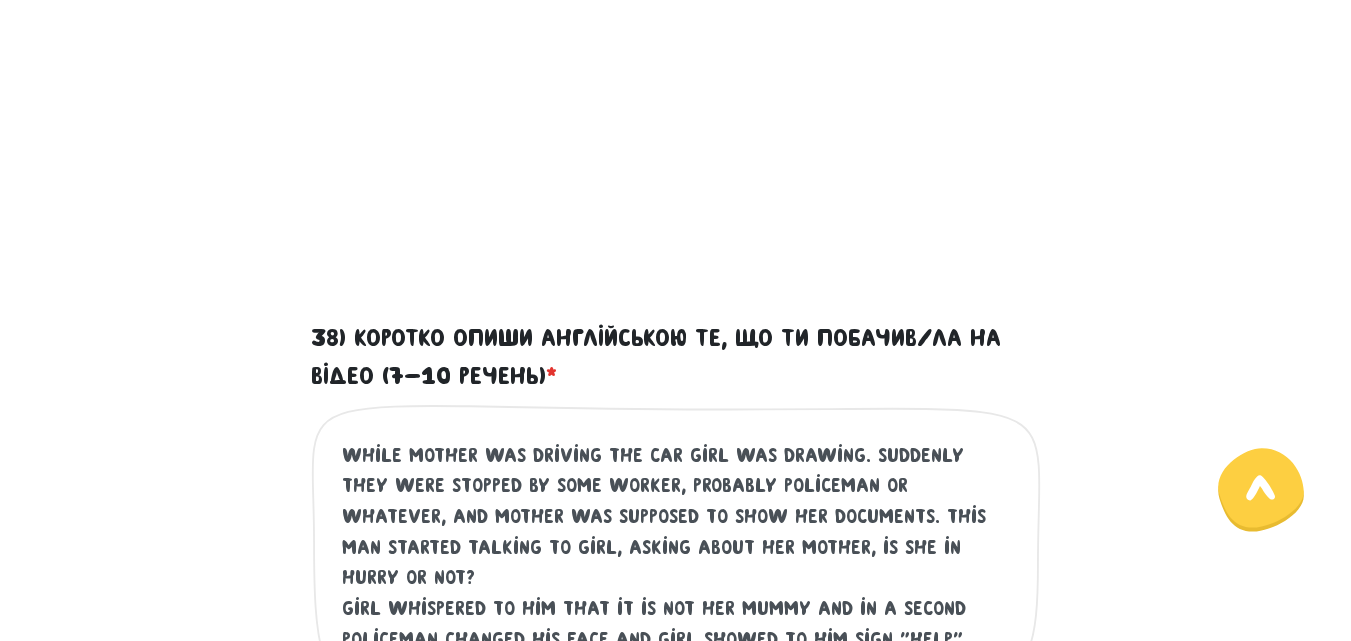 scroll, scrollTop: 875, scrollLeft: 0, axis: vertical 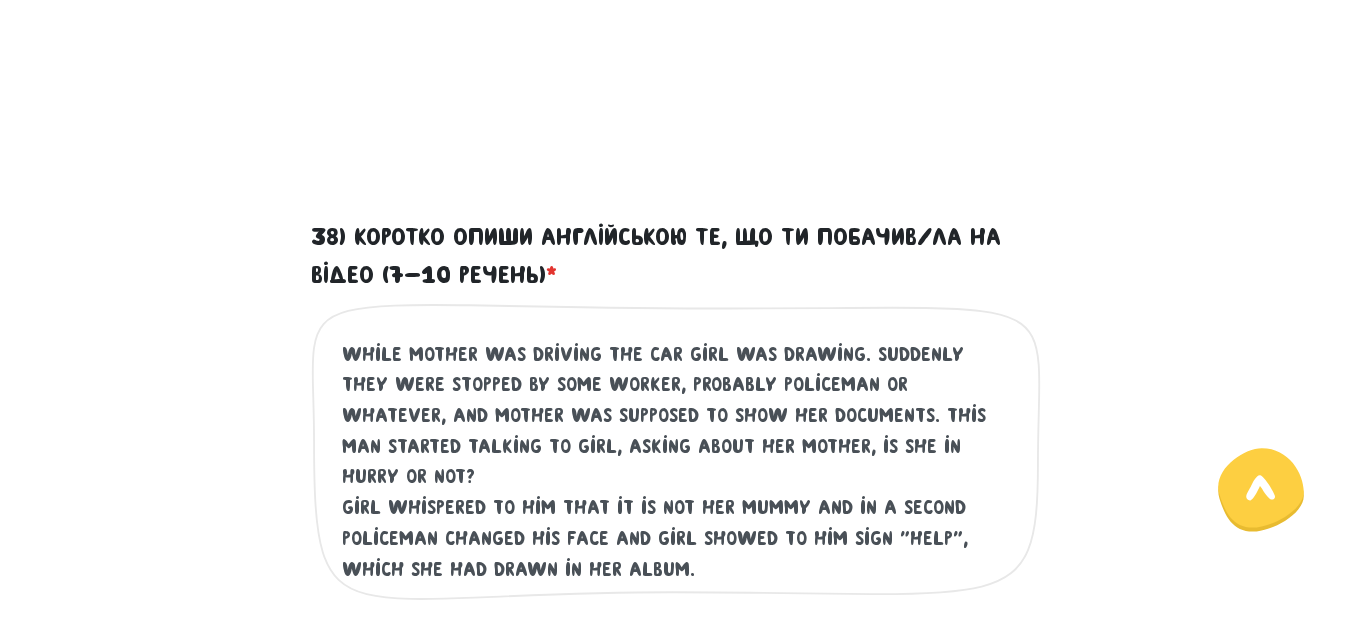 click on "While mother was driving the car girl was drawing. Suddenly they were stopped by some worker, probably policeman or whatever, and mother was supposed to show her documents. This man started talking to girl, asking about her mother, is she in hurry or not?
Girl whispered to him that it is not her mummy and in a second policeman changed his face and girl showed to him sign "Help", which she had drawn in her album." at bounding box center [677, 462] 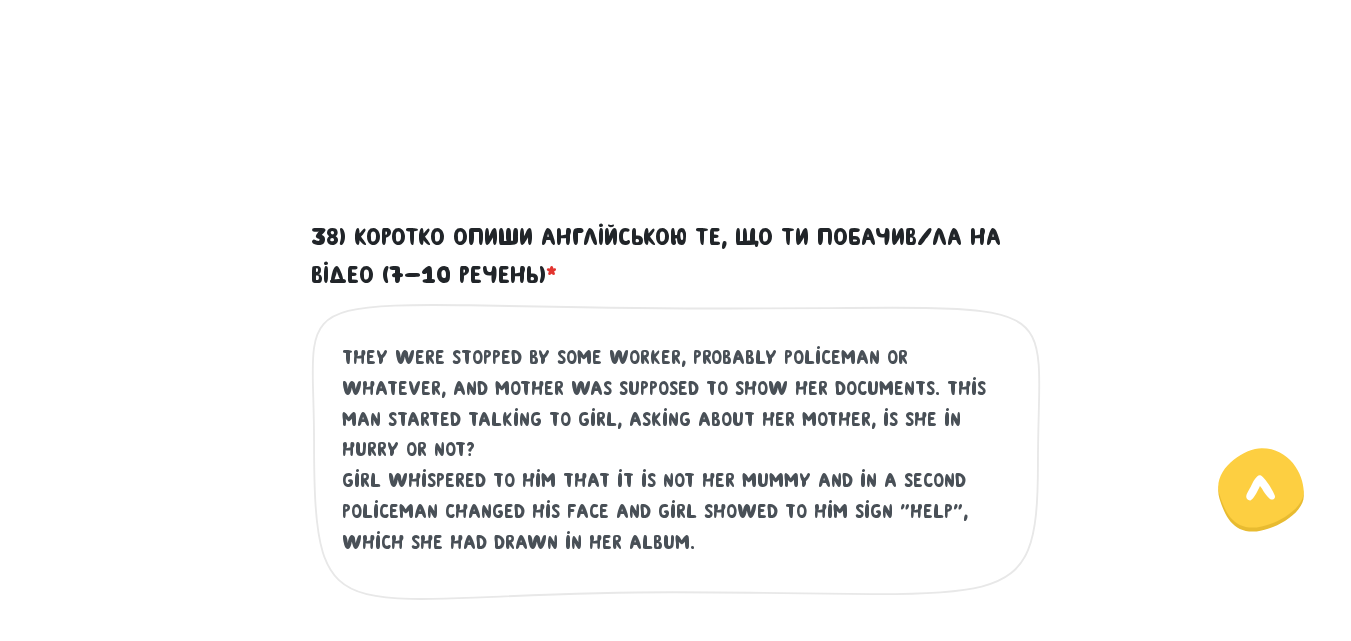 scroll, scrollTop: 58, scrollLeft: 0, axis: vertical 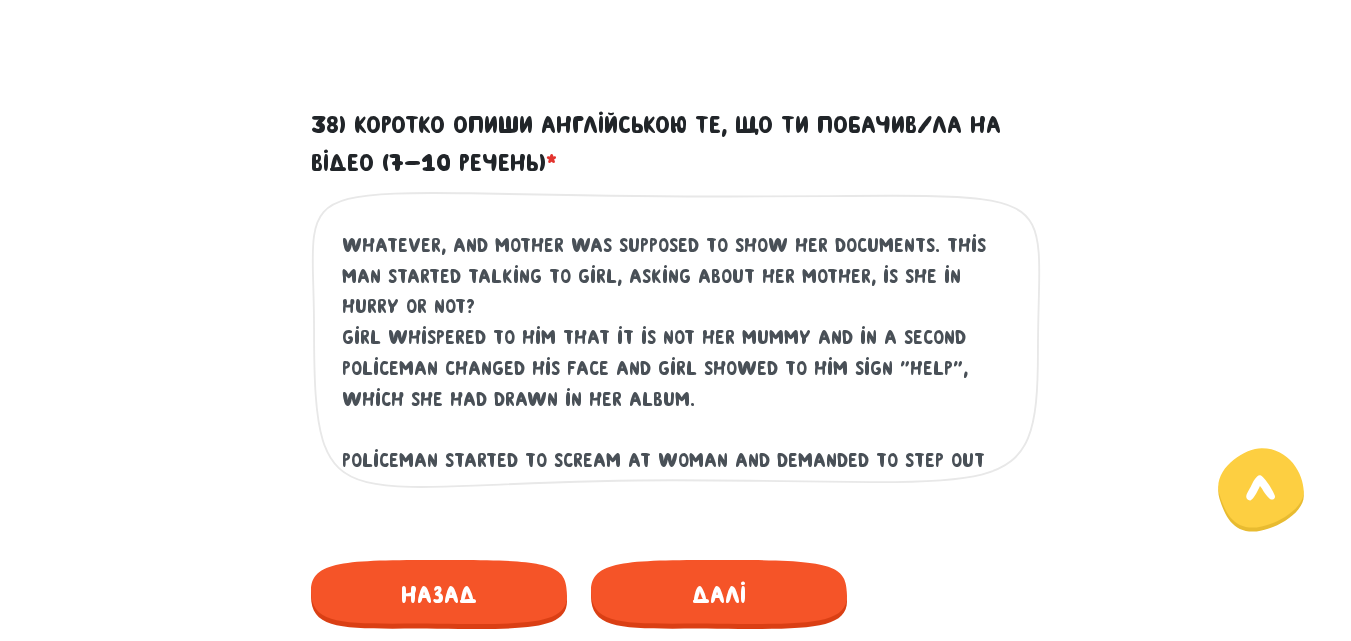 click on "While mother was driving the car girl was drawing. Suddenly they were stopped by some worker, probably policeman or whatever, and mother was supposed to show her documents. This man started talking to girl, asking about her mother, is she in hurry or not?
Girl whispered to him that it is not her mummy and in a second policeman changed his face and girl showed to him sign "Help", which she had drawn in her album.
Policeman started to scream at woman and demanded to step out from the vehicle." at bounding box center (677, 350) 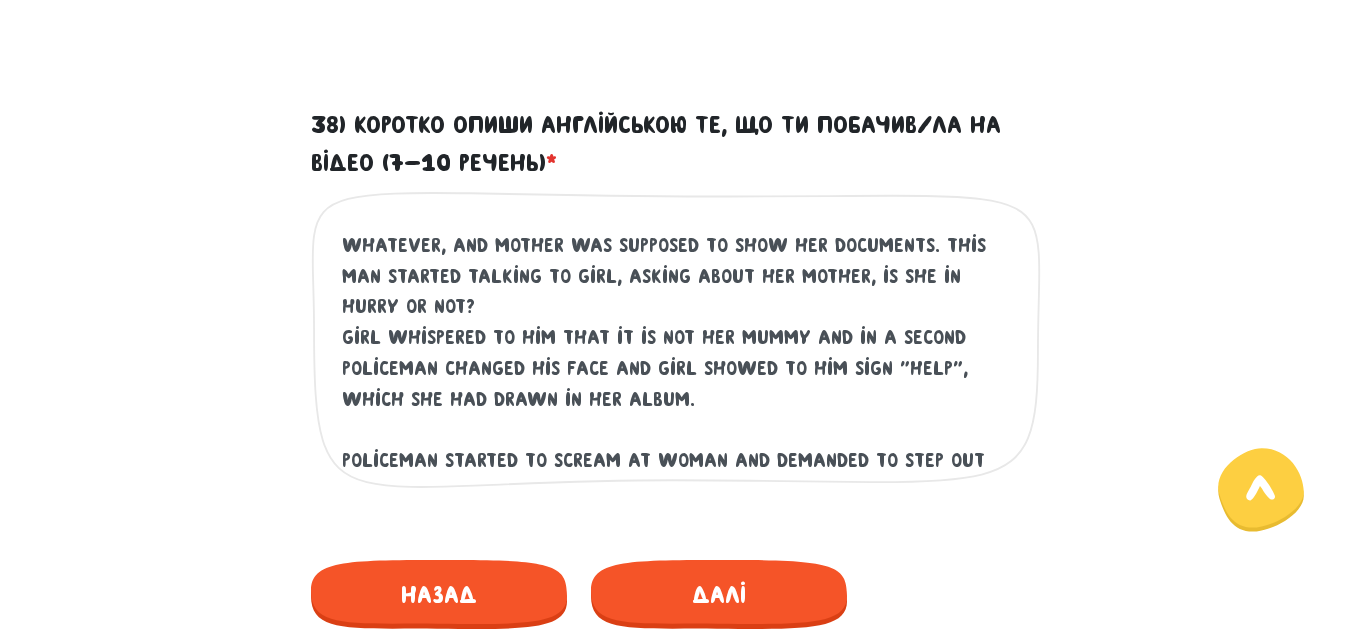 scroll, scrollTop: 88, scrollLeft: 0, axis: vertical 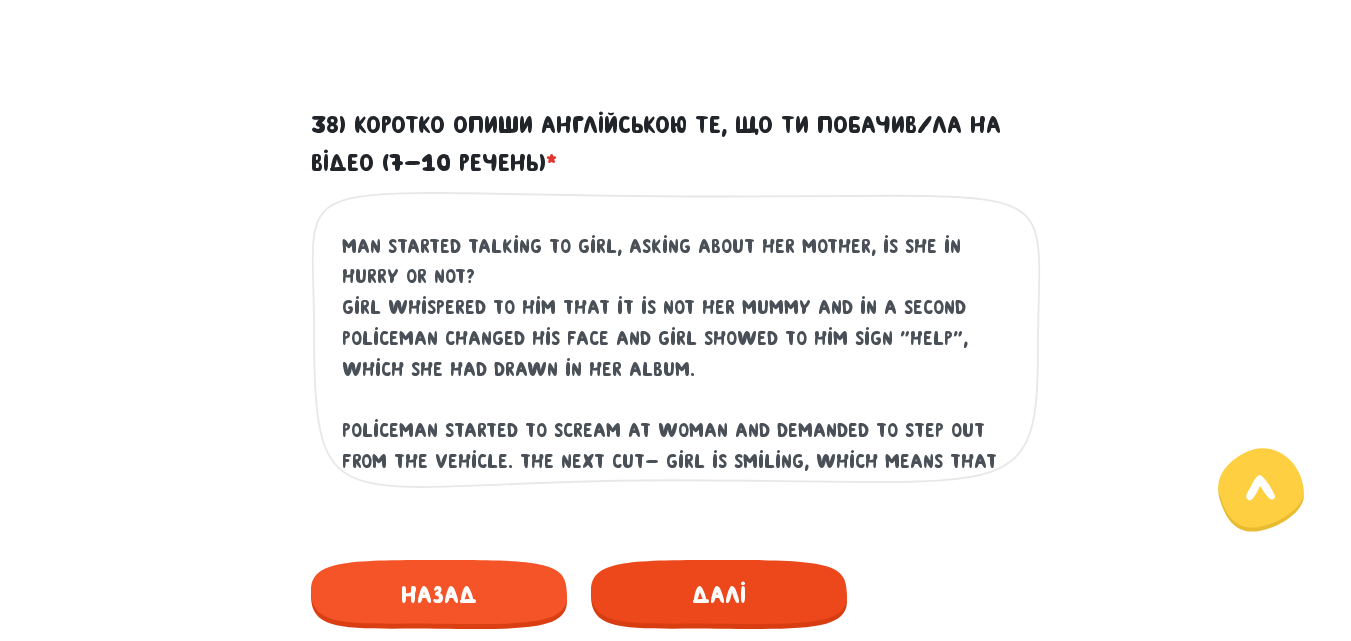type on "While mother was driving the car girl was drawing. Suddenly they were stopped by some worker, probably policeman or whatever, and mother was supposed to show her documents. This man started talking to girl, asking about her mother, is she in hurry or not?
Girl whispered to him that it is not her mummy and in a second policeman changed his face and girl showed to him sign "Help", which she had drawn in her album.
Policeman started to scream at woman and demanded to step out from the vehicle. The next cut- girl is smiling, which means that she was pretending, to create drama." 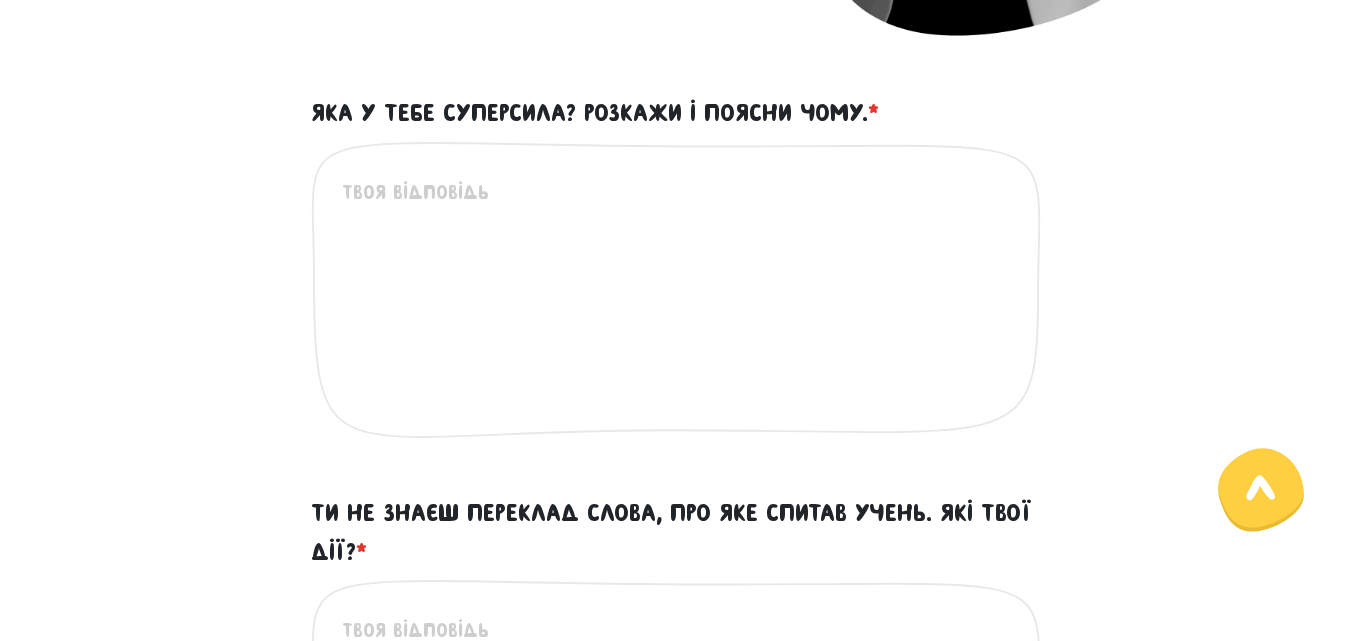 scroll, scrollTop: 573, scrollLeft: 0, axis: vertical 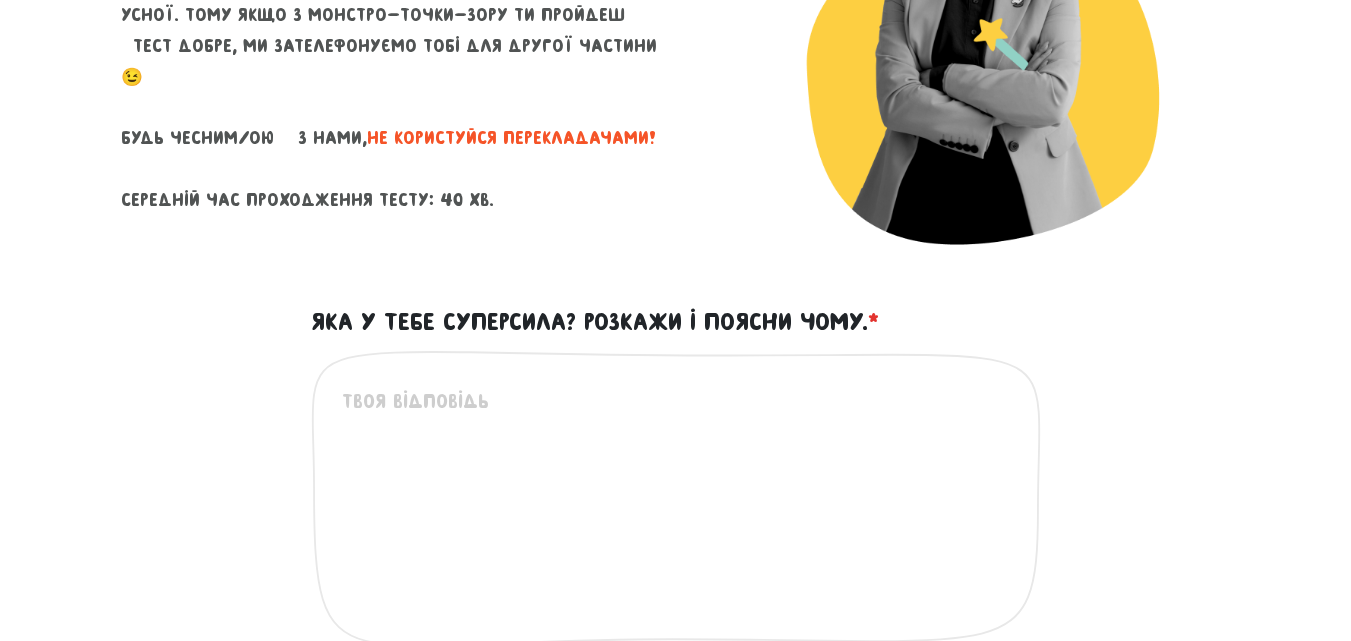 click on "Це обов'язкове поле" at bounding box center (676, 515) 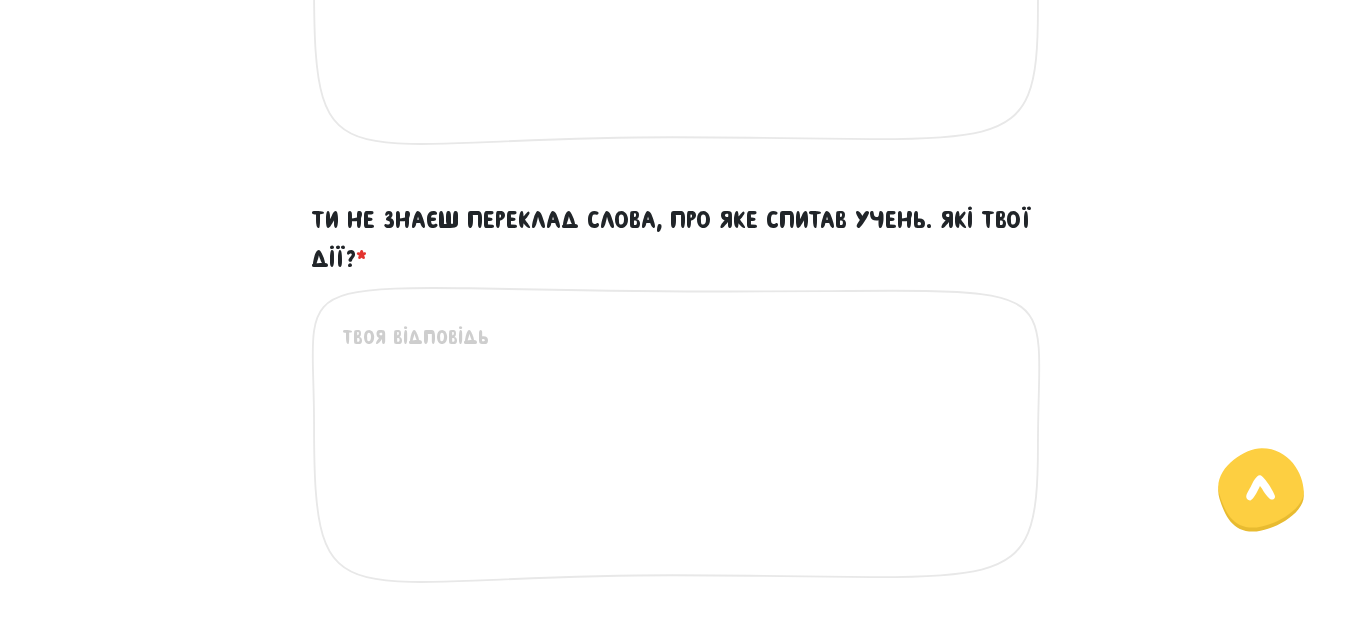 scroll, scrollTop: 891, scrollLeft: 0, axis: vertical 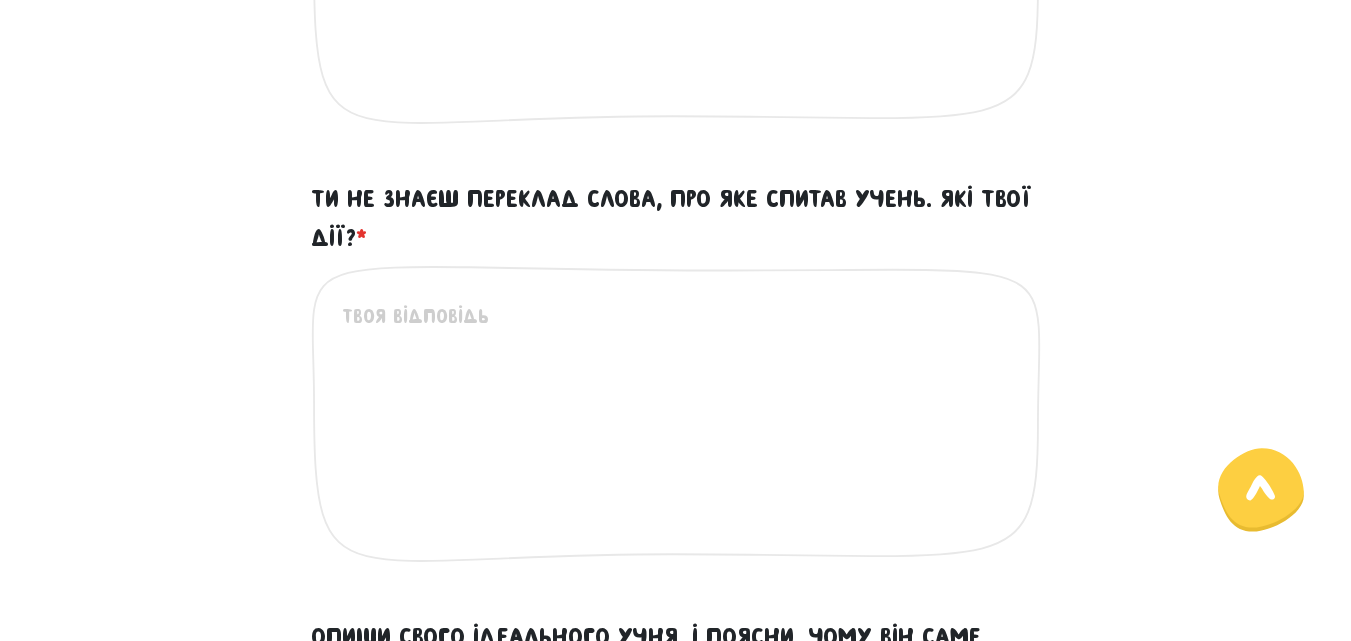 type on "Я швидко пристосовуюсь до нових умов і знаходжу спільну мову майже з кожним. Маю гарно розвинені організатоські здібності, які я підтверджувала неодноразово через свою активну студентську діяльність." 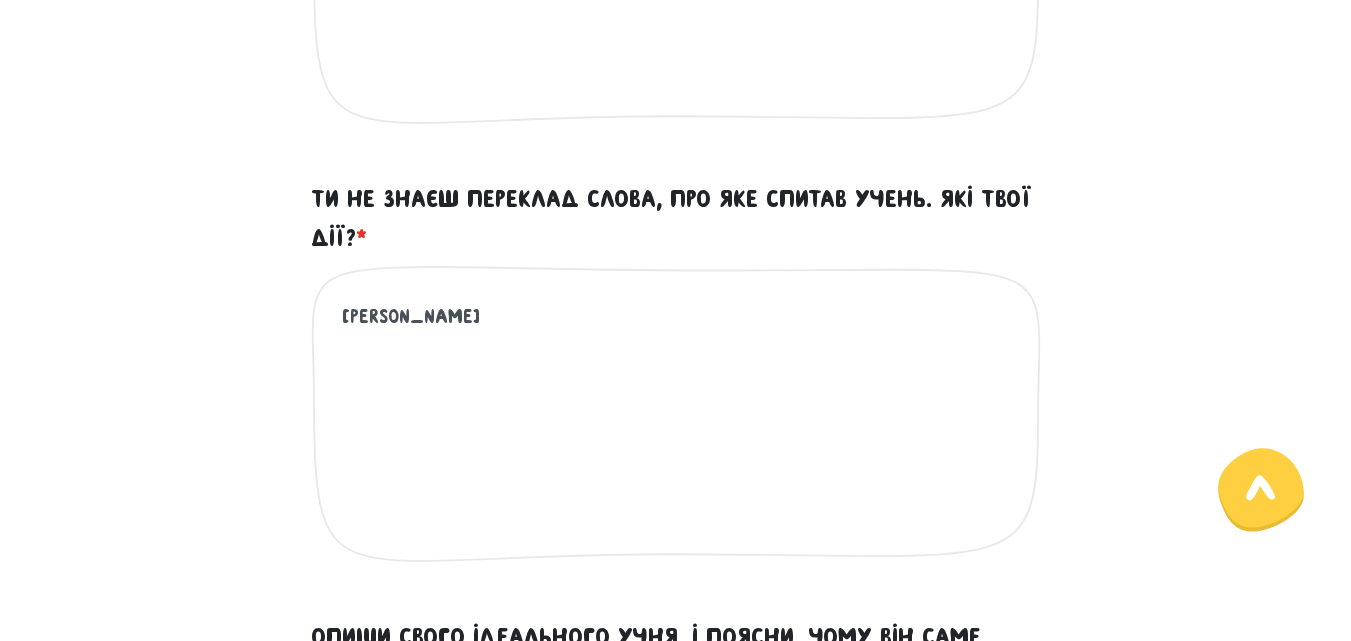 type on "[PERSON_NAME]" 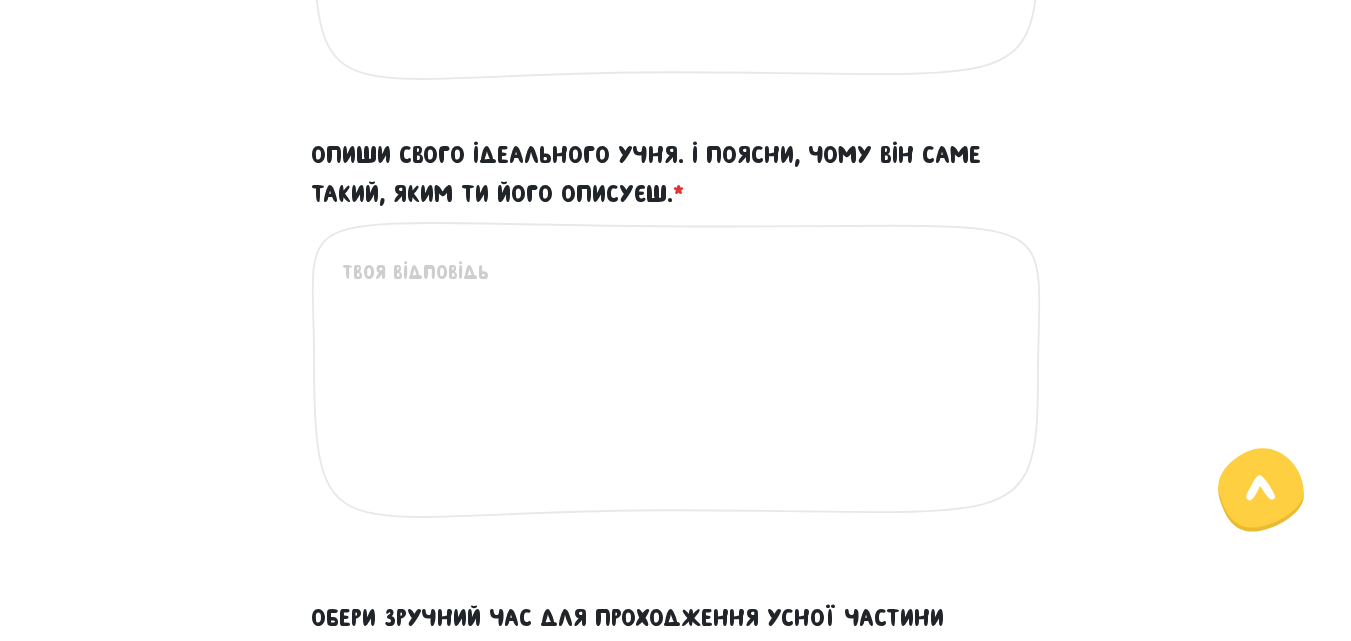 scroll, scrollTop: 1378, scrollLeft: 0, axis: vertical 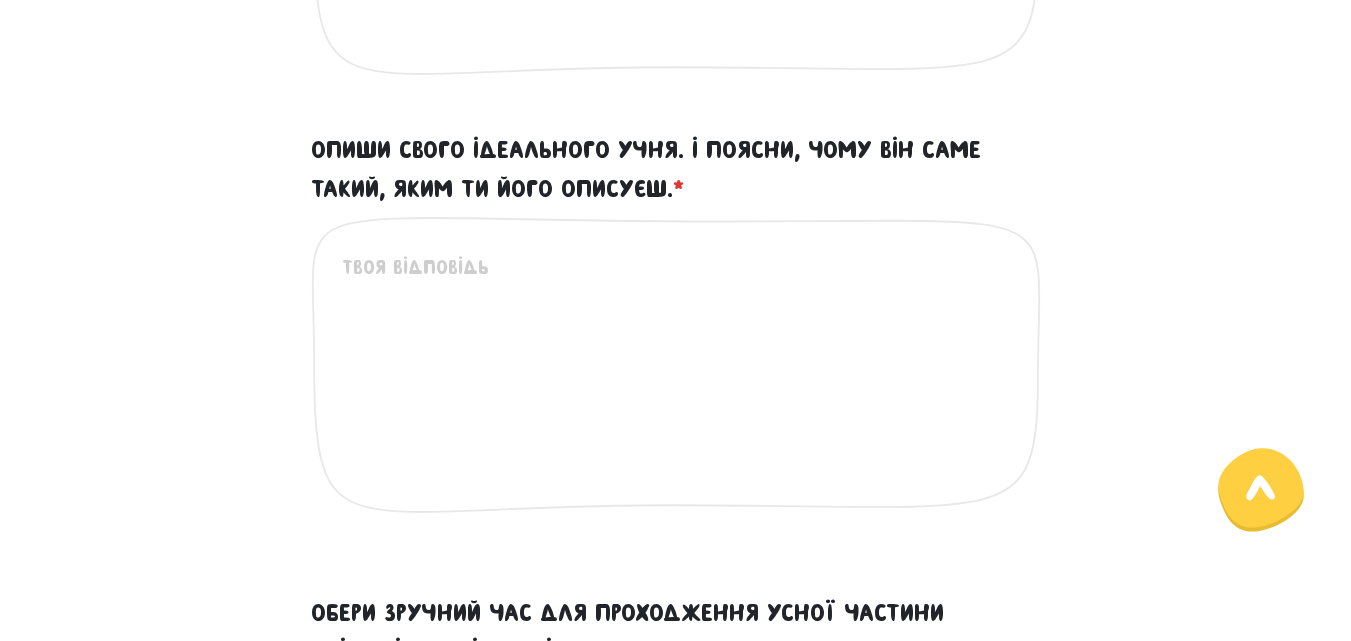 type on "Поки я буду шукати точний переклад цього слова, спробую навести синоніми до цього слова з власного словникового запасу." 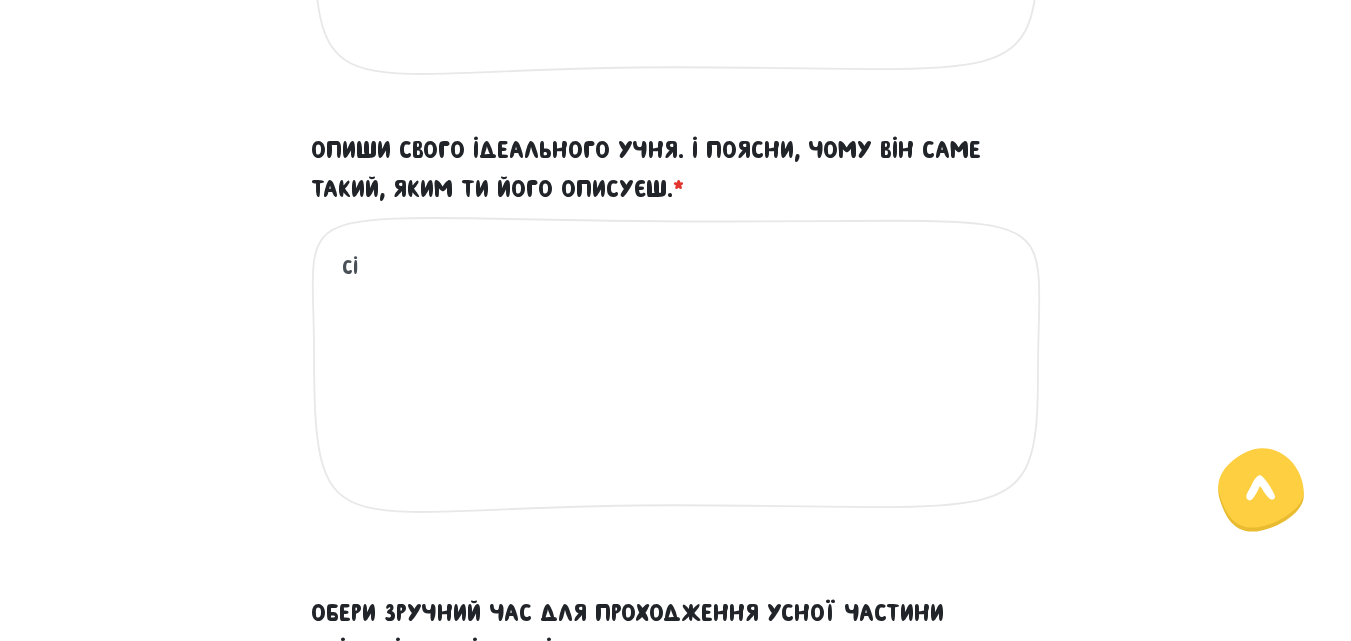 type on "С" 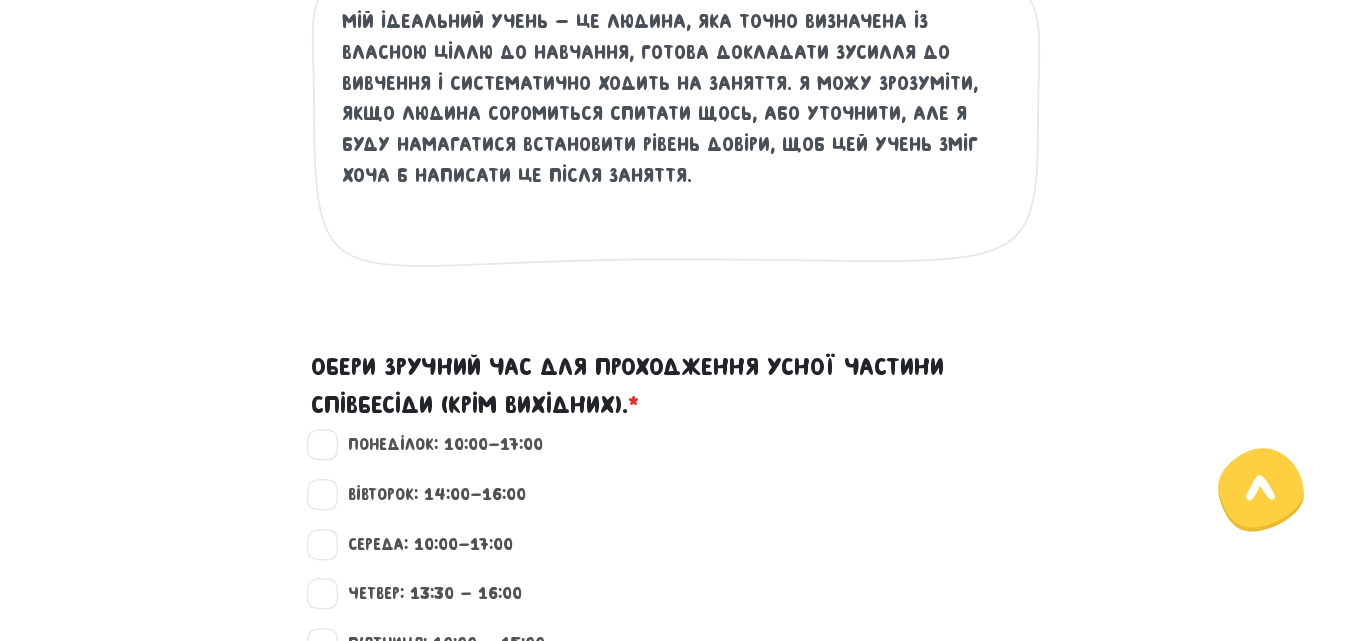 scroll, scrollTop: 1650, scrollLeft: 0, axis: vertical 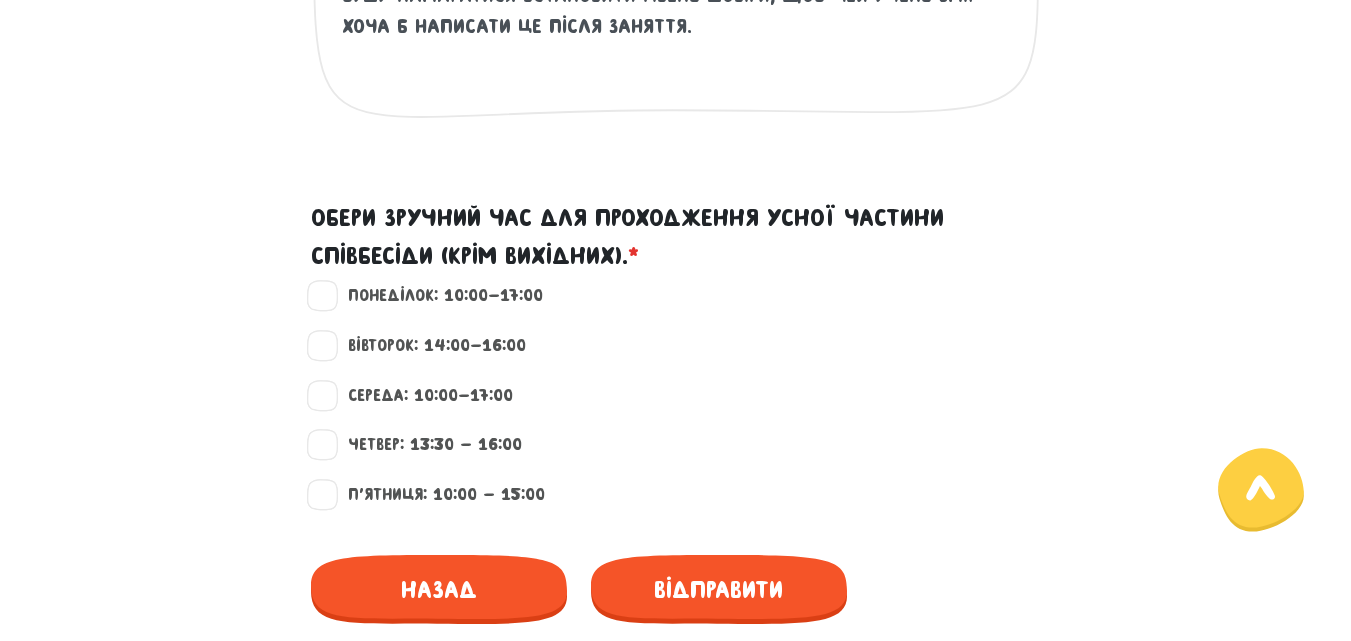 type on "Мій ідеальний учень - це людина, яка точно визначена із власною ціллю до навчання, готова докладати зусилля до вивчення і систематично ходить на заняття. Я можу зрозуміти, якщо людина соромиться спитати щось, або уточнити, але я буду намагатися встановити рівень довіри, щоб цей учень зміг хоча б написати це після заняття." 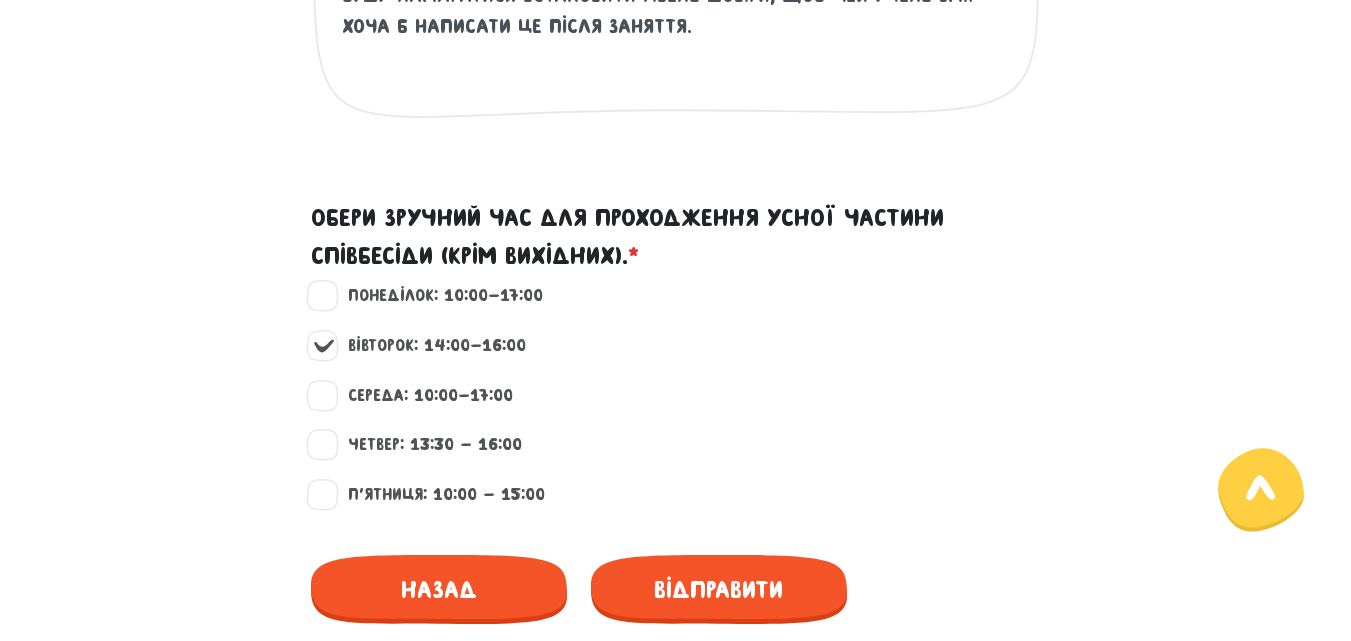click on "Четвер: 13:30 - 16:00" at bounding box center (426, 445) 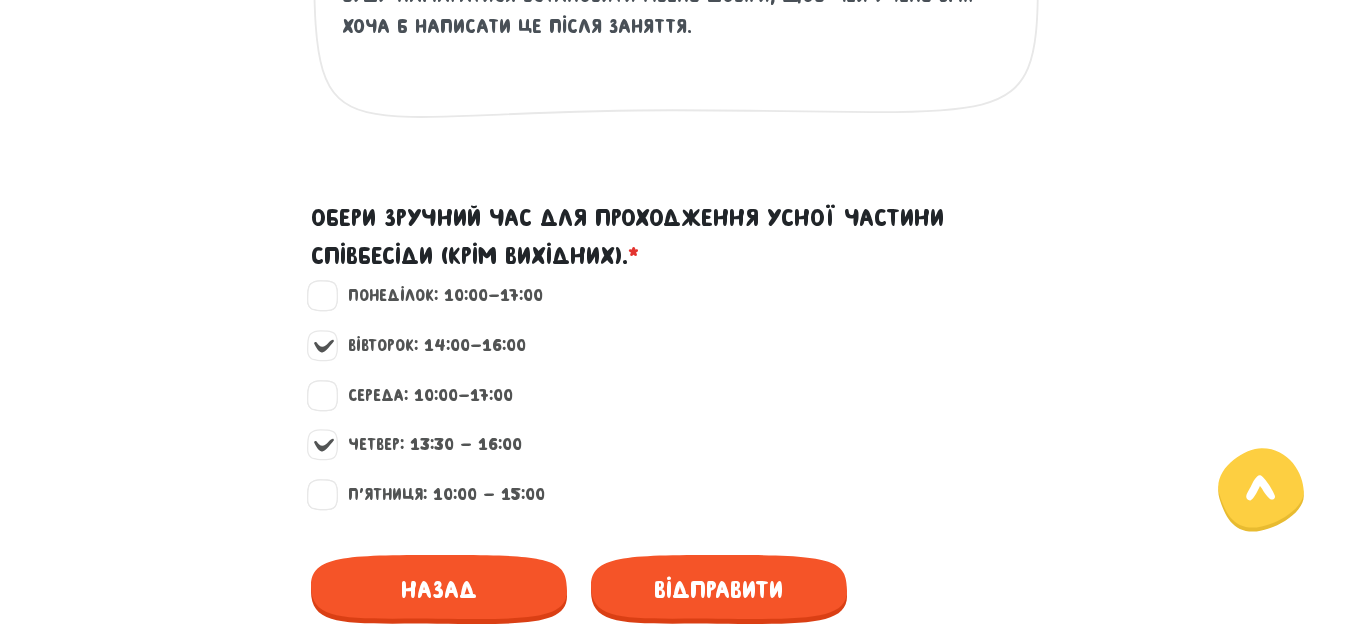 click on "Вівторок: 14:00-16:00" at bounding box center (428, 346) 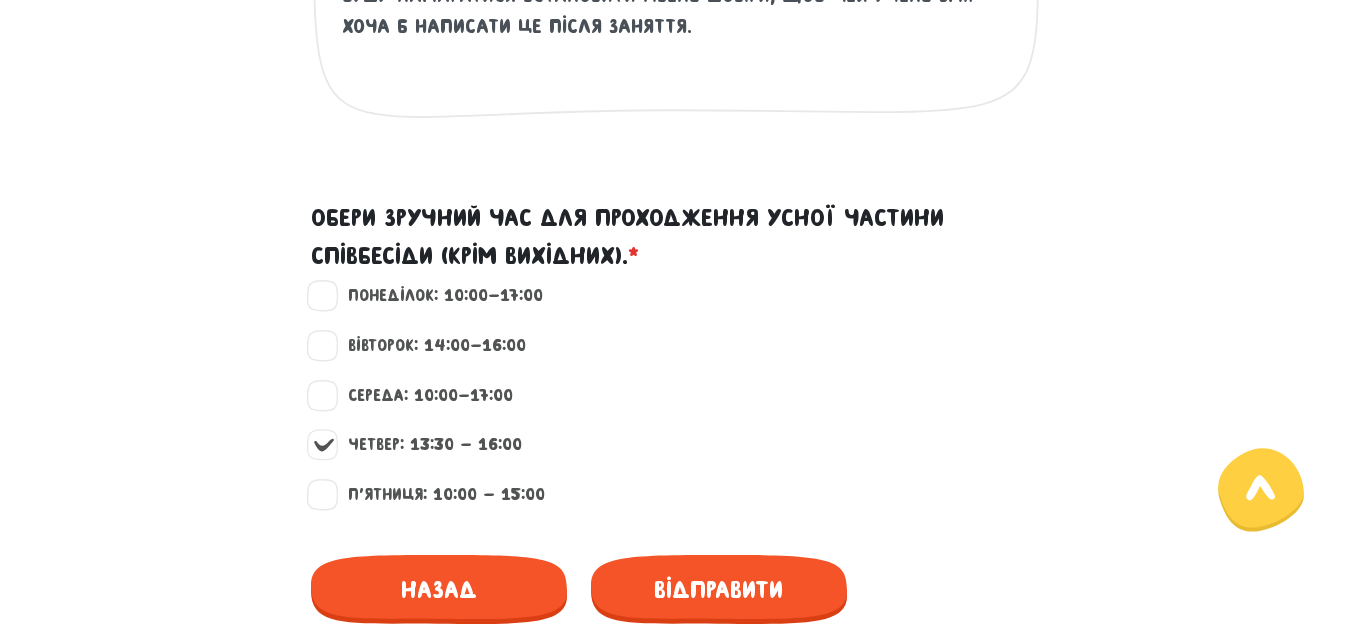 click on "Середа: 10:00-17:00" at bounding box center [422, 396] 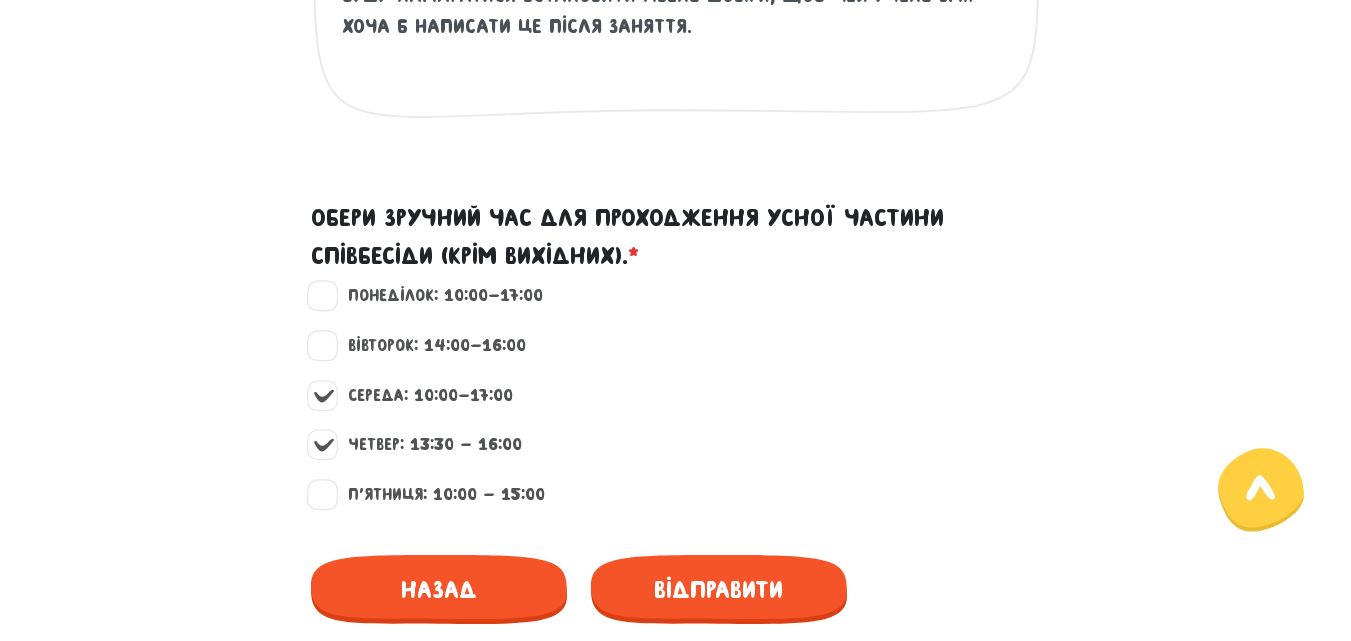 drag, startPoint x: 321, startPoint y: 391, endPoint x: 326, endPoint y: 403, distance: 13 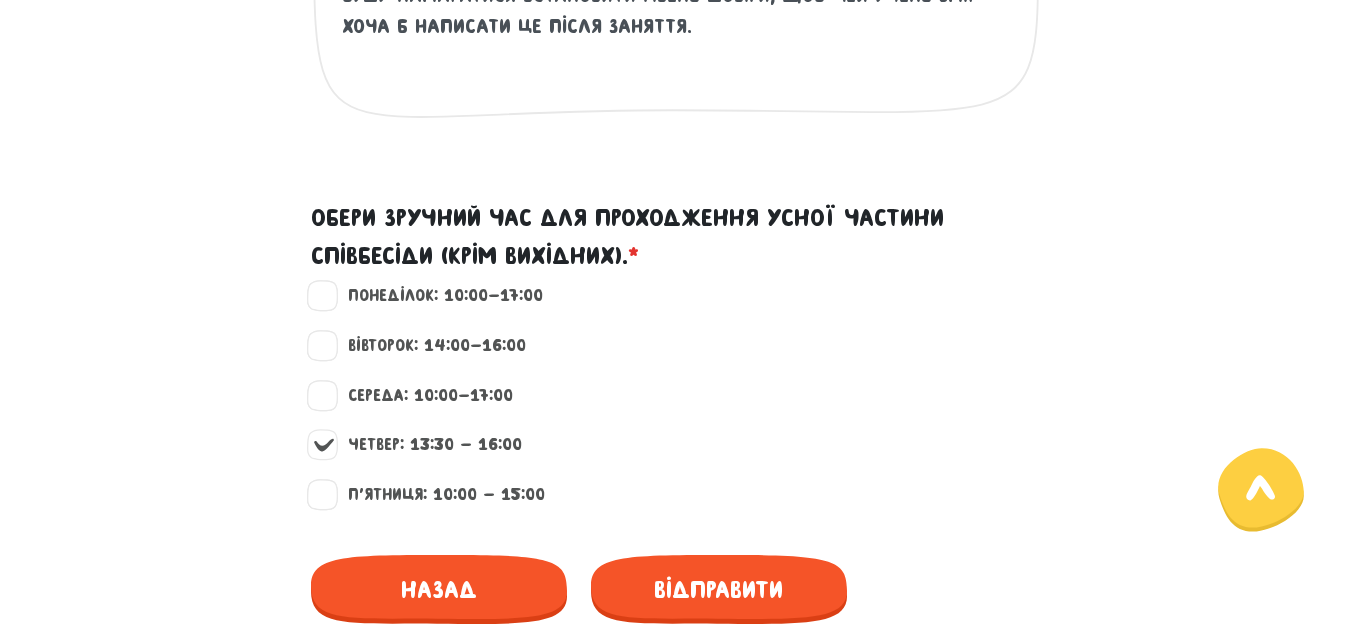 click on "Середа: 10:00-17:00" at bounding box center [676, 408] 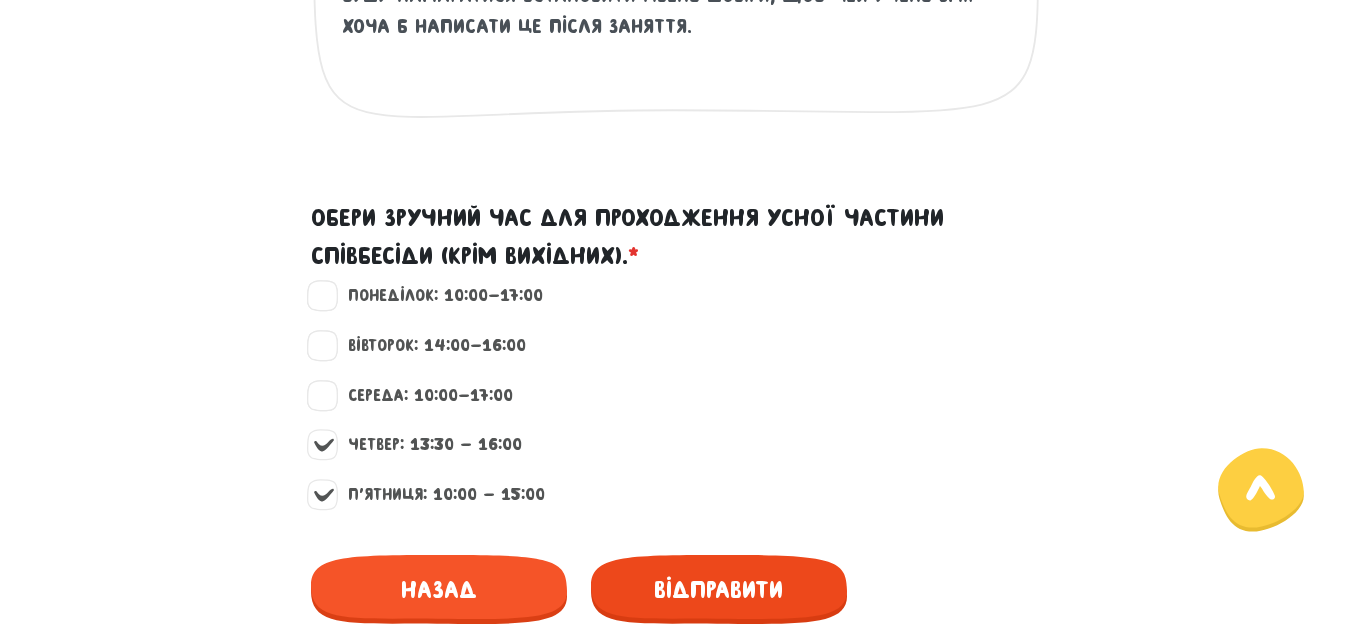 click on "Відправити" at bounding box center [719, 589] 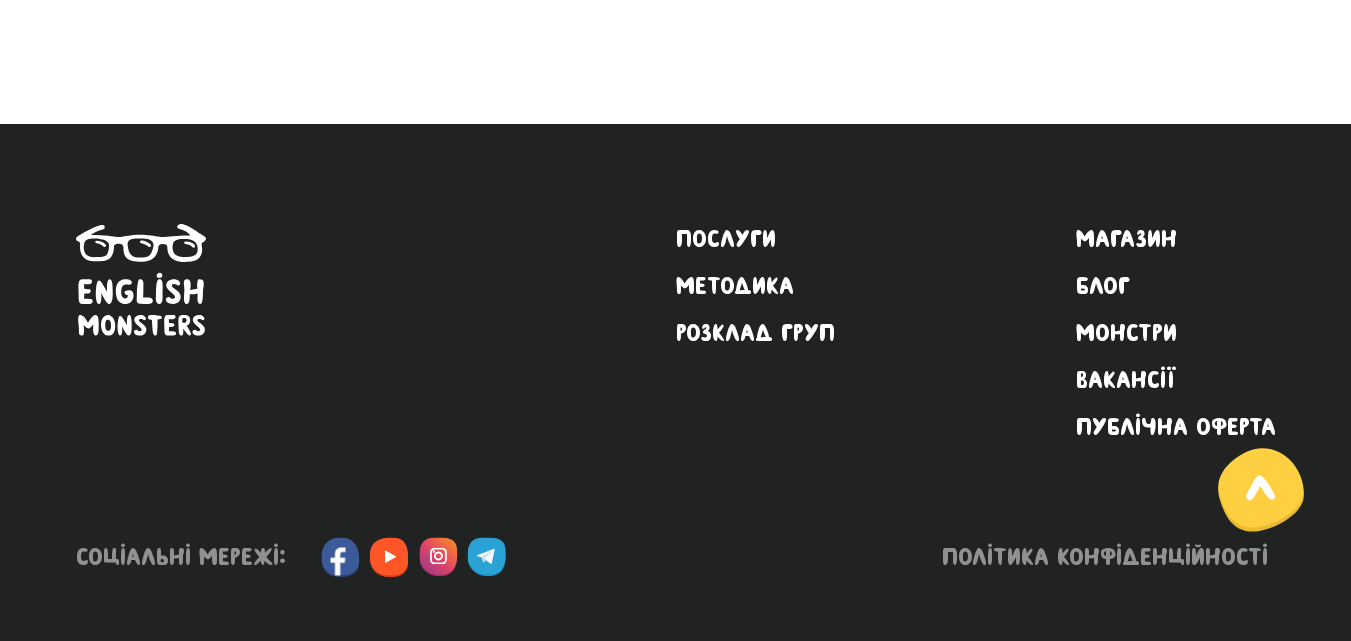 scroll, scrollTop: 711, scrollLeft: 0, axis: vertical 